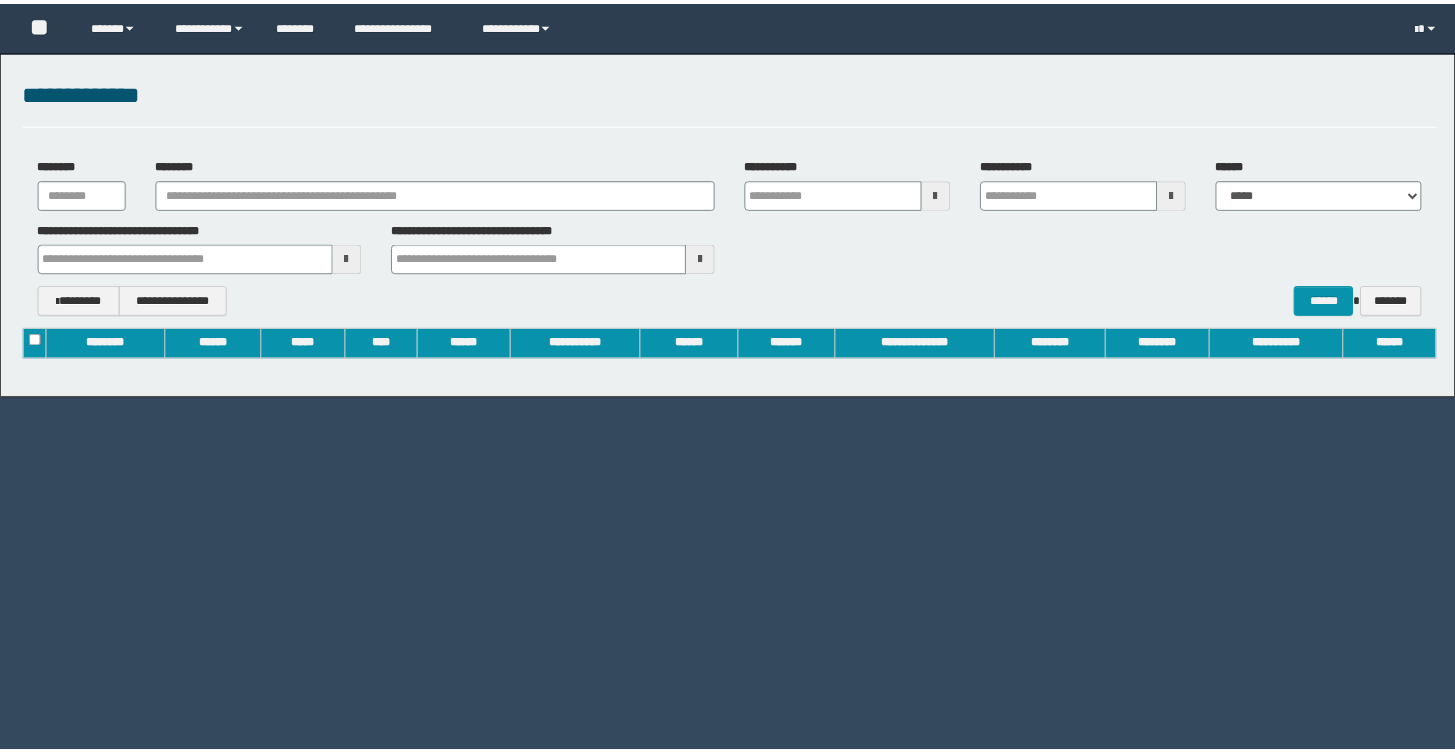 scroll, scrollTop: 0, scrollLeft: 0, axis: both 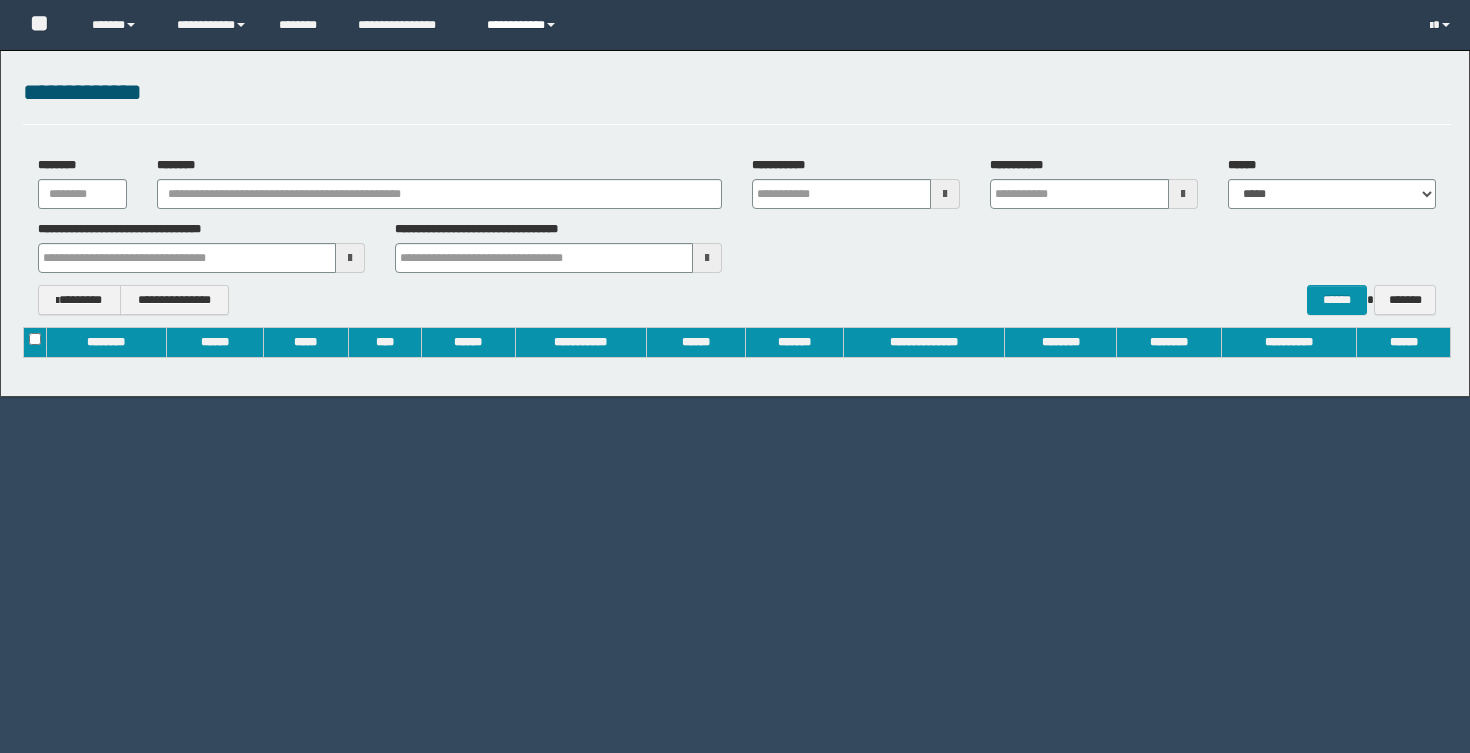 type on "**********" 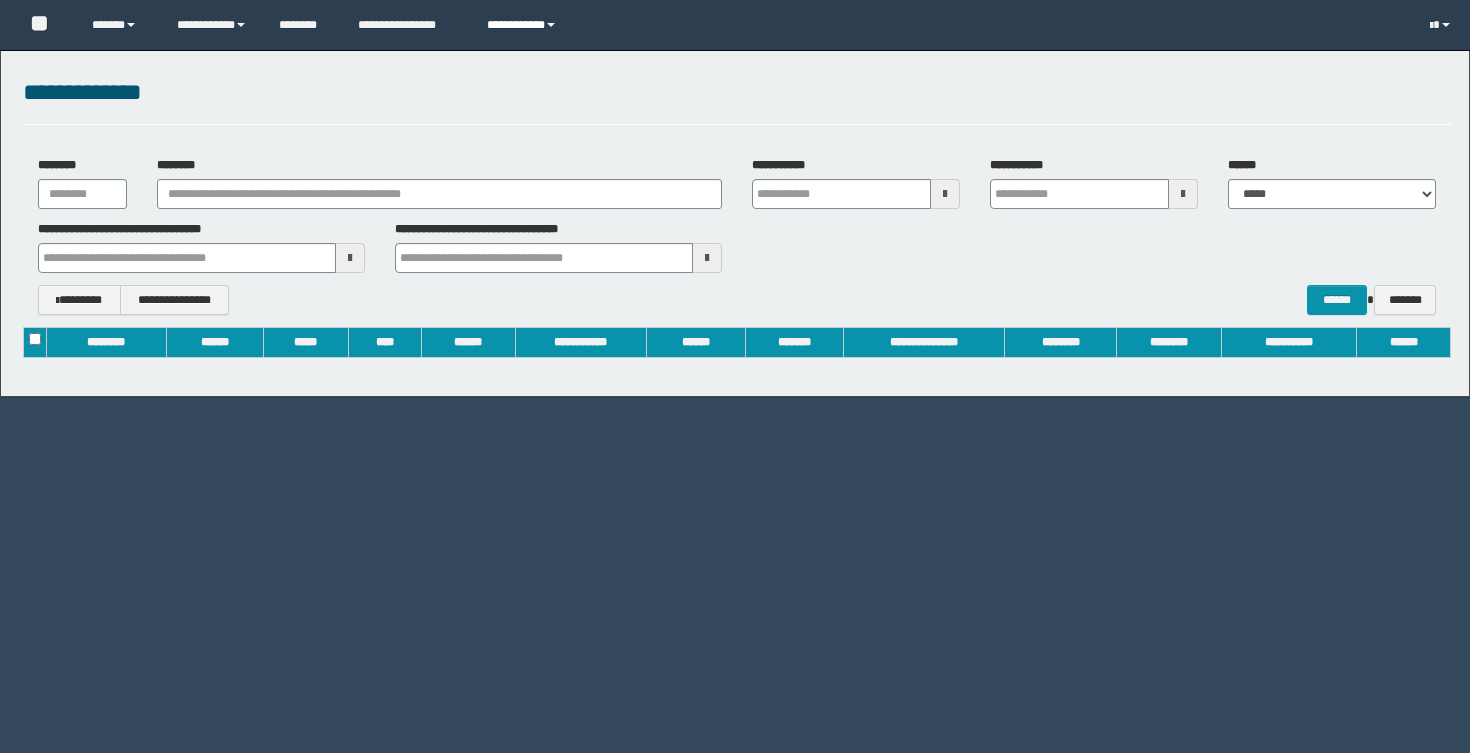 type on "**********" 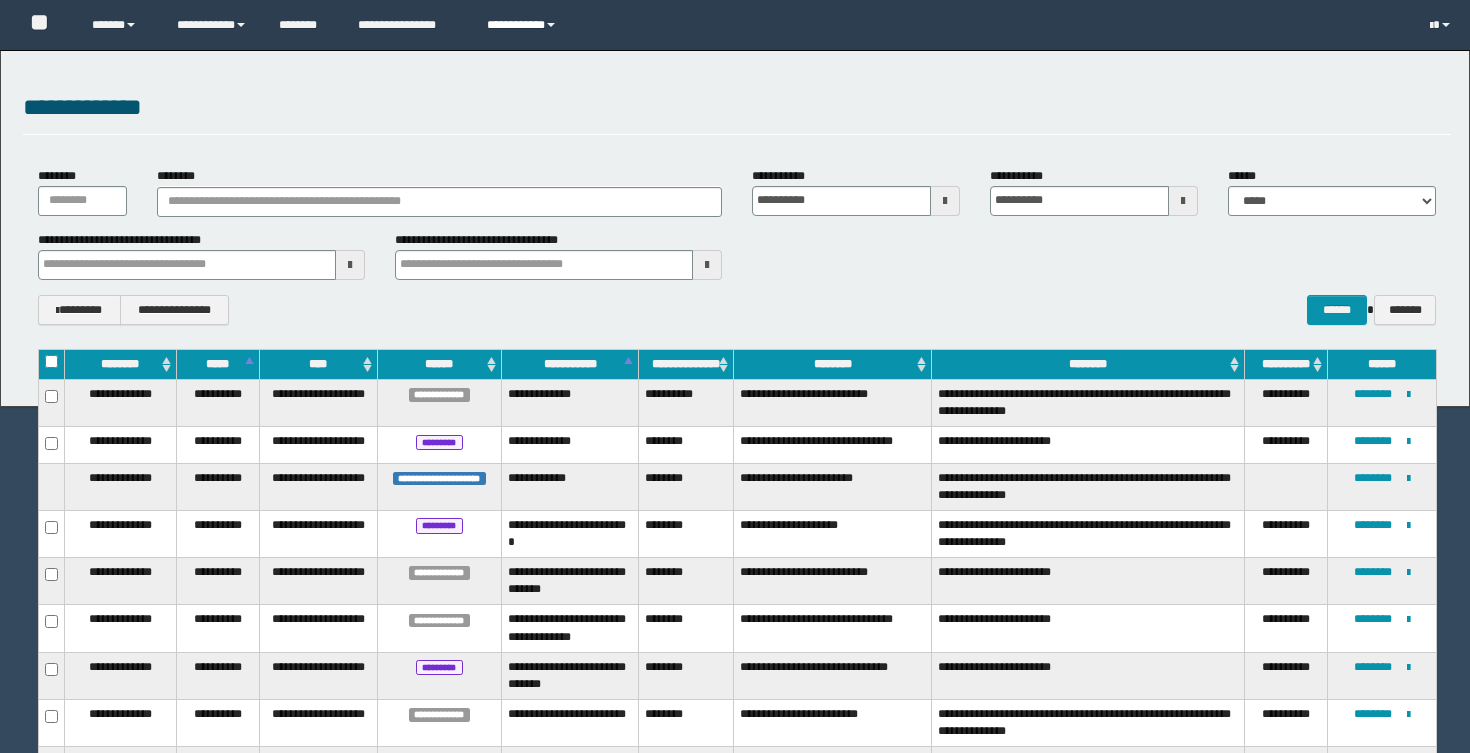 type 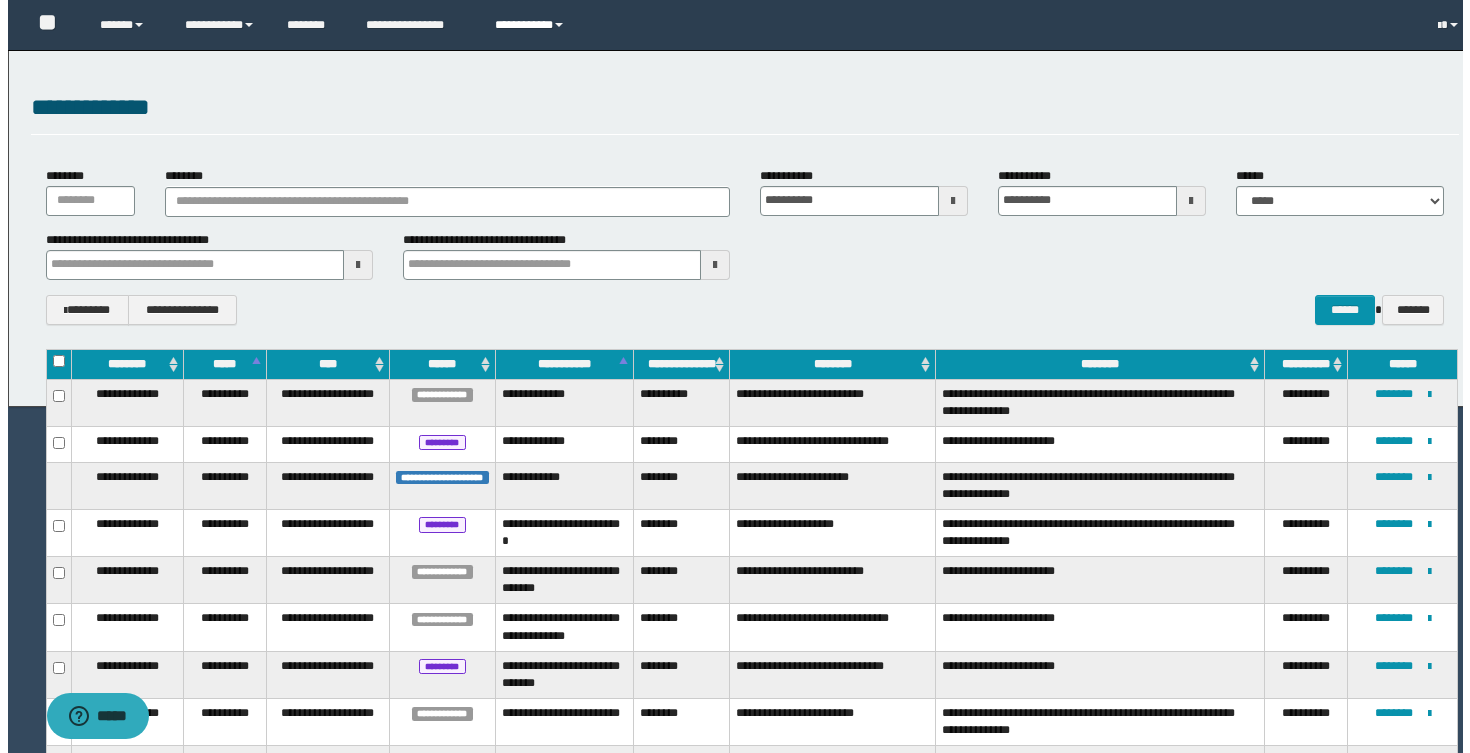scroll, scrollTop: 0, scrollLeft: 0, axis: both 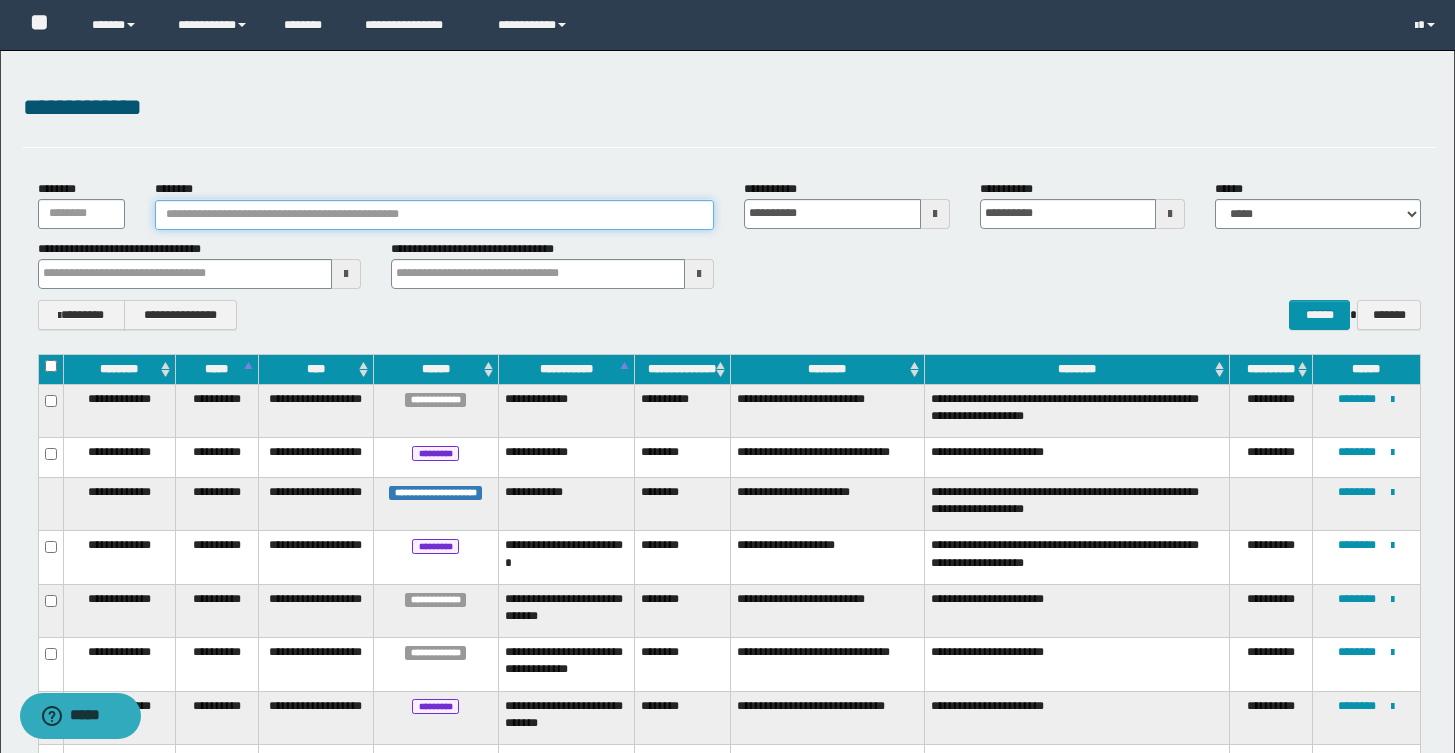 click on "********" at bounding box center (434, 215) 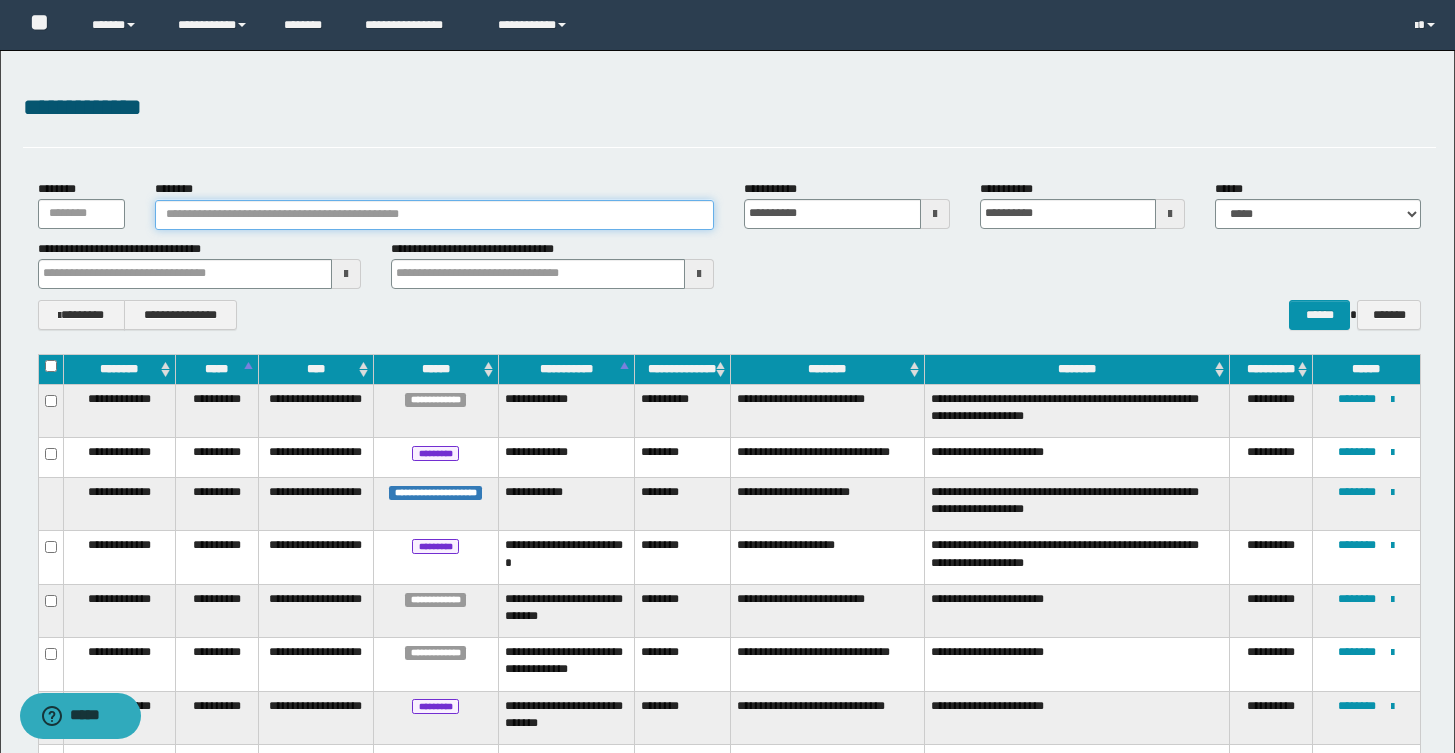 paste on "**********" 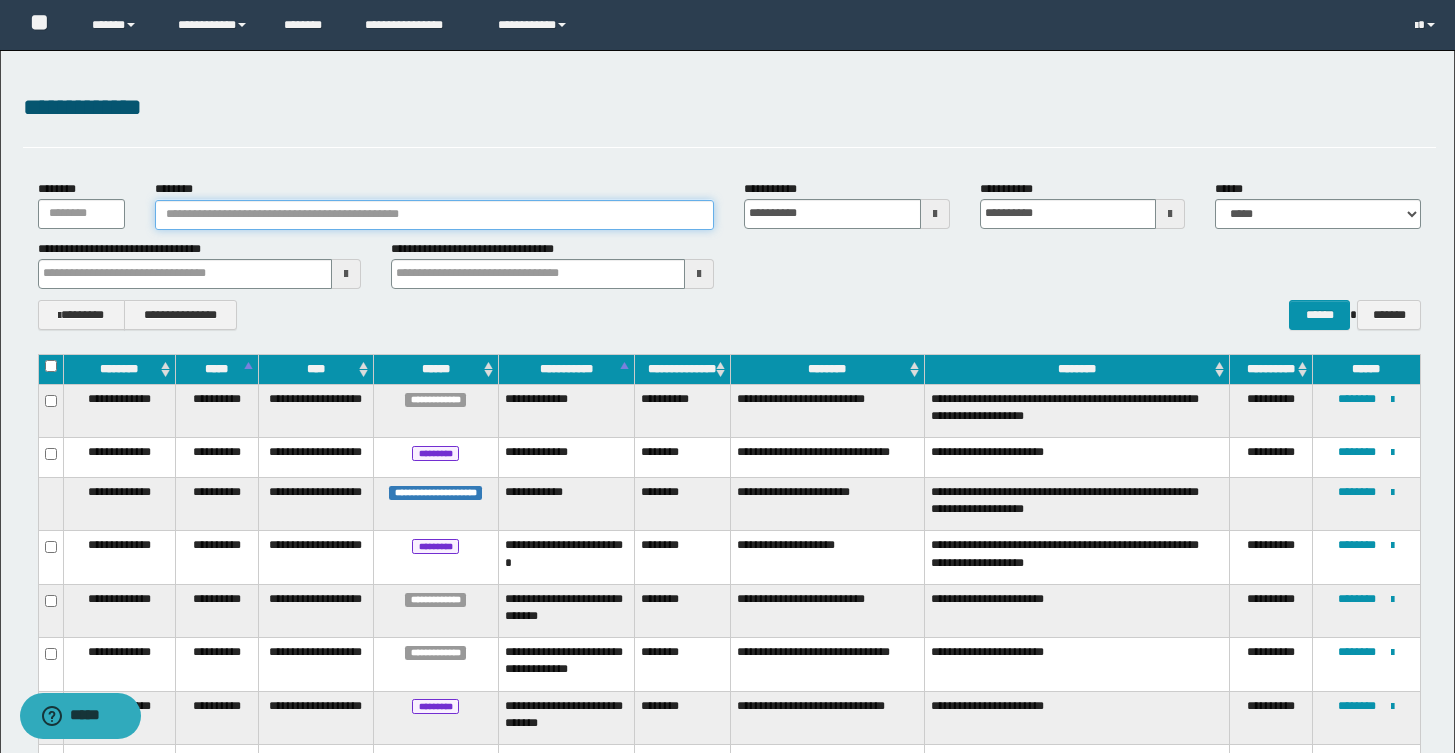 type on "**********" 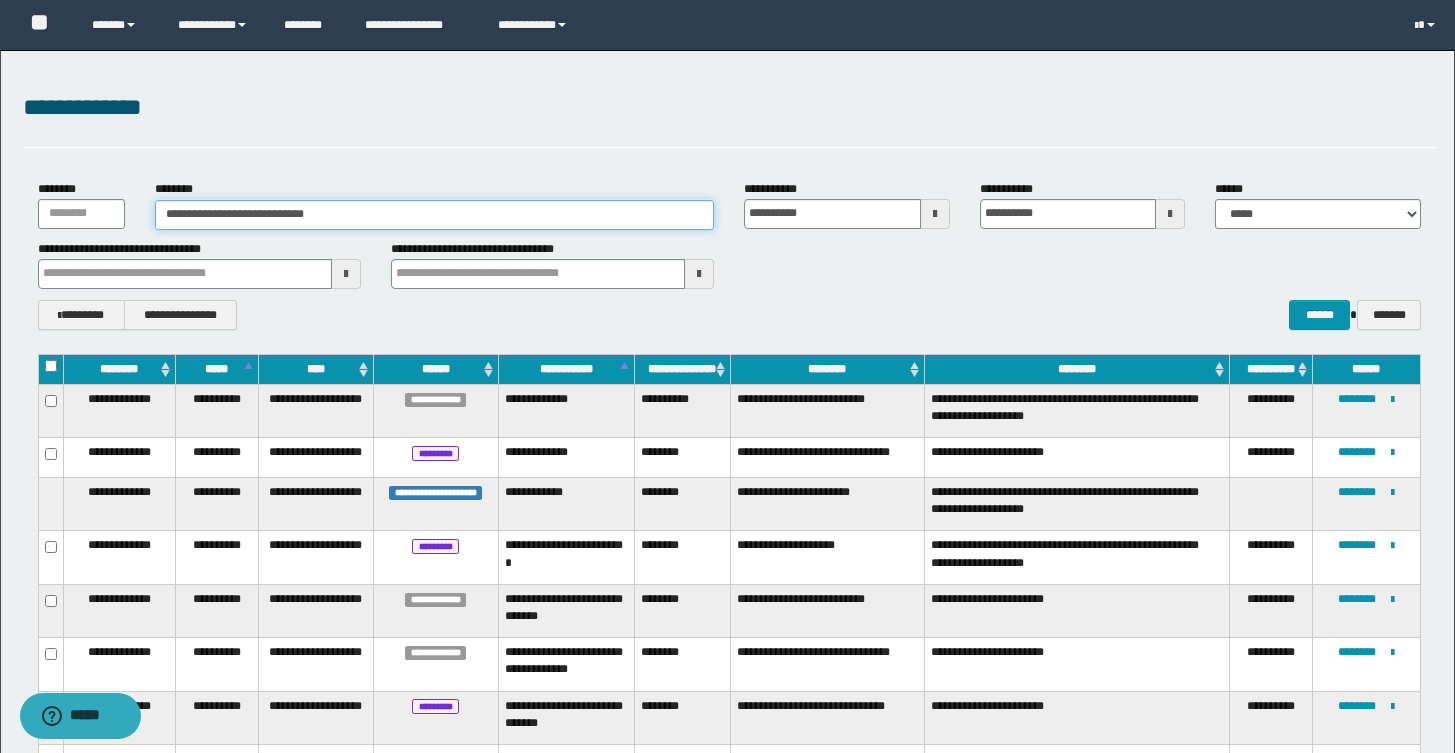 type on "**********" 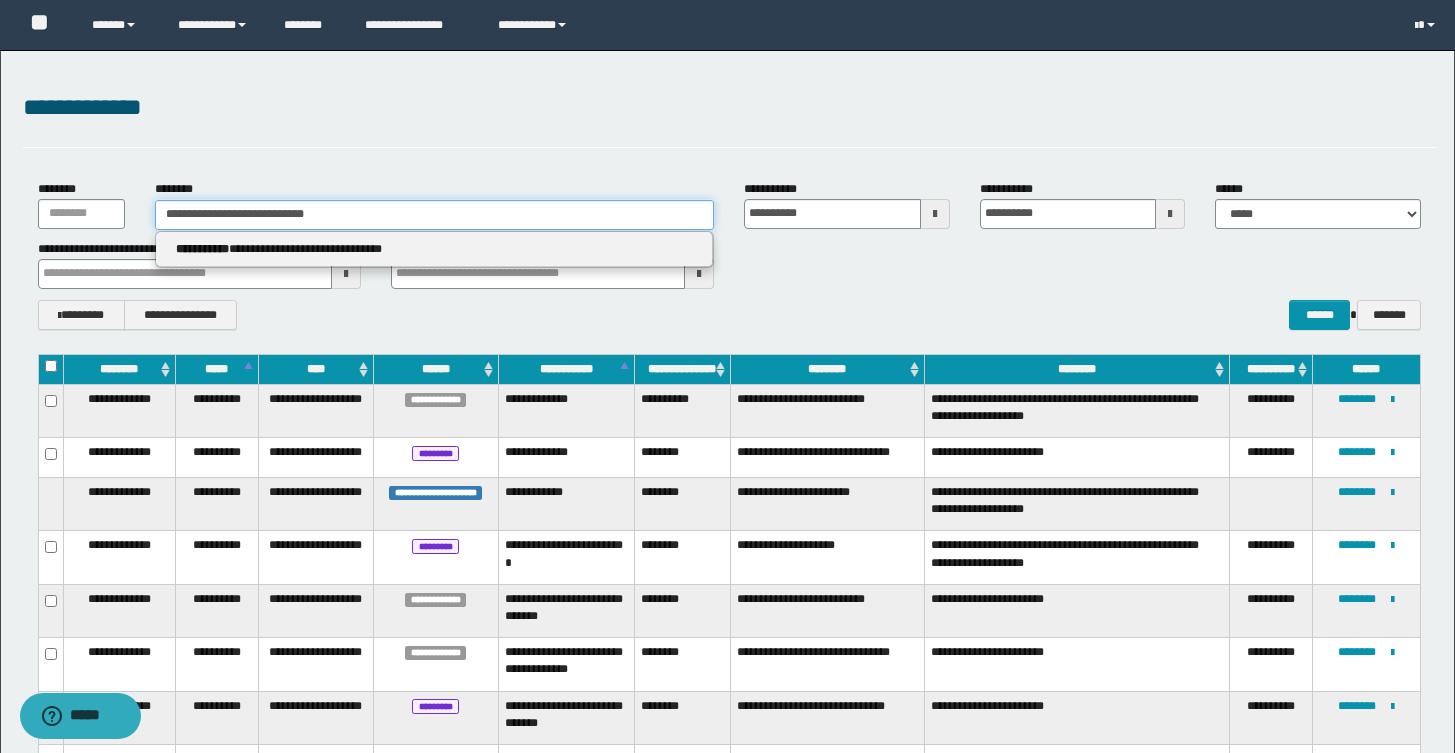 type 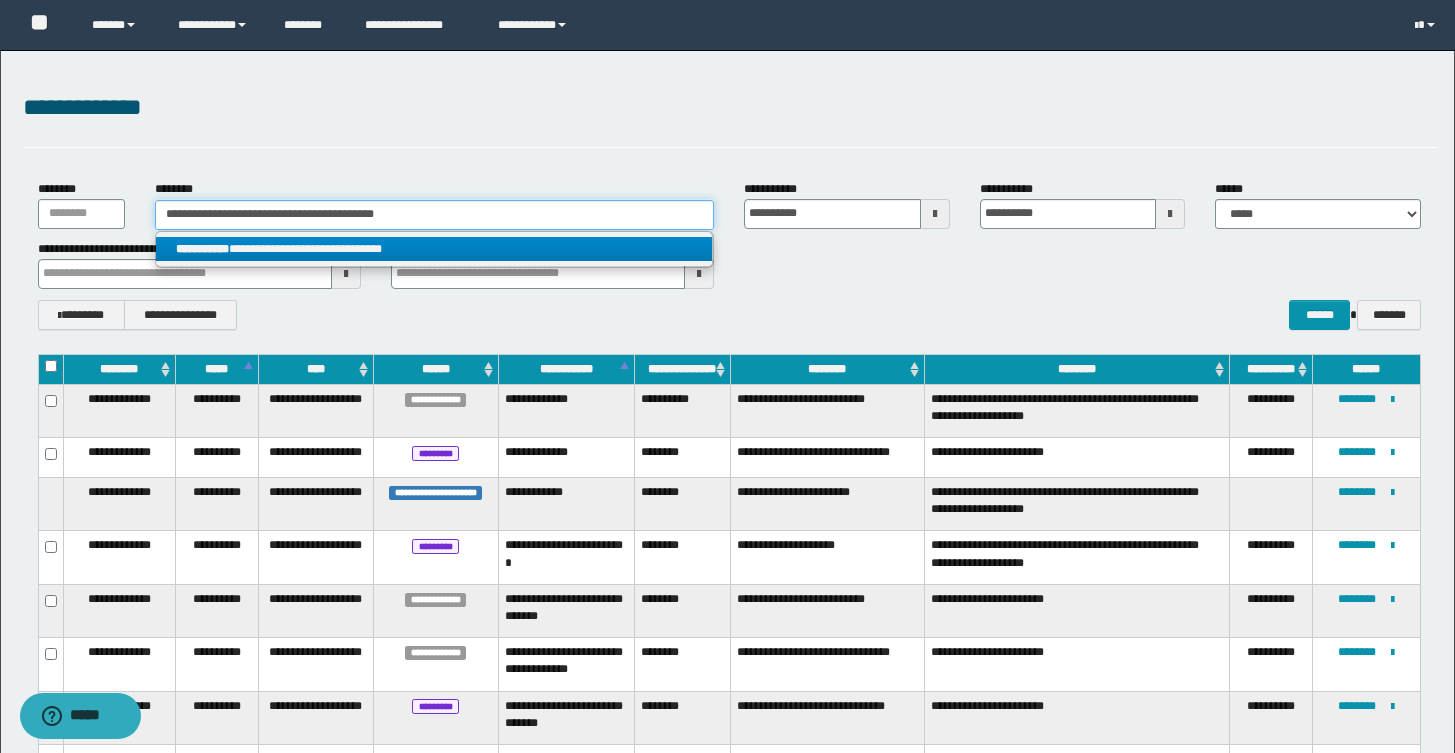 type 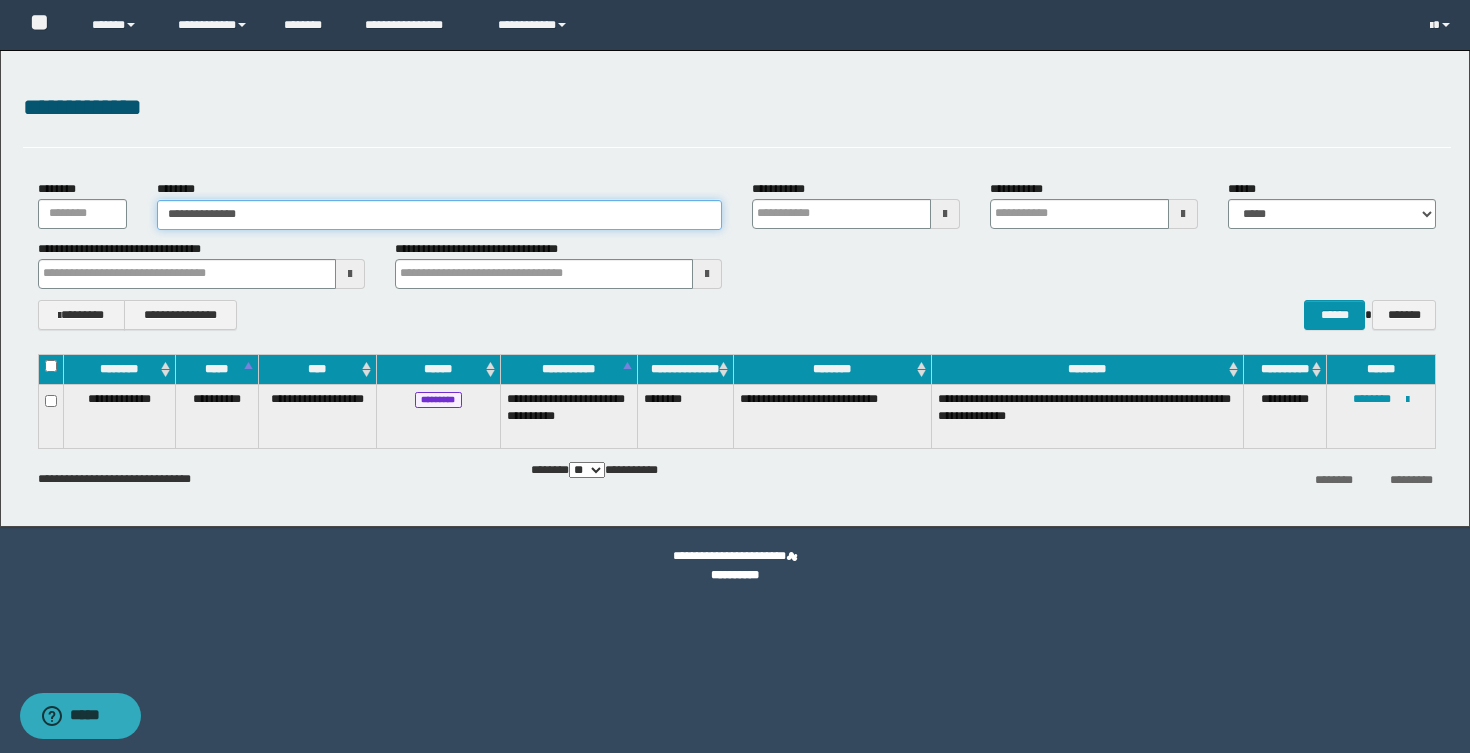 type on "**" 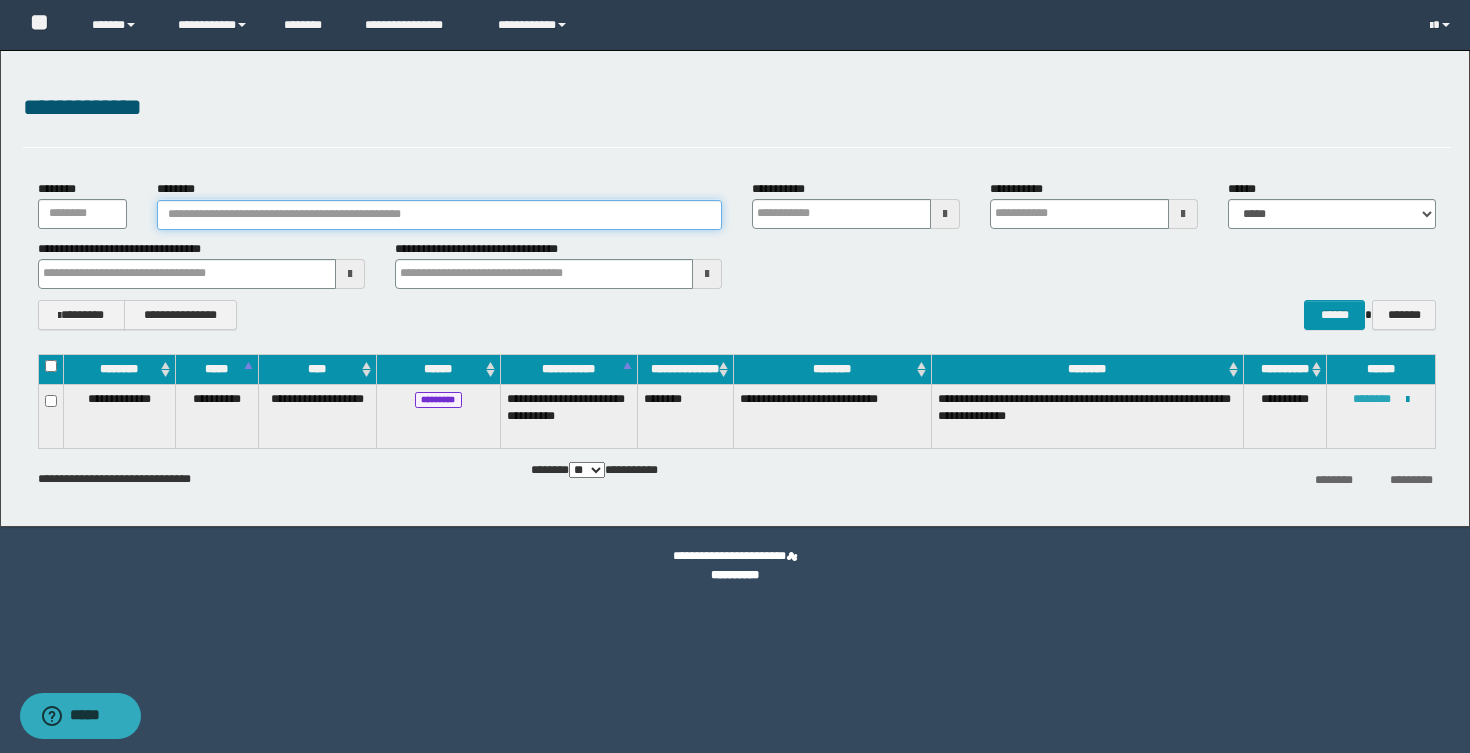 type 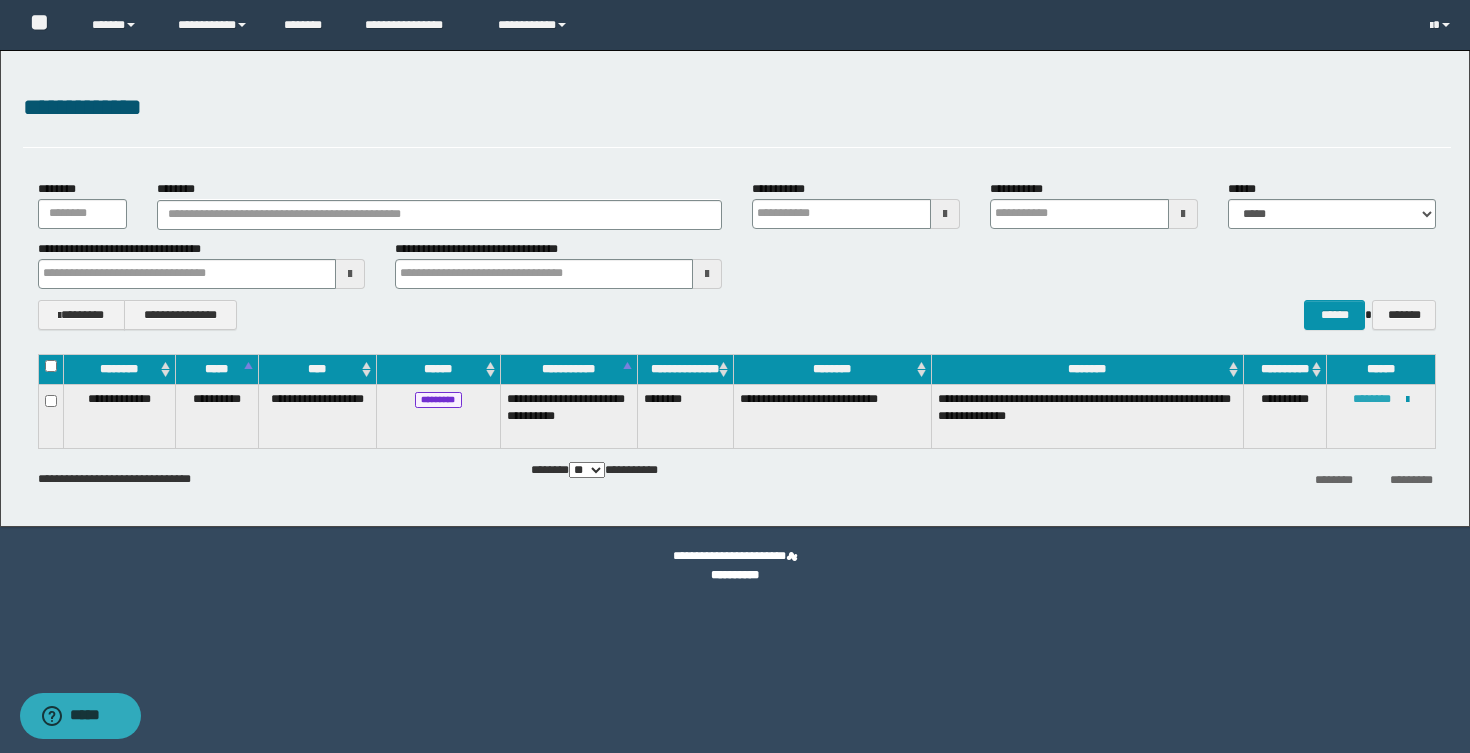 click on "********" at bounding box center [1372, 399] 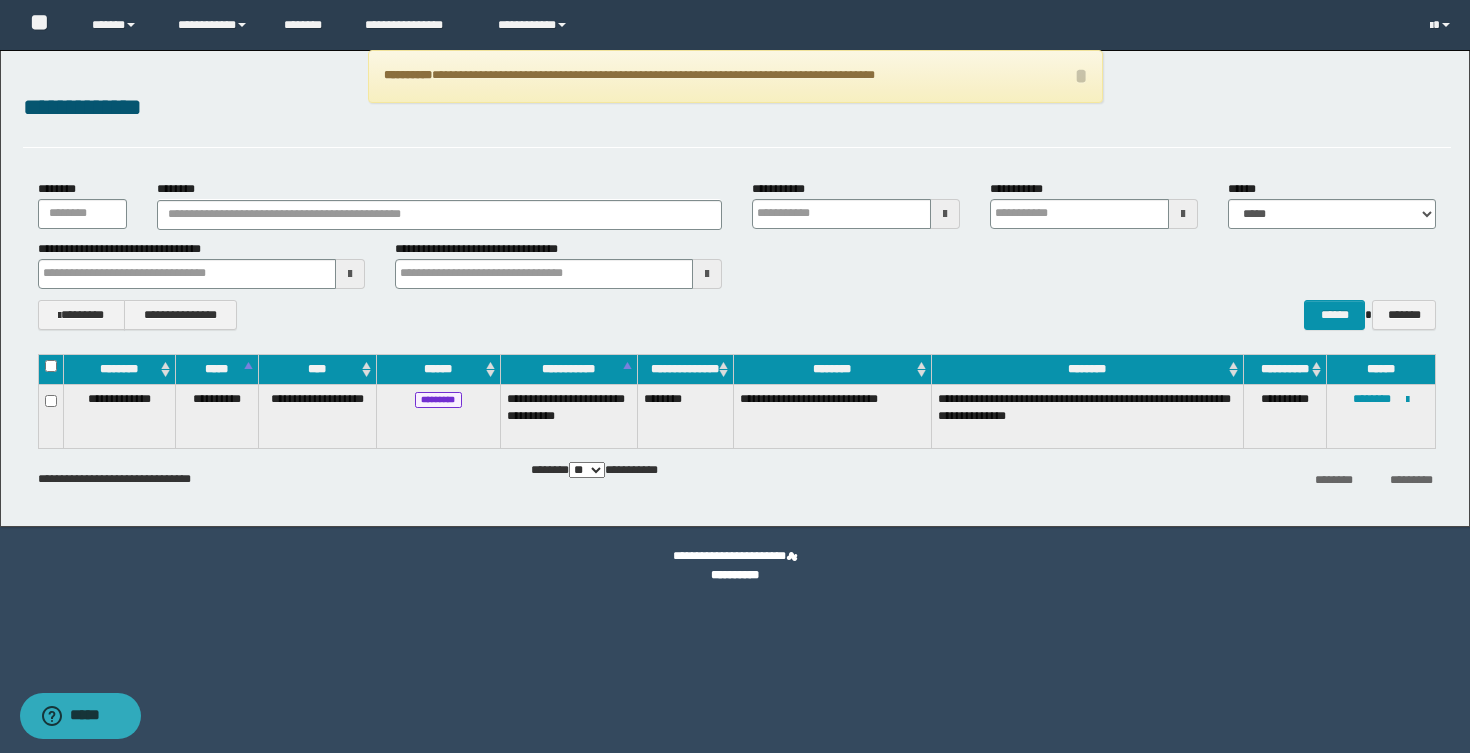type 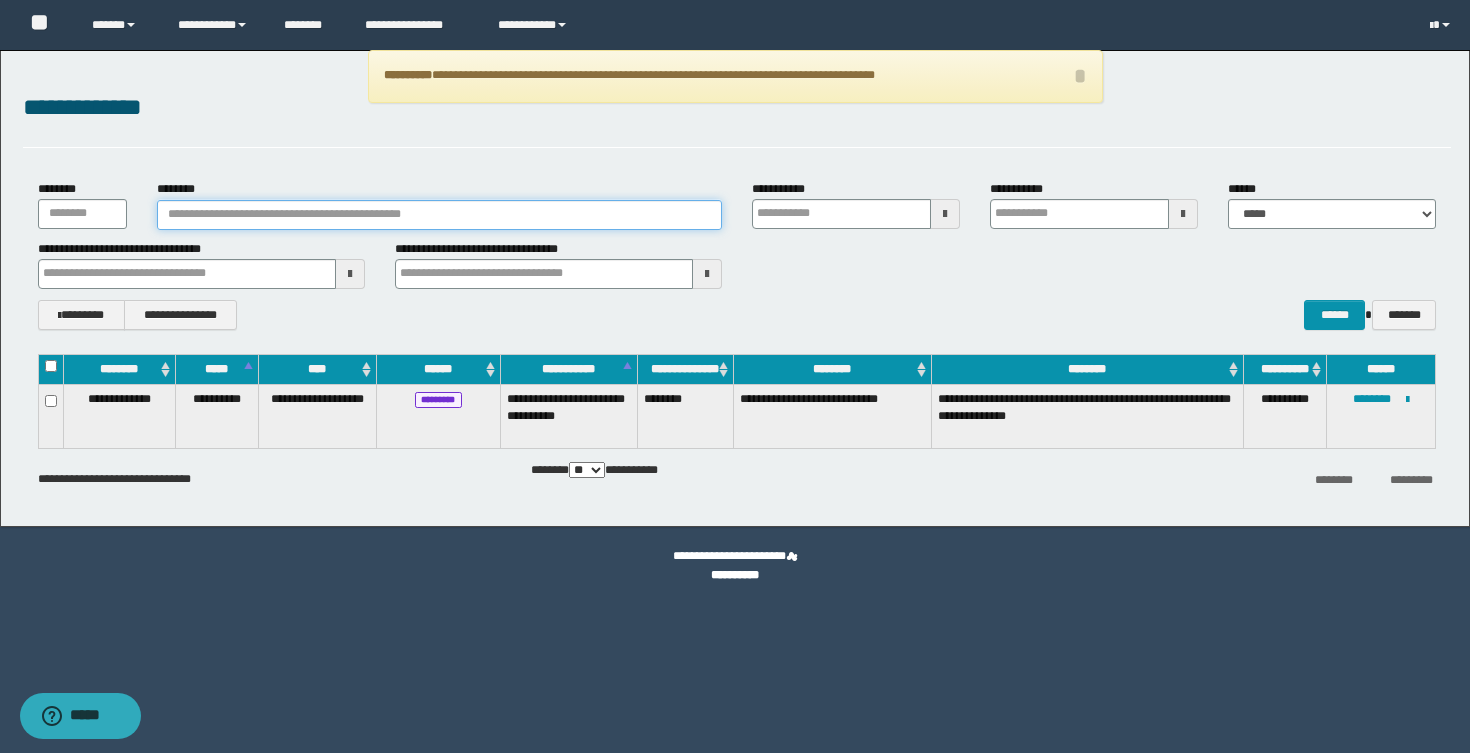click on "********" at bounding box center (439, 215) 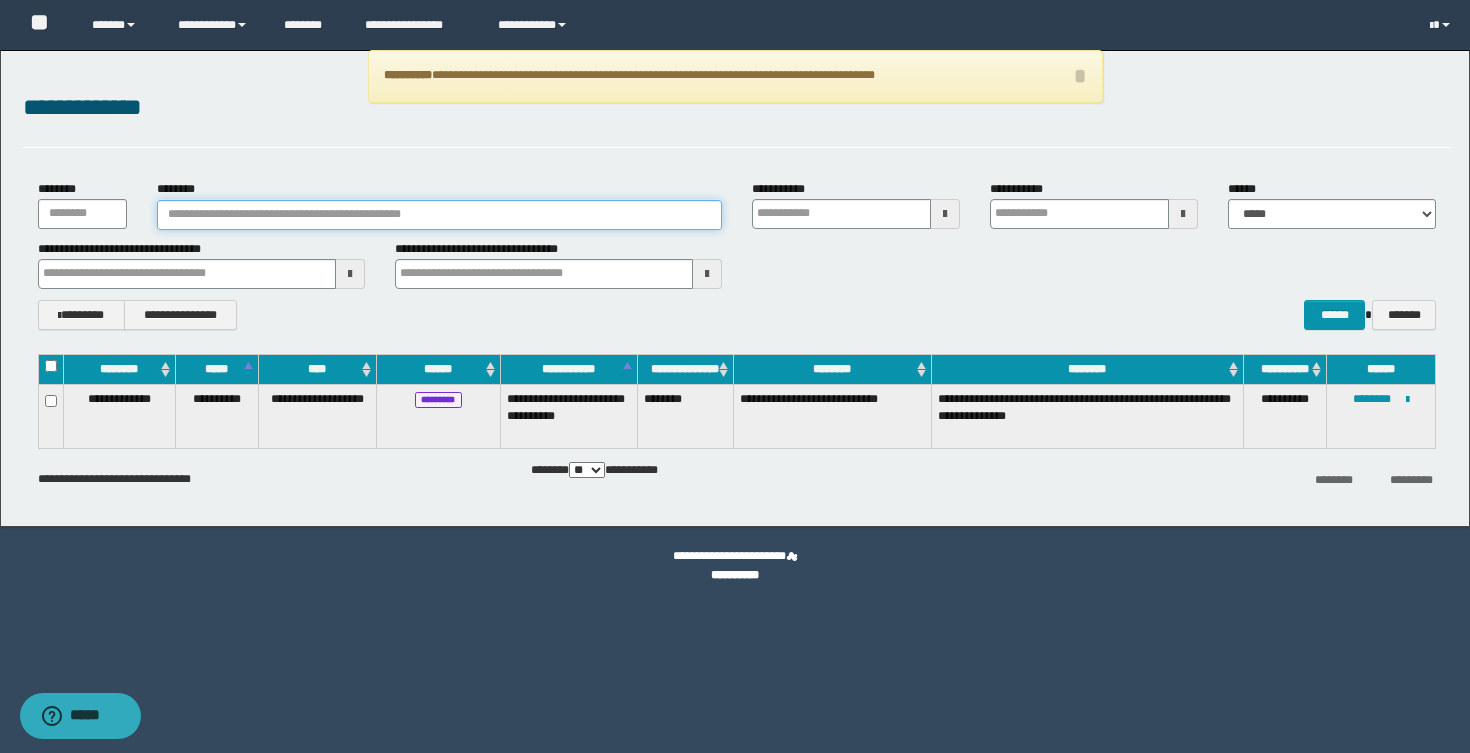 type 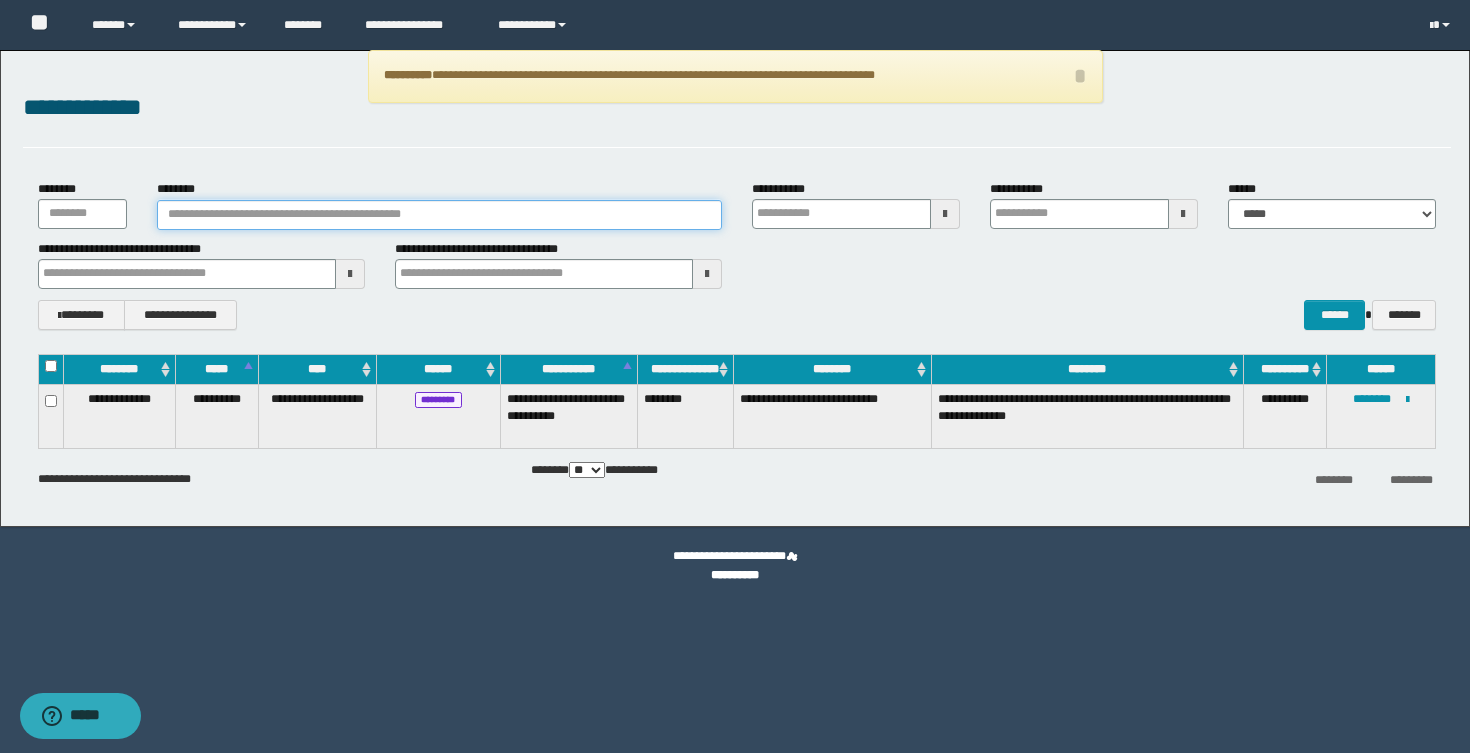 type 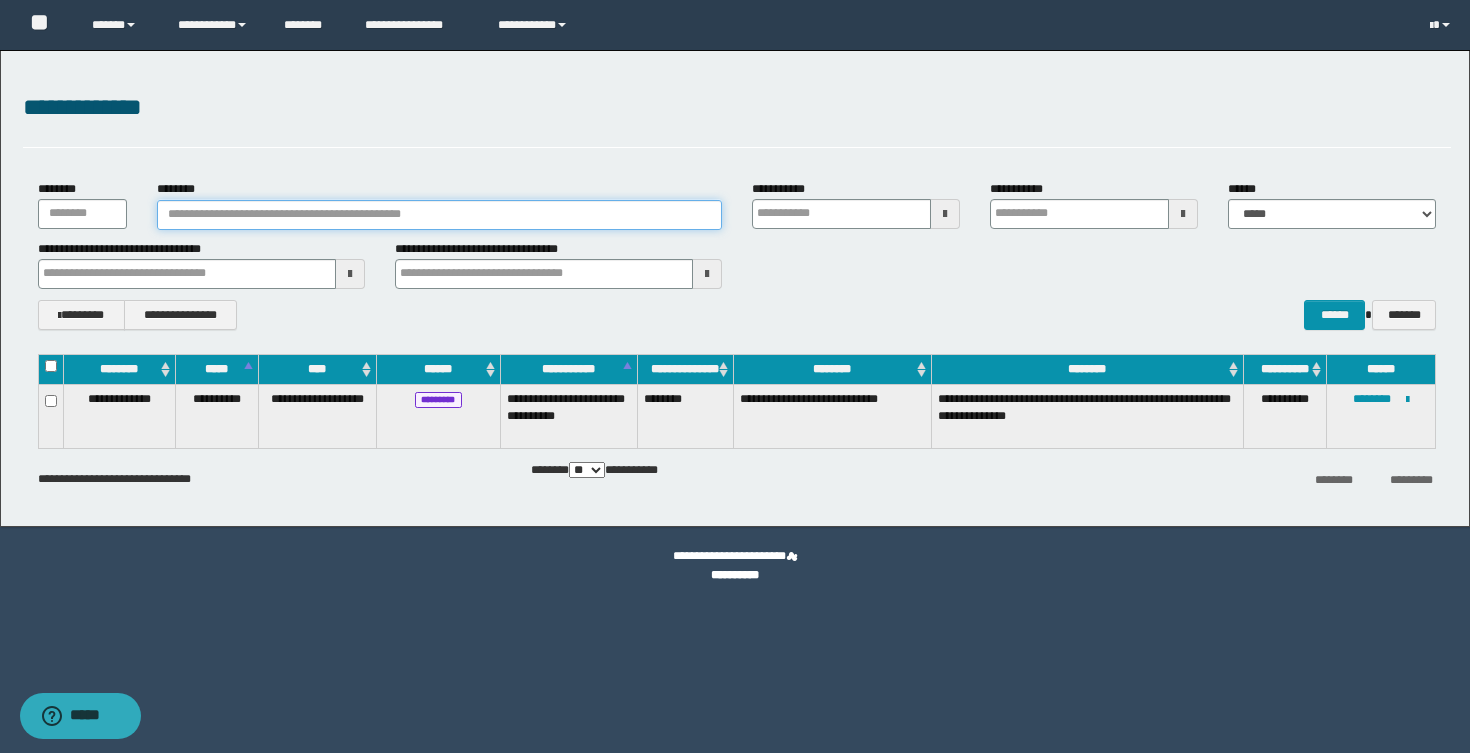 type 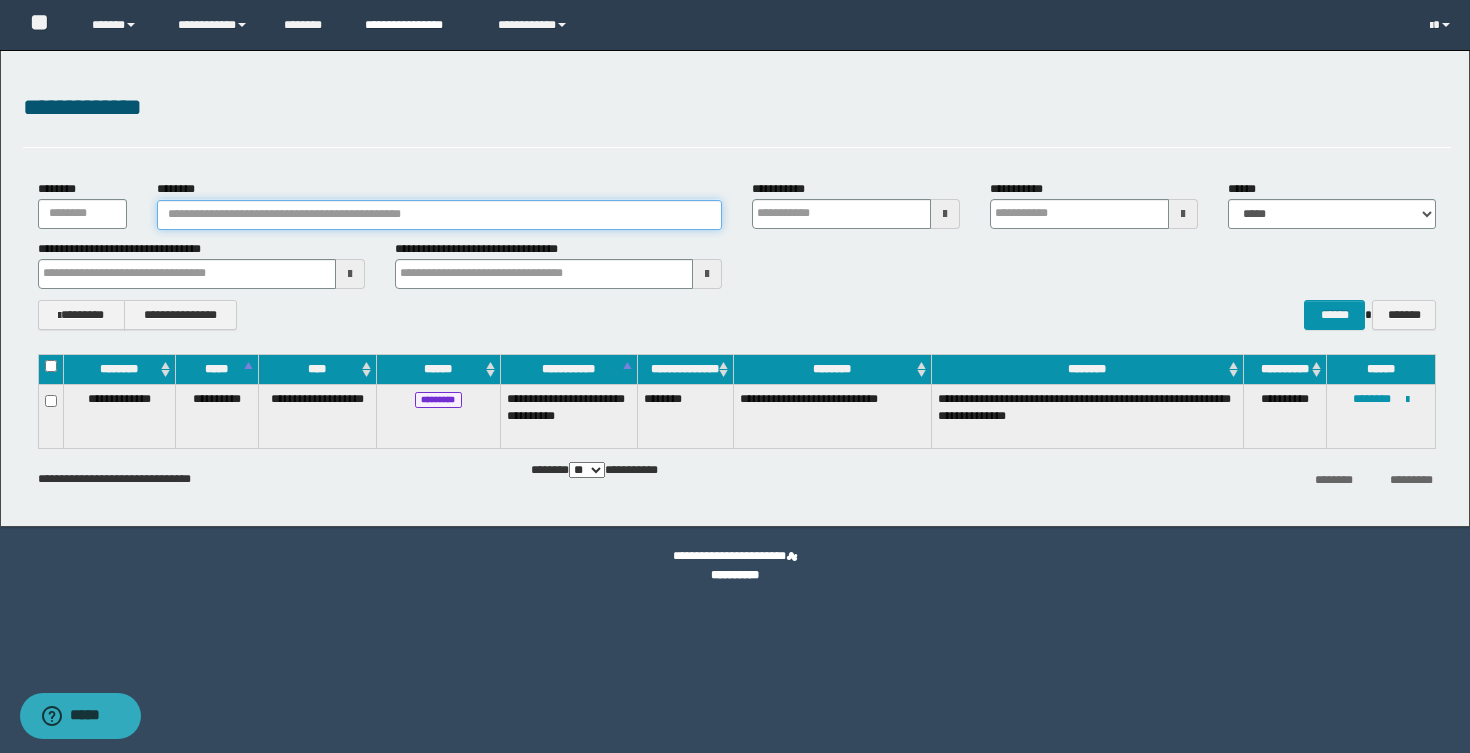 type 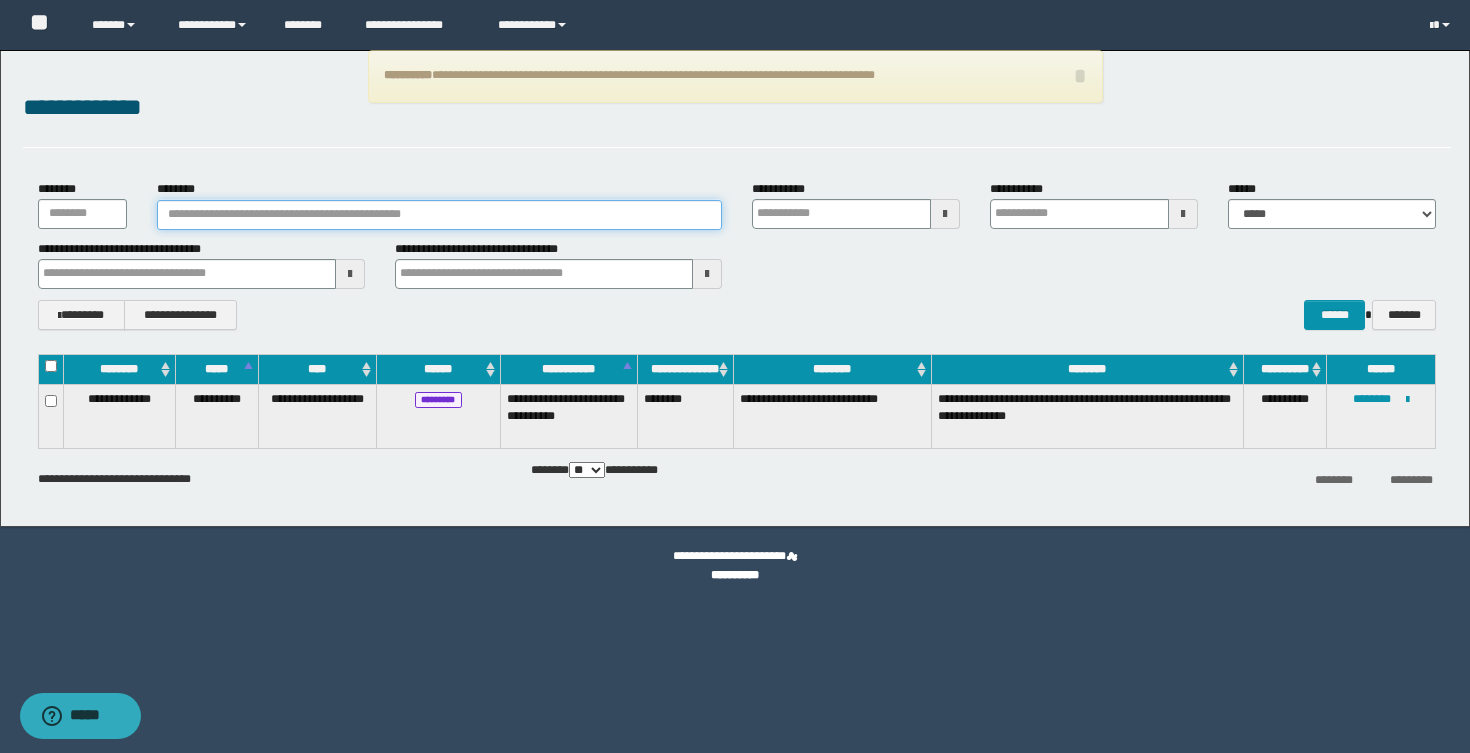 type 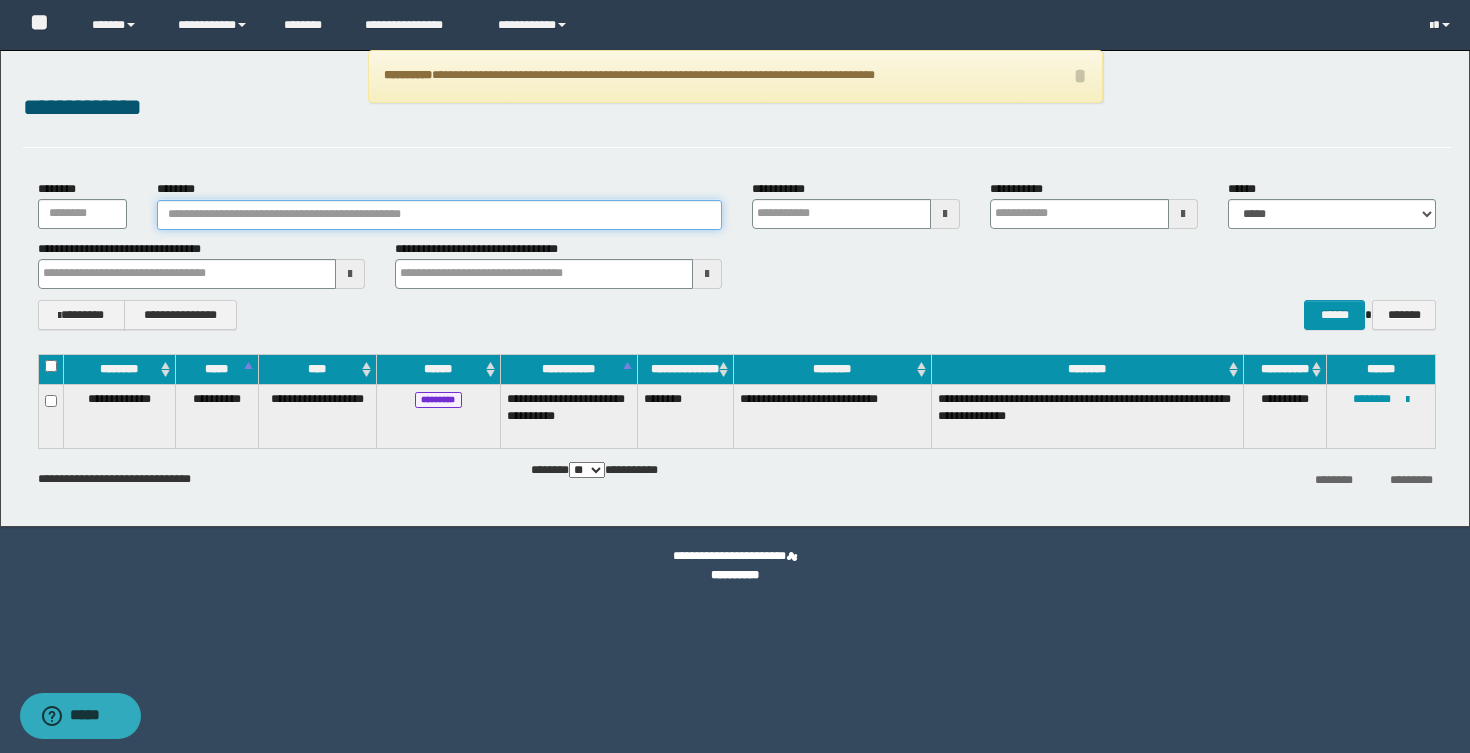 paste on "**********" 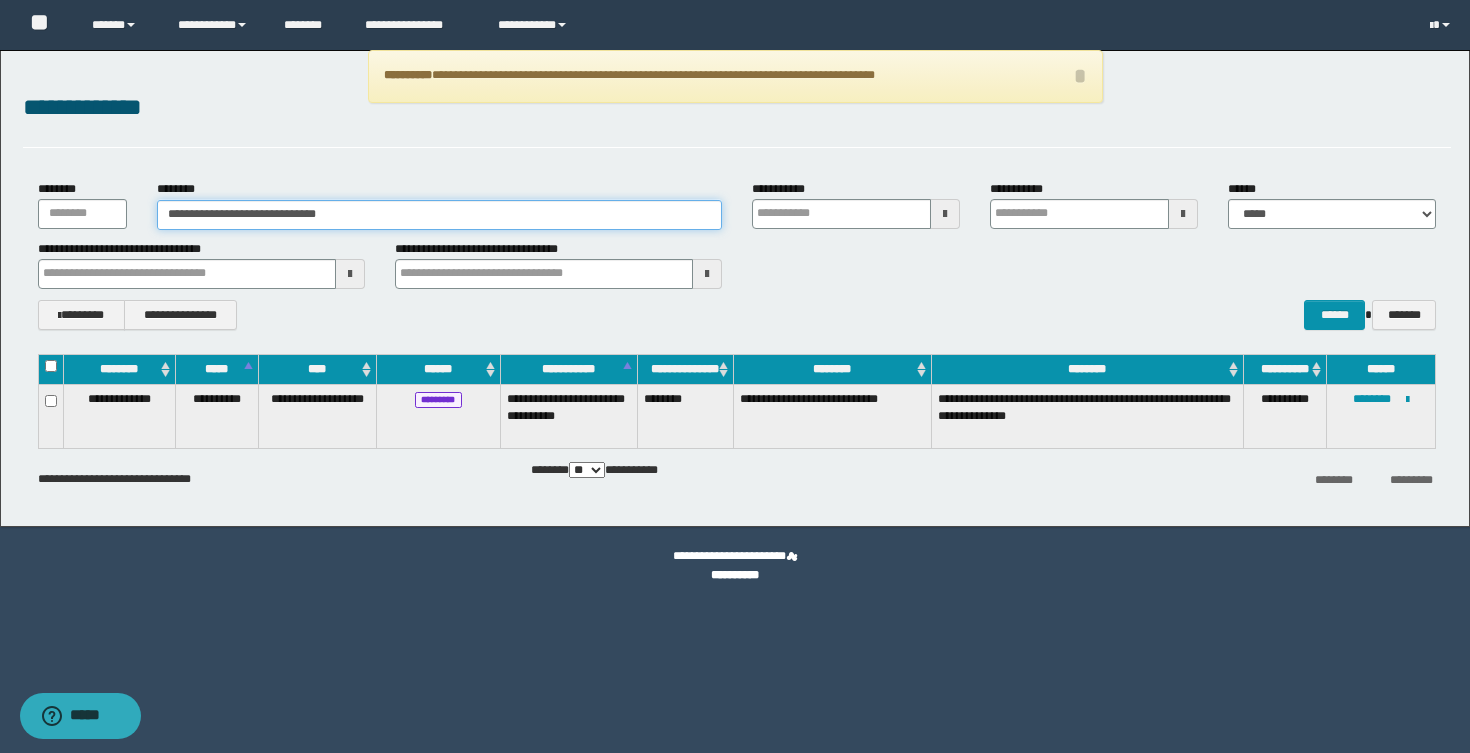 type on "**********" 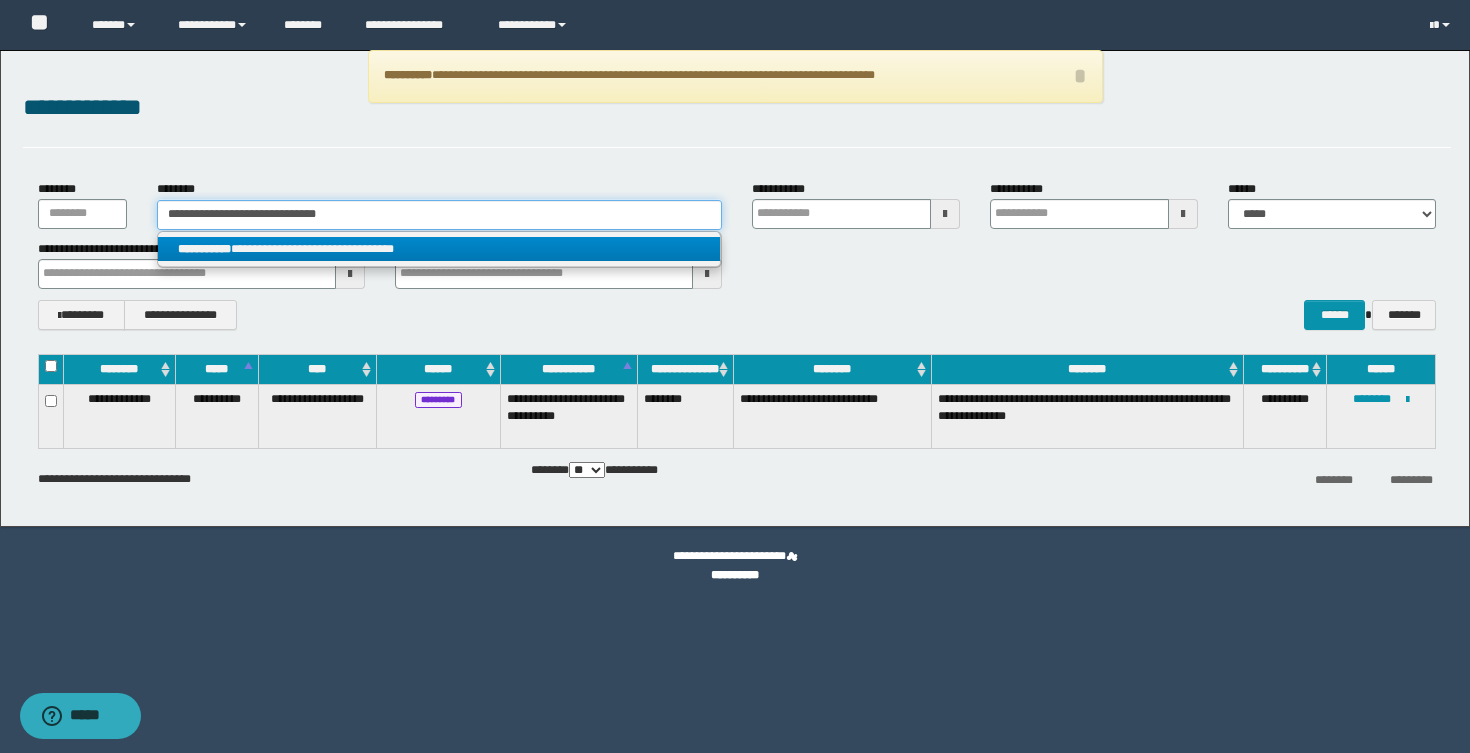 type on "**********" 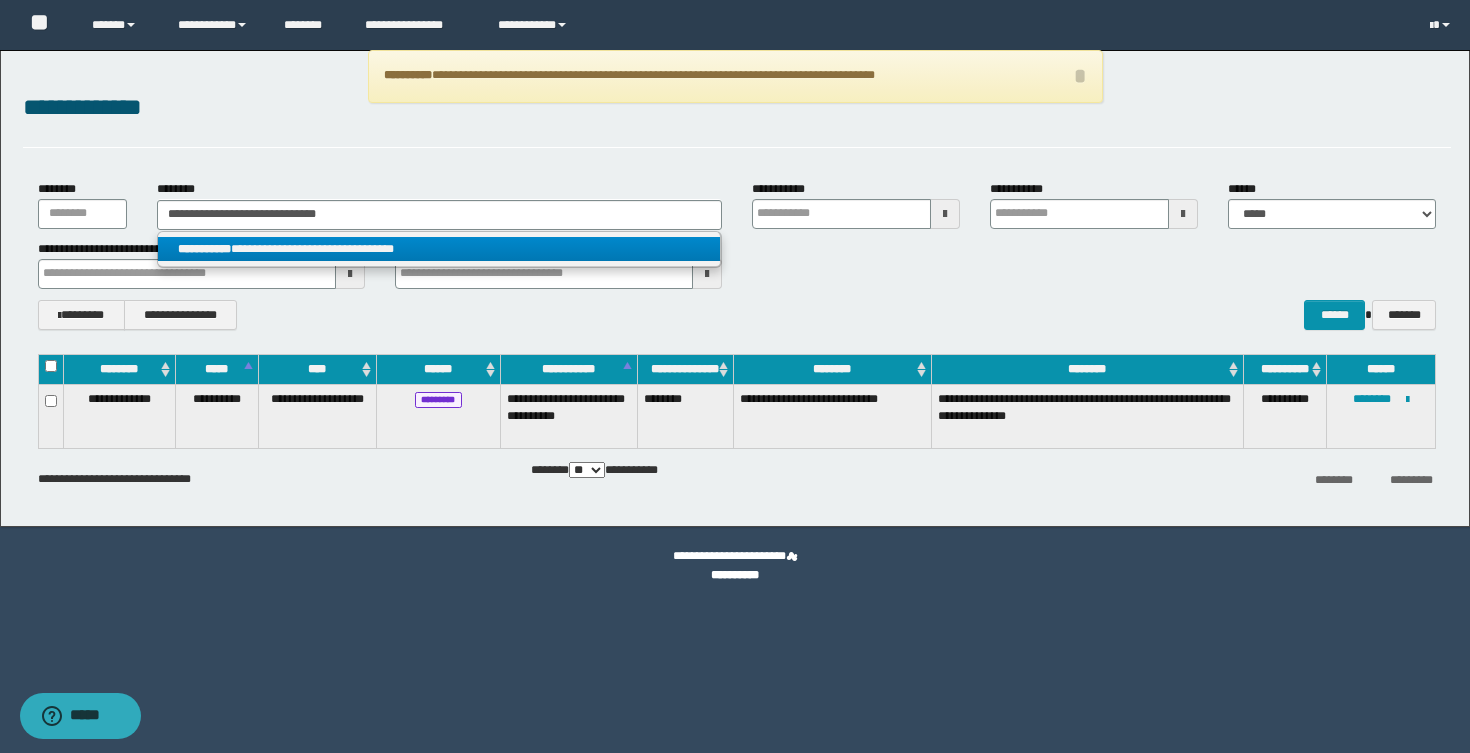 click on "**********" at bounding box center (439, 249) 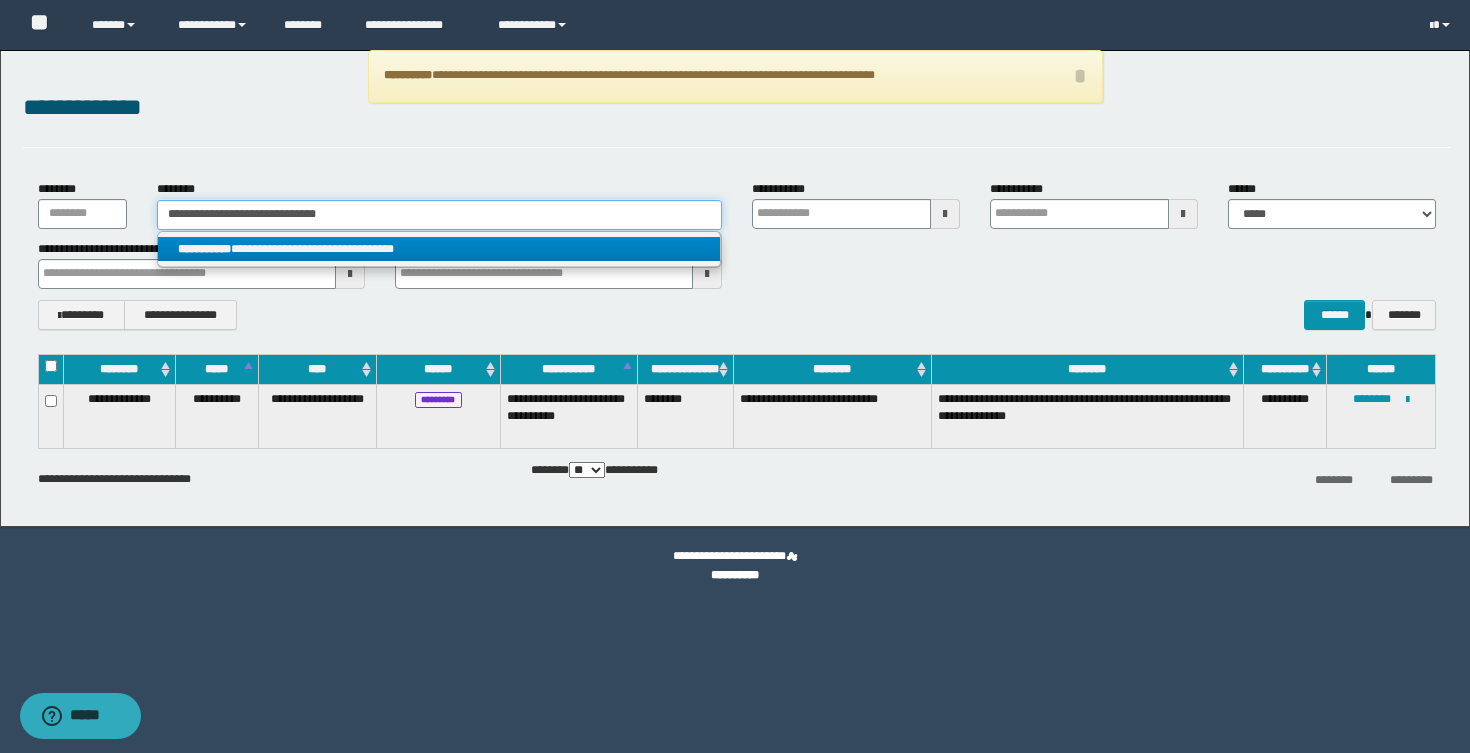 type 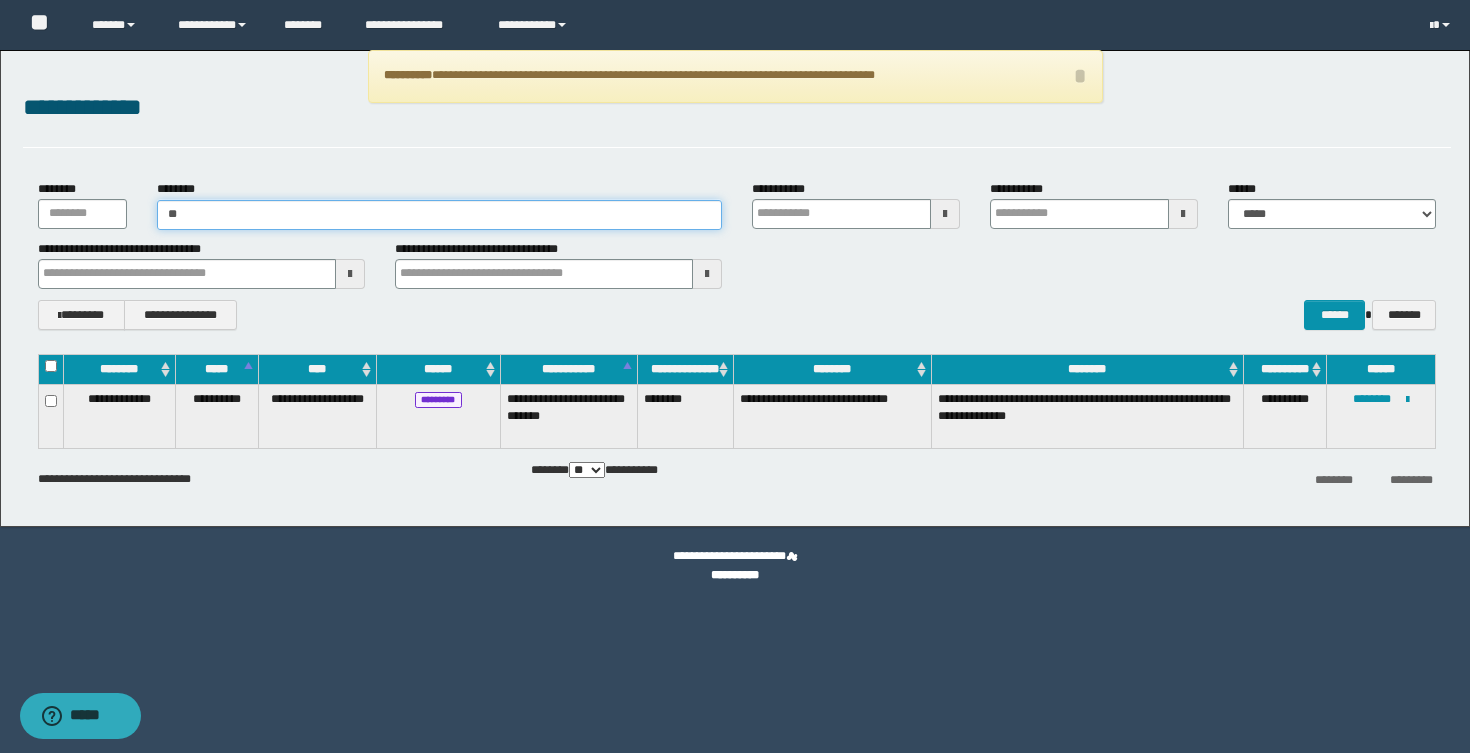type on "*" 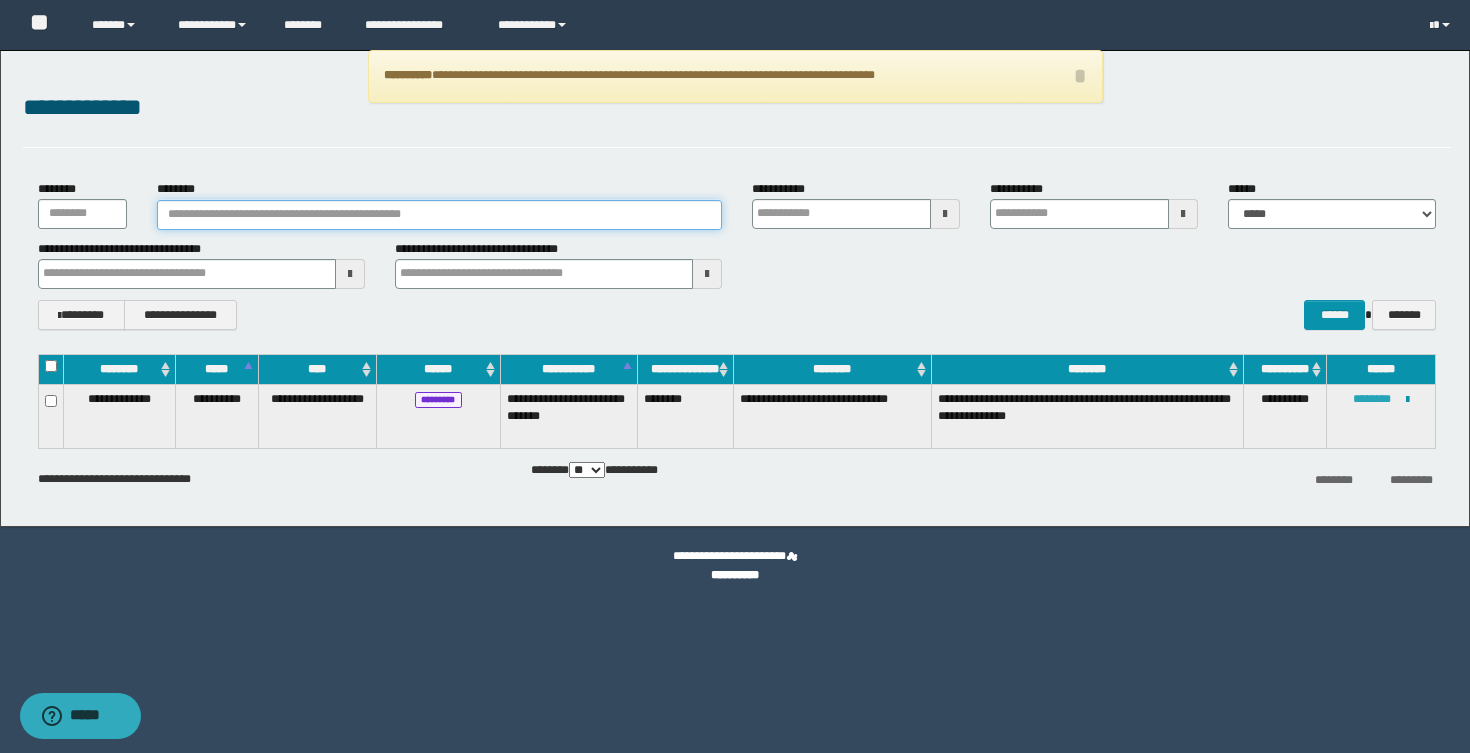 type 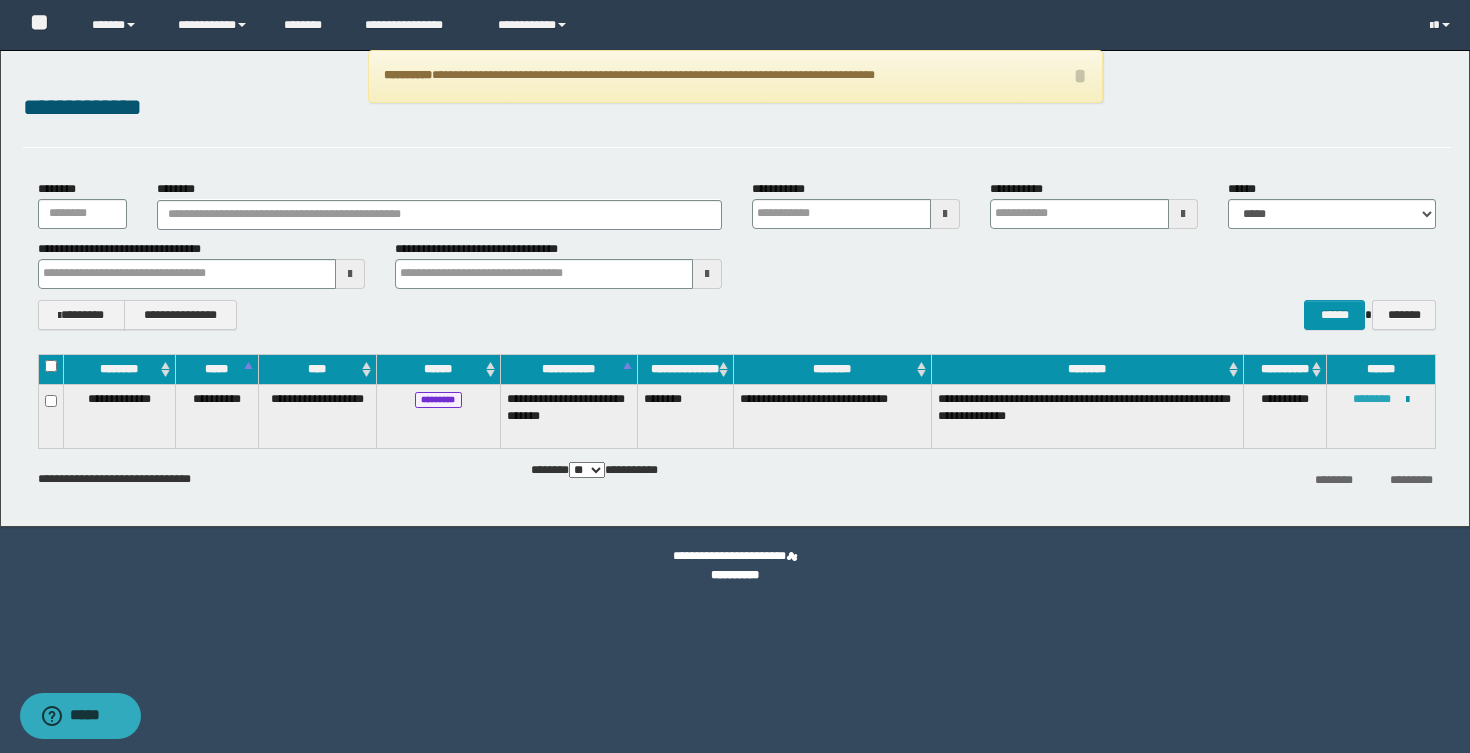 click on "********" at bounding box center (1372, 399) 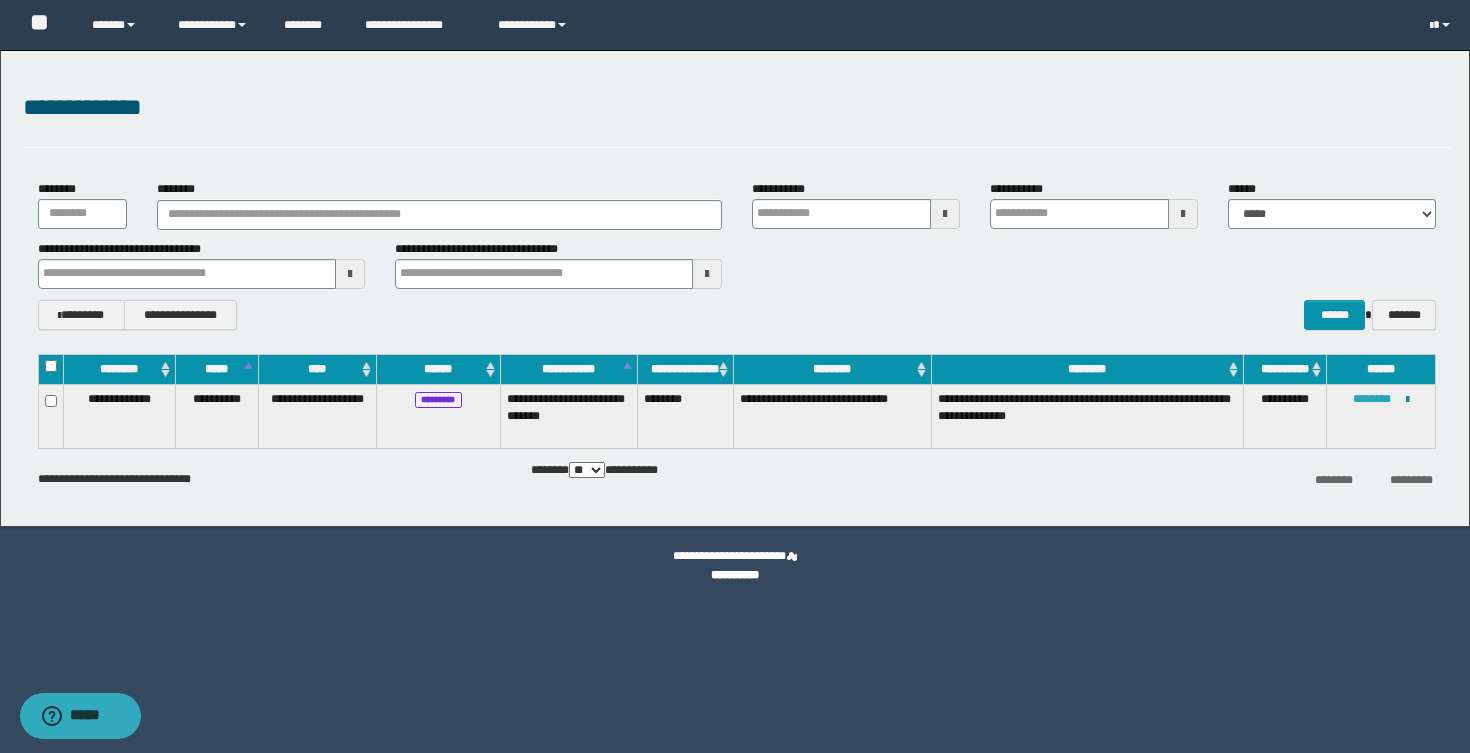 type 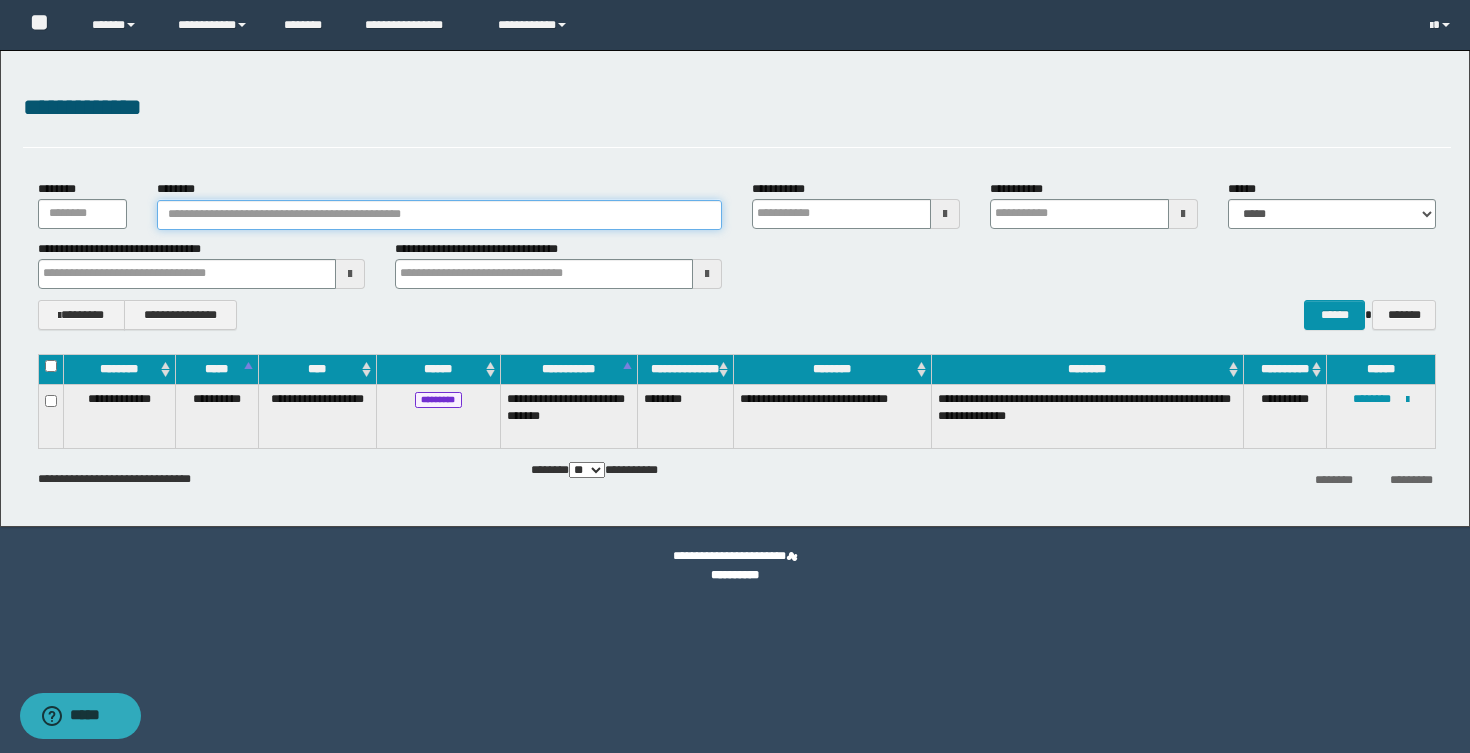 click on "********" at bounding box center (439, 215) 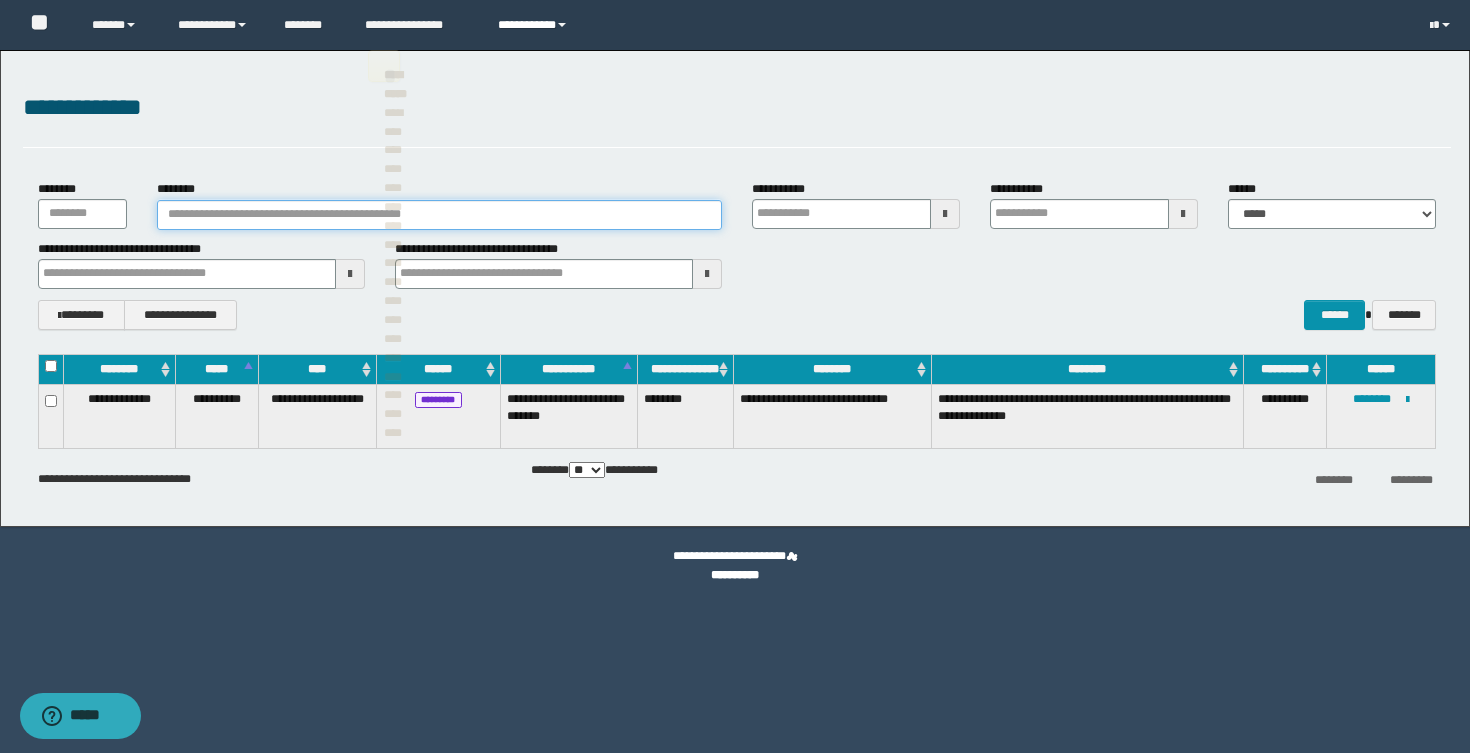 type 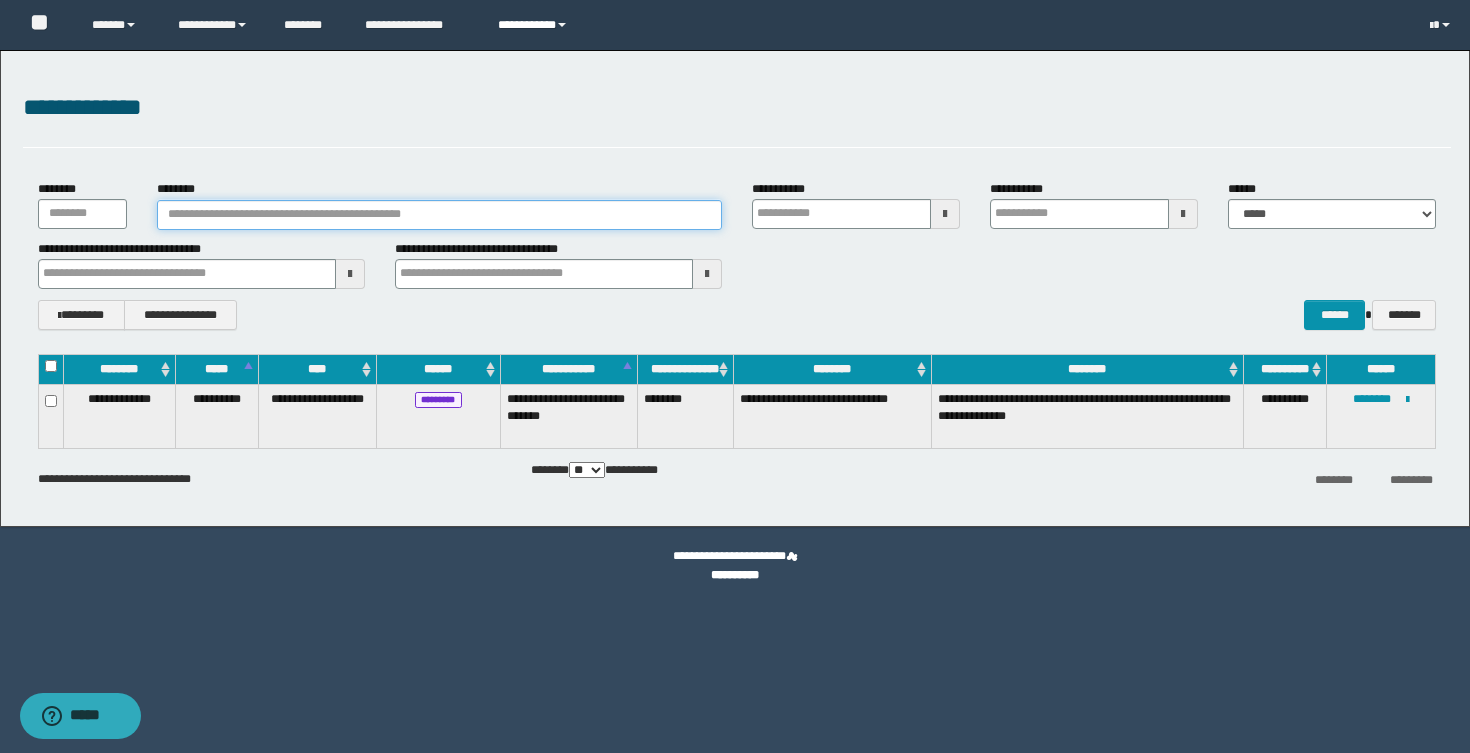 type 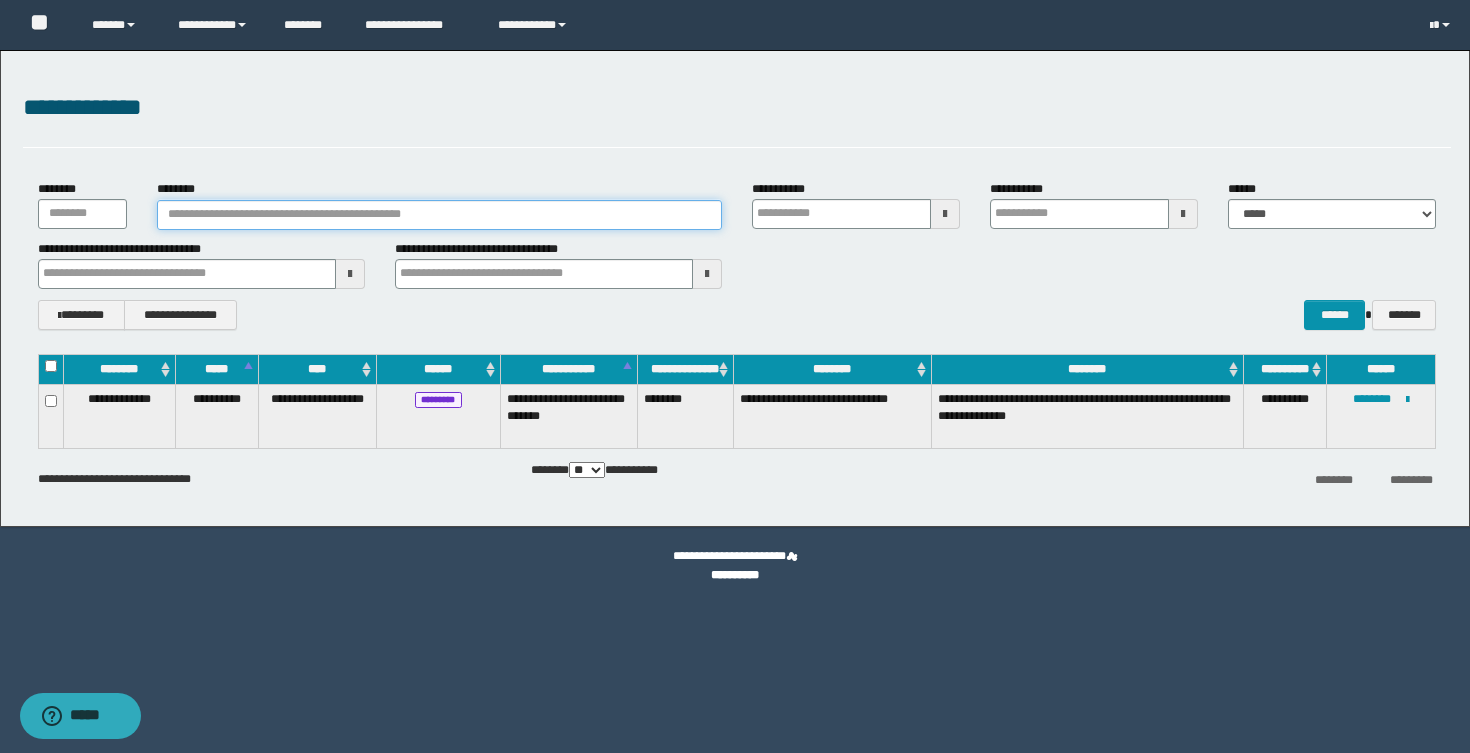 click on "********" at bounding box center [439, 215] 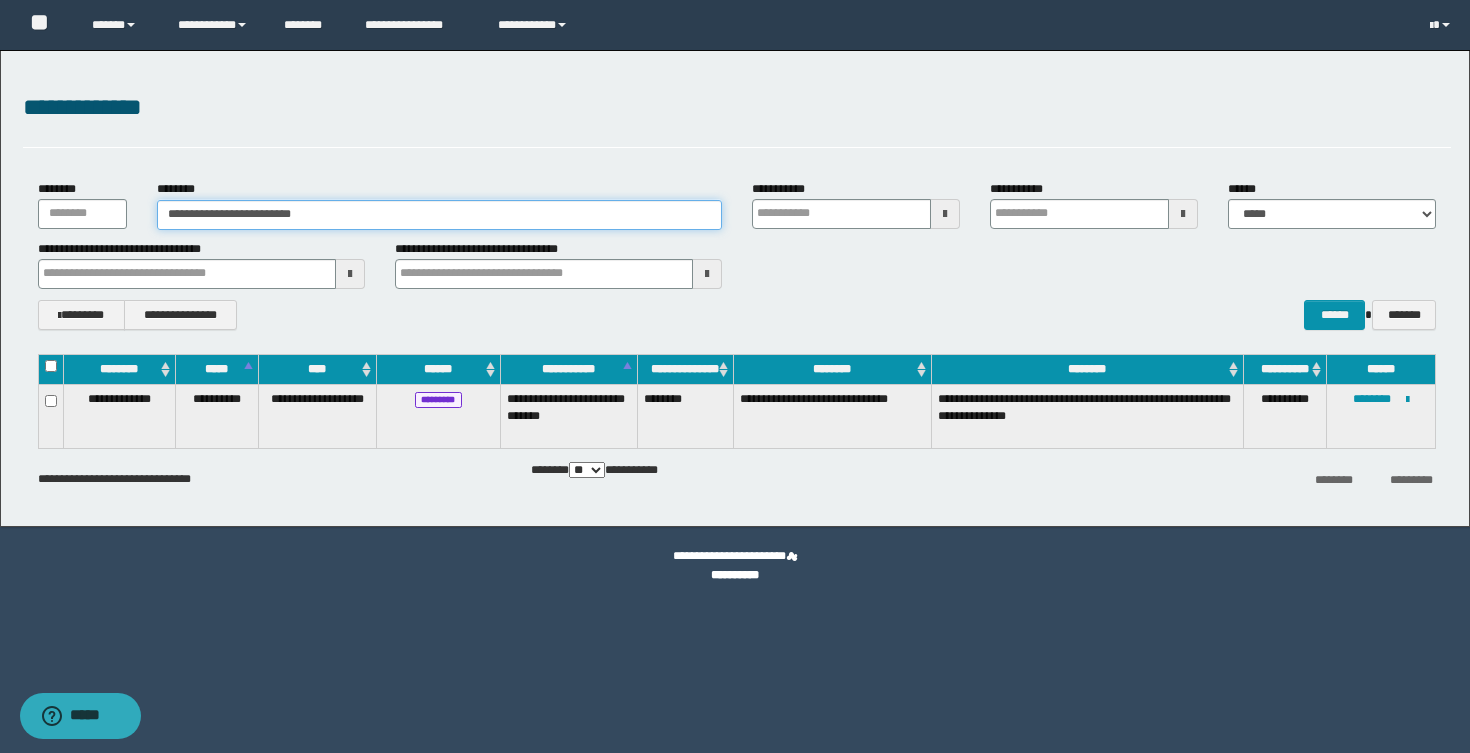 type on "**********" 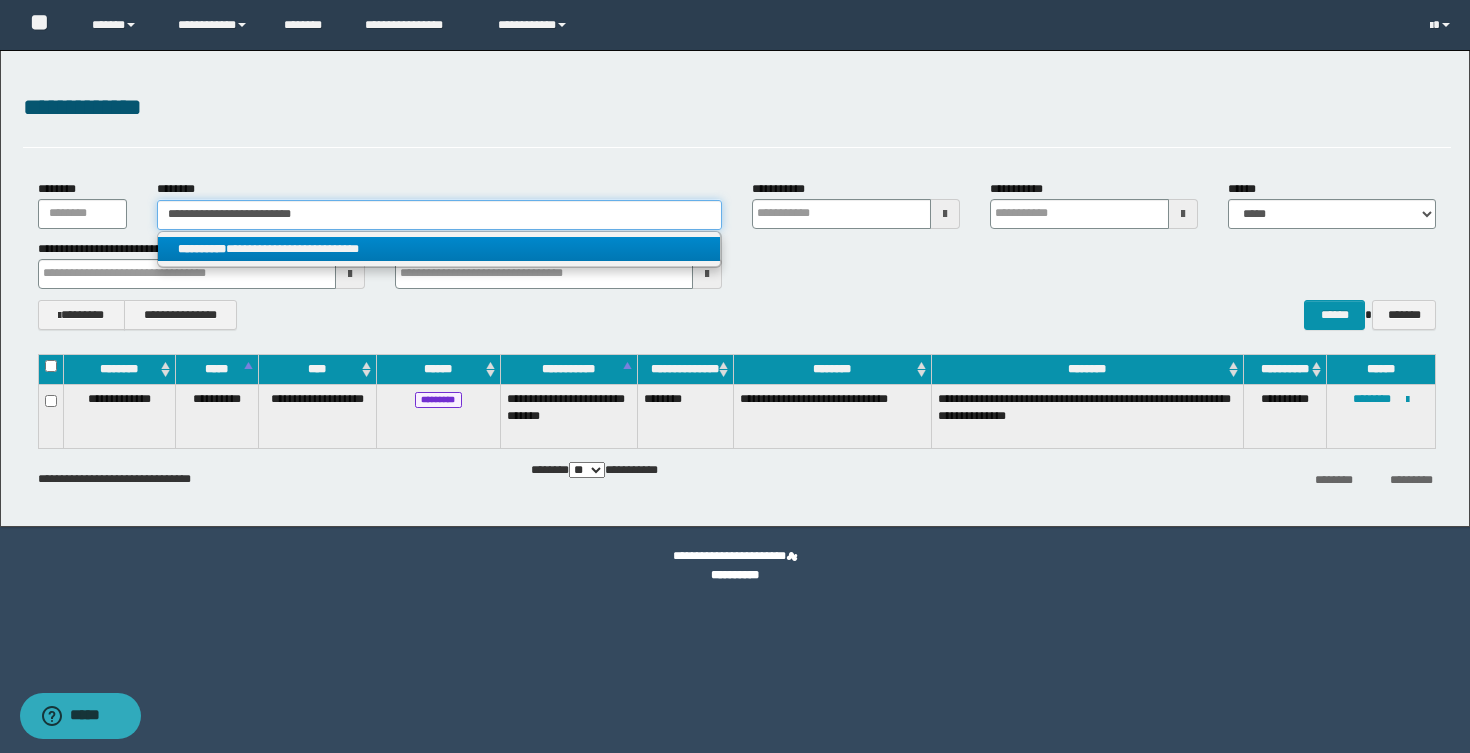 type on "**********" 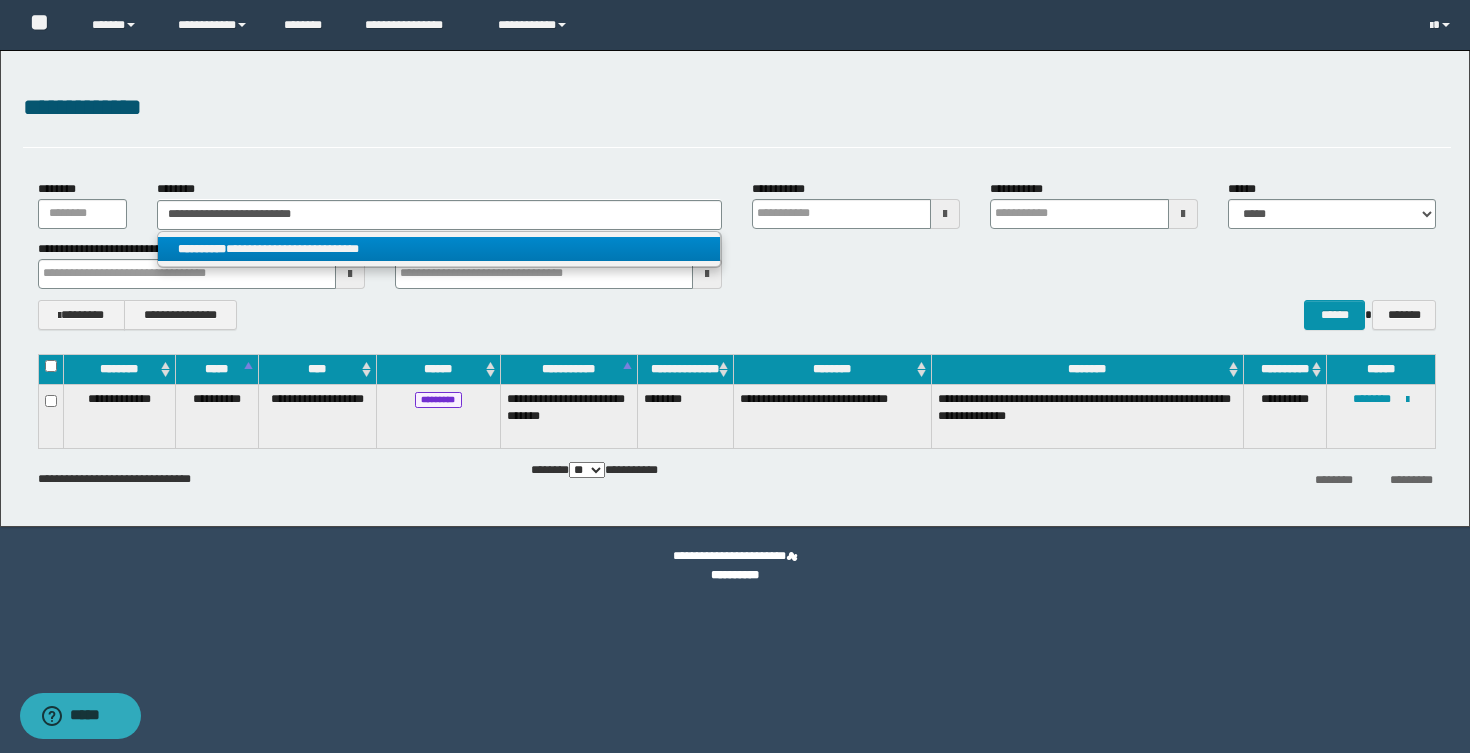 click on "**********" at bounding box center [439, 249] 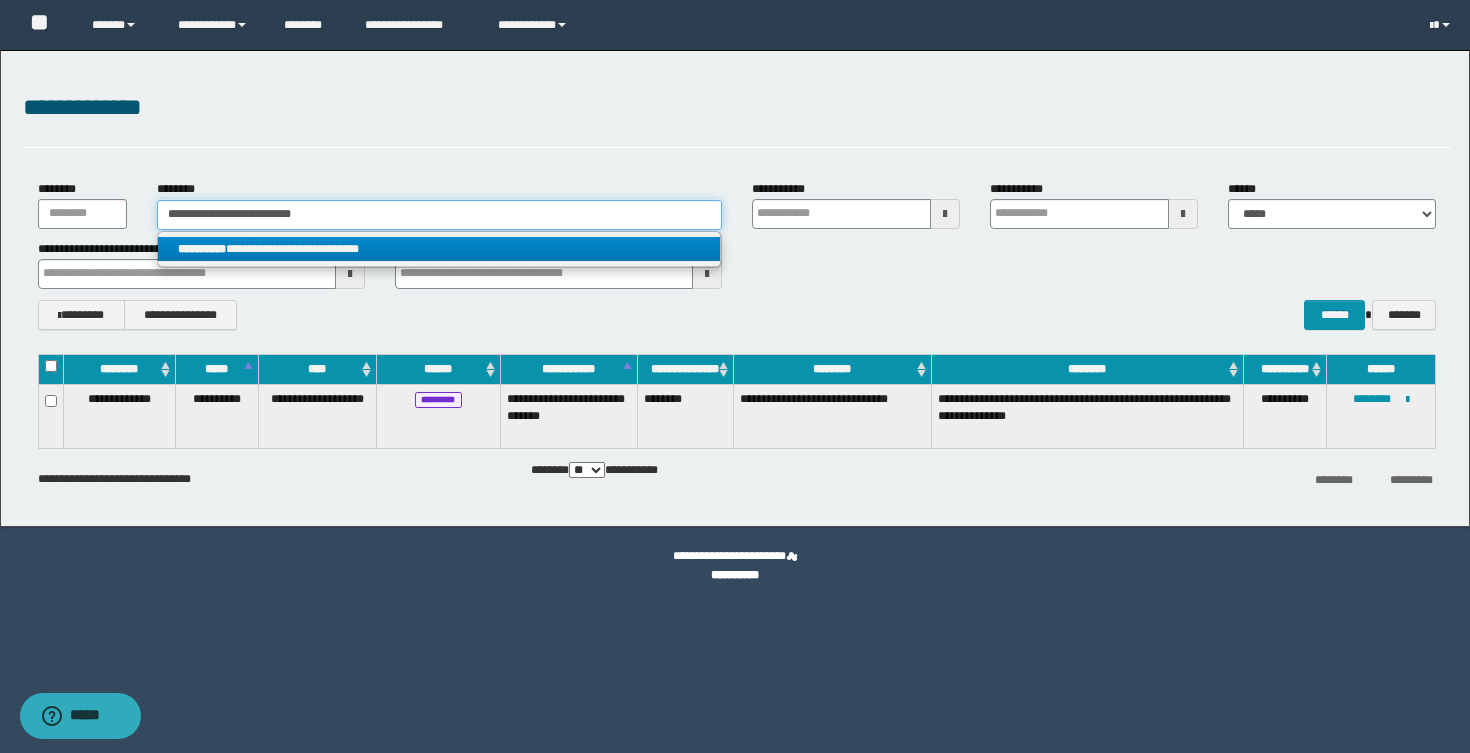 type 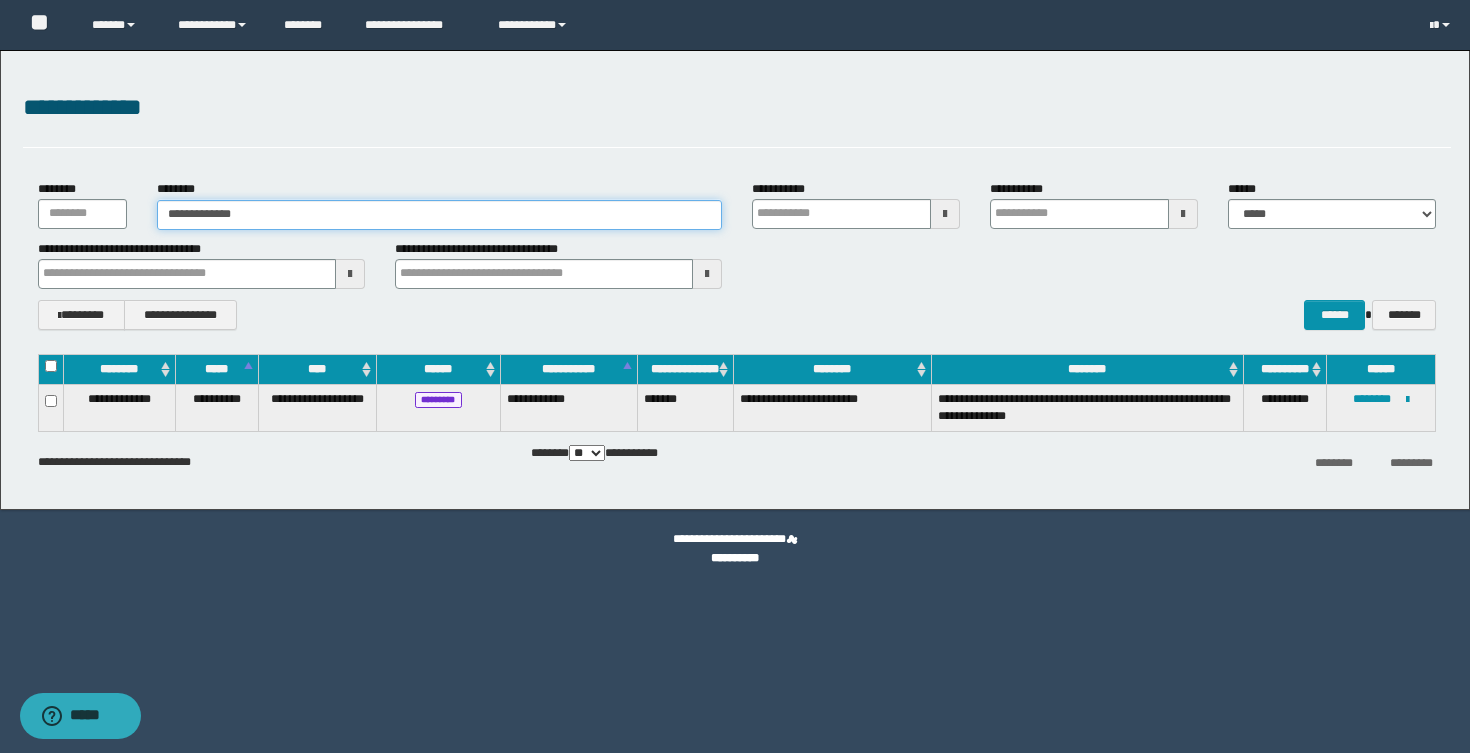 type on "**" 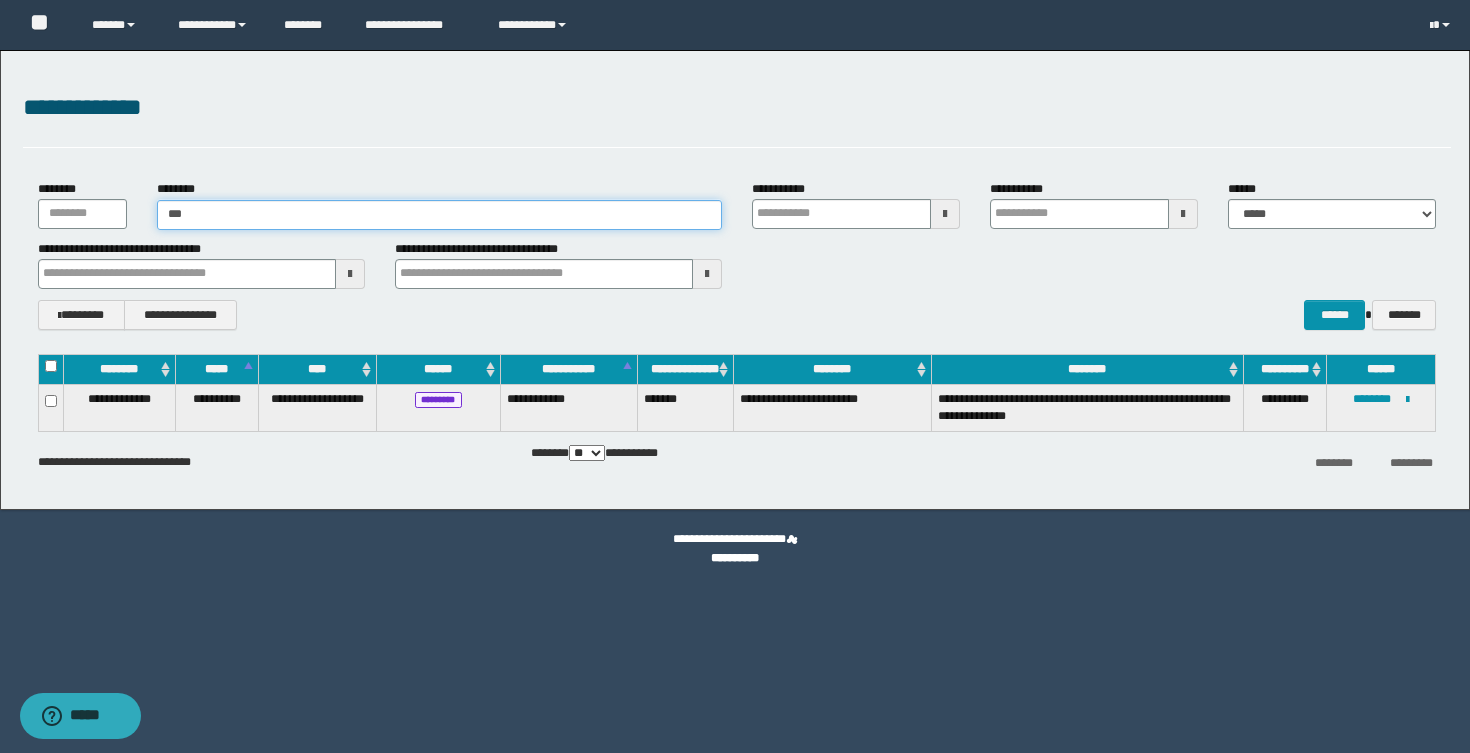 type 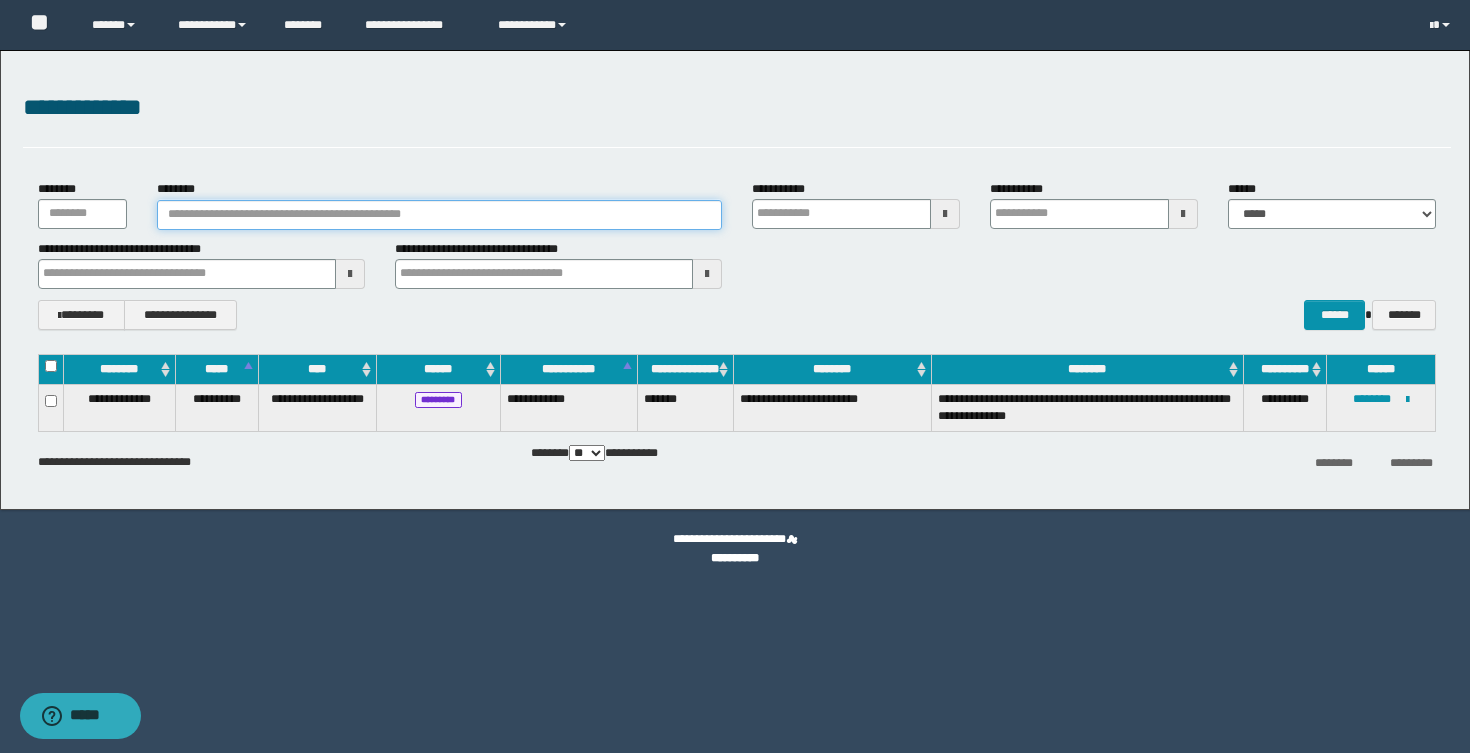 type 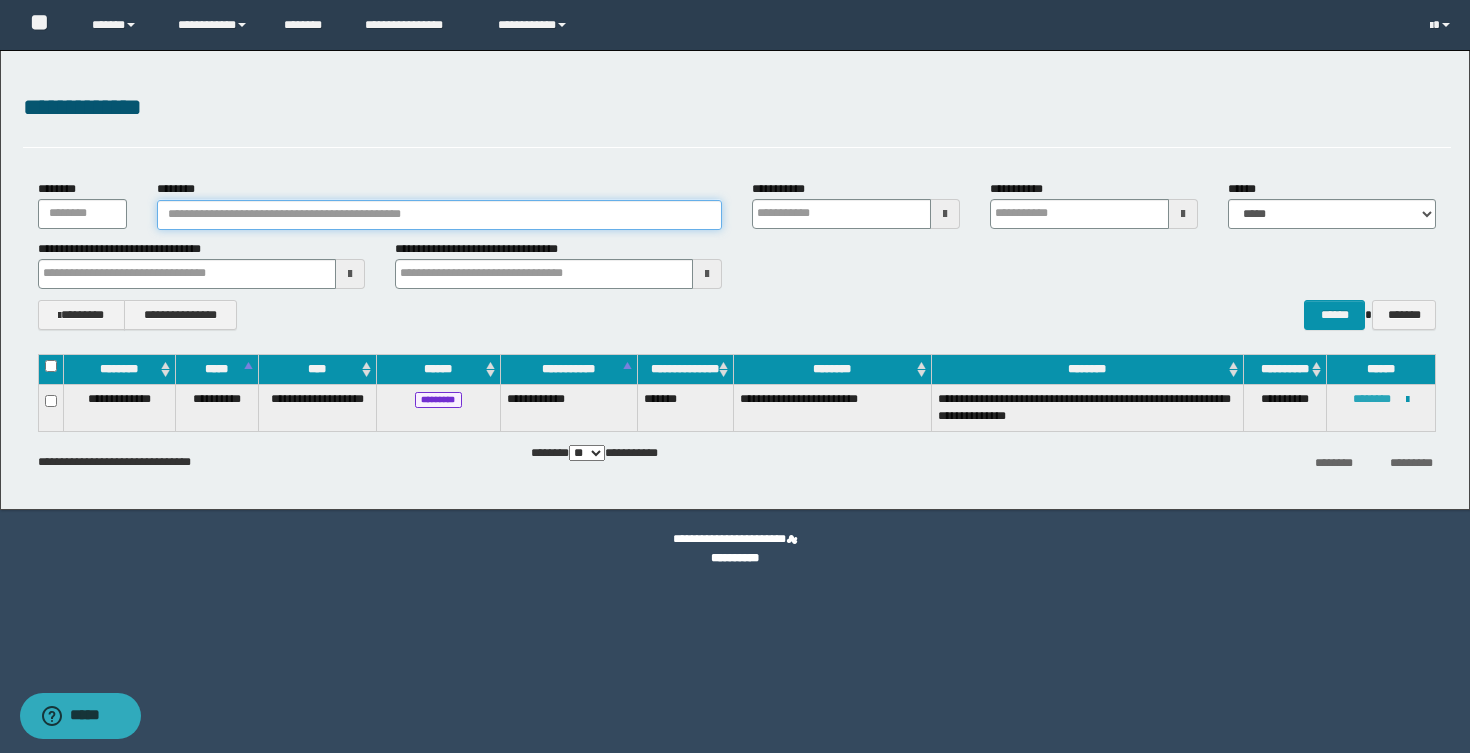 type 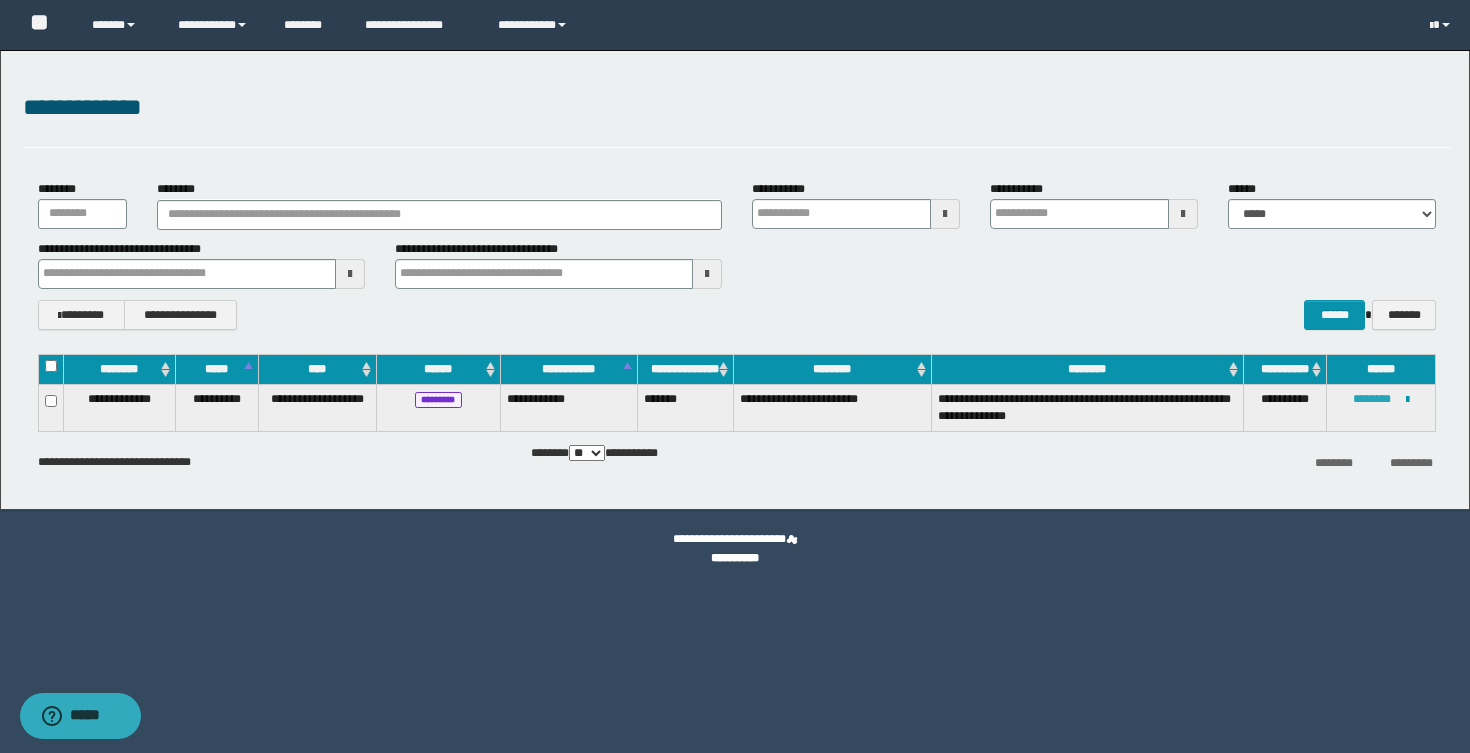 click on "********" at bounding box center (1372, 399) 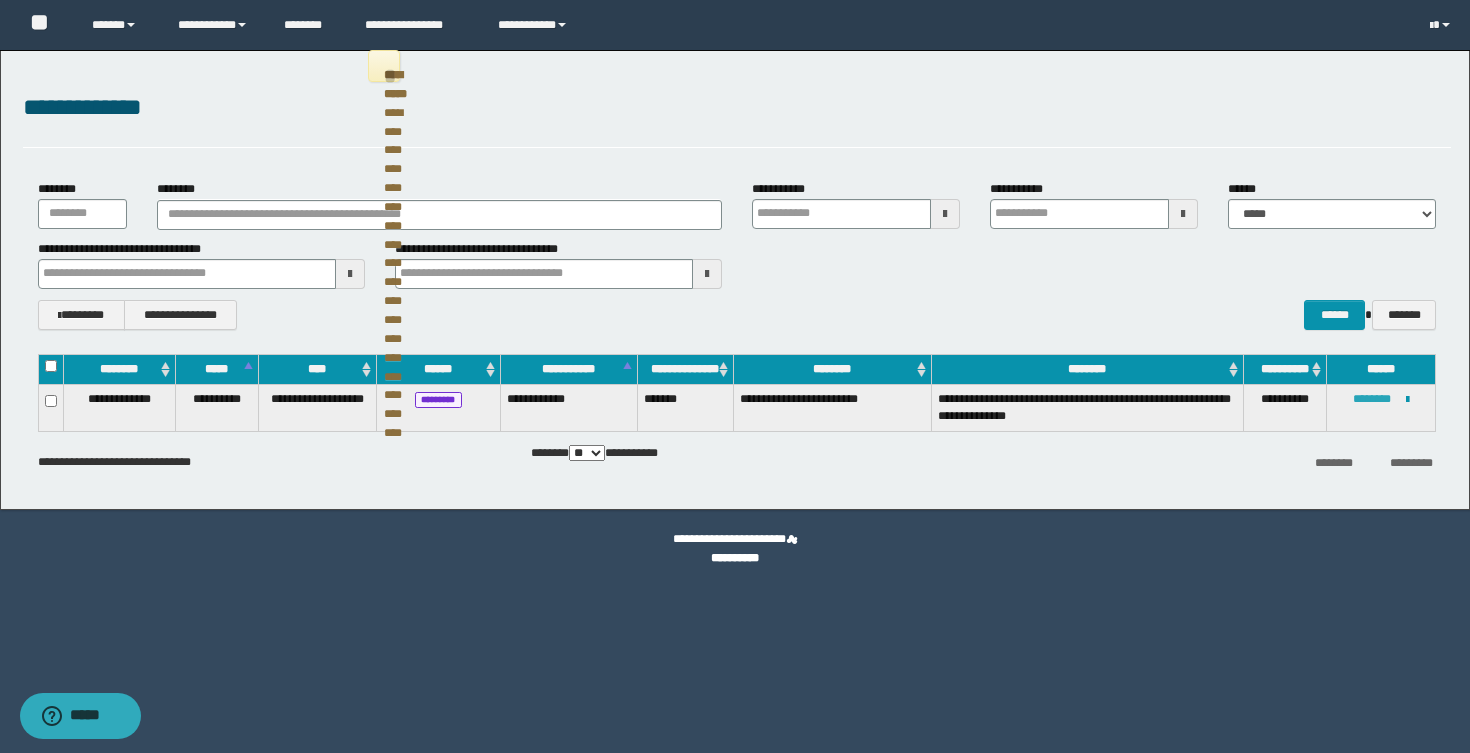 type 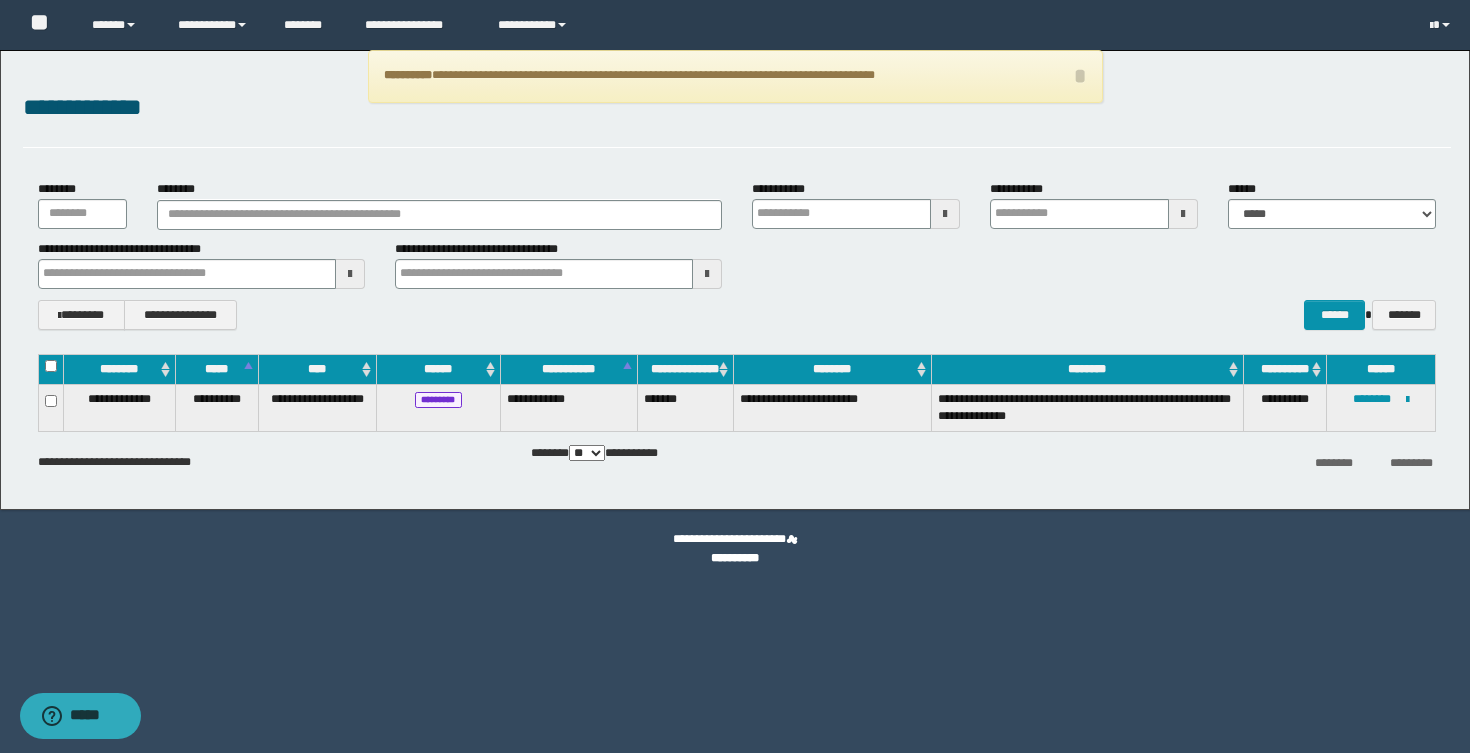 type 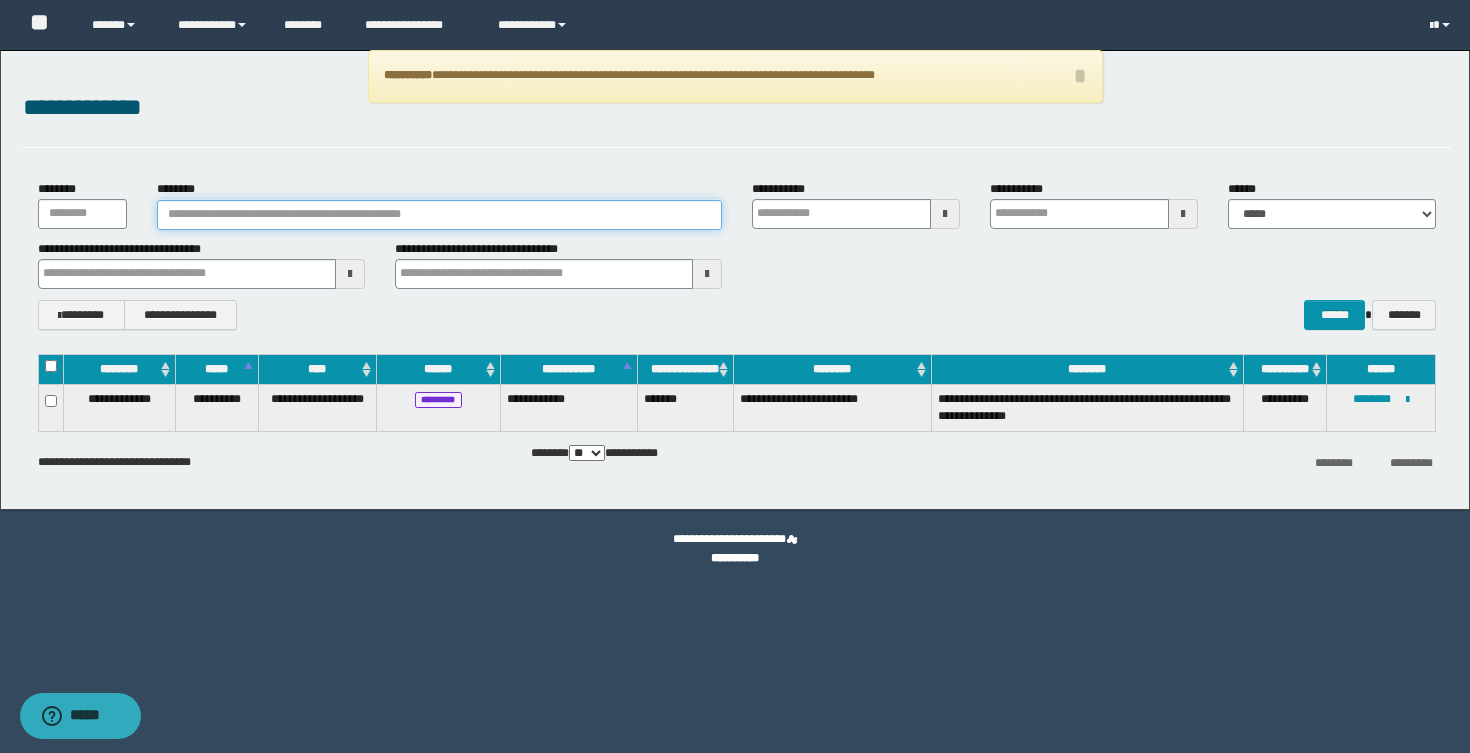 click on "********" at bounding box center (439, 215) 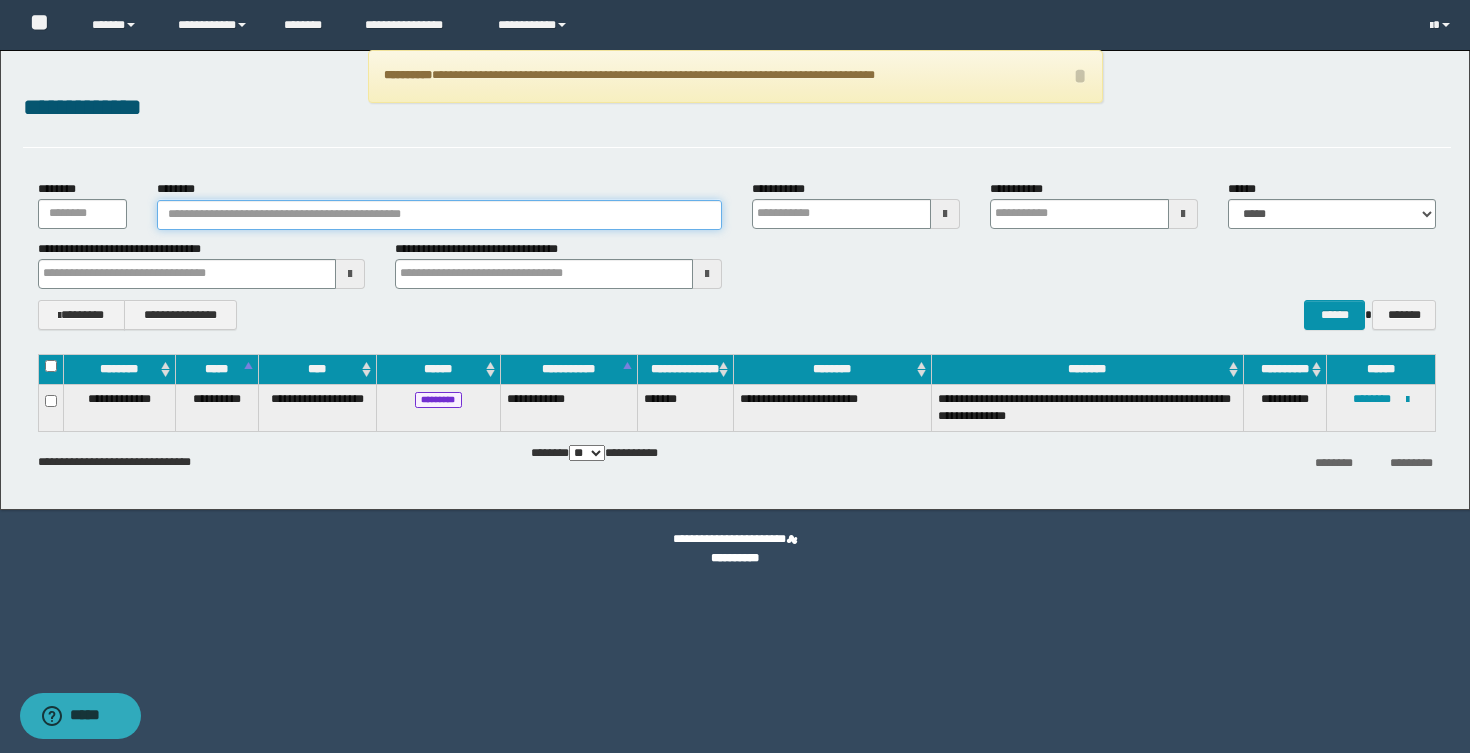 type 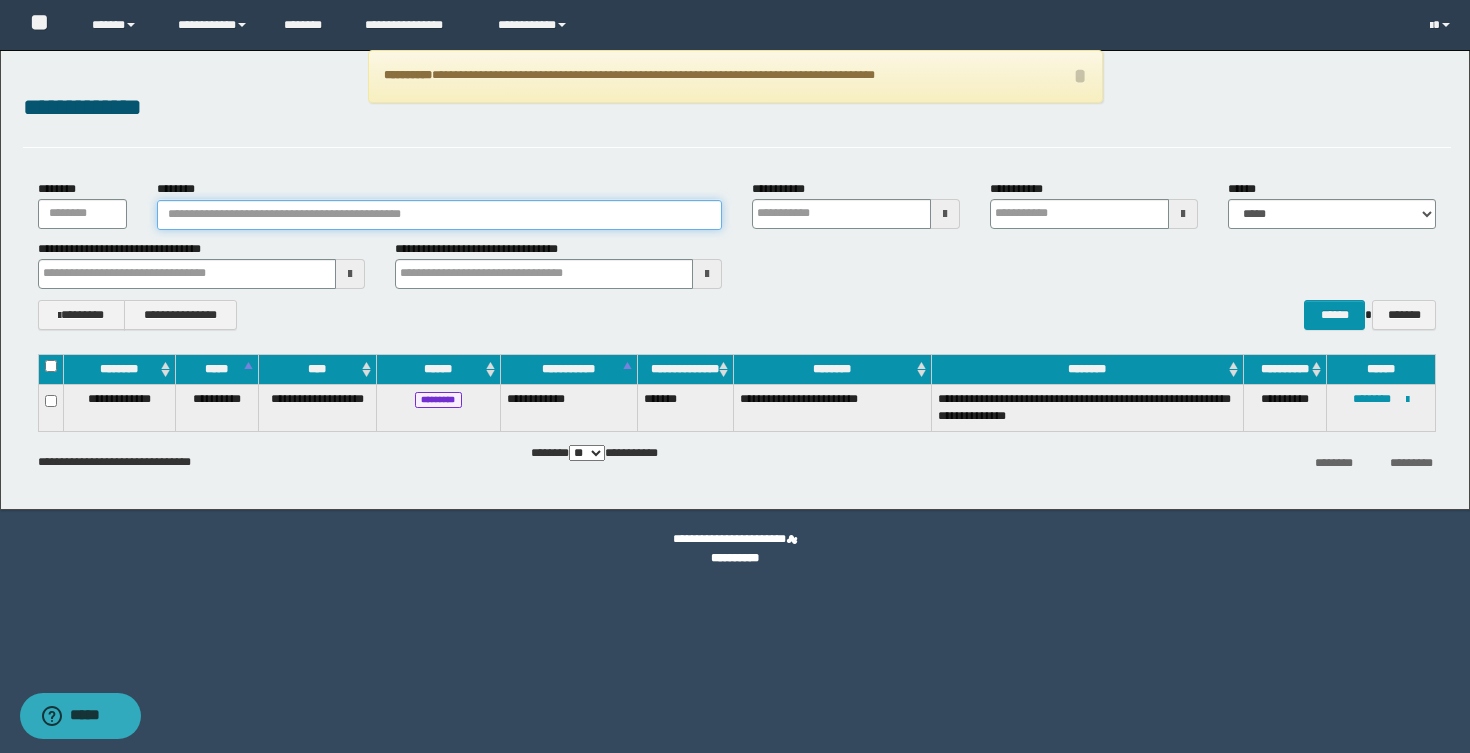 paste on "**********" 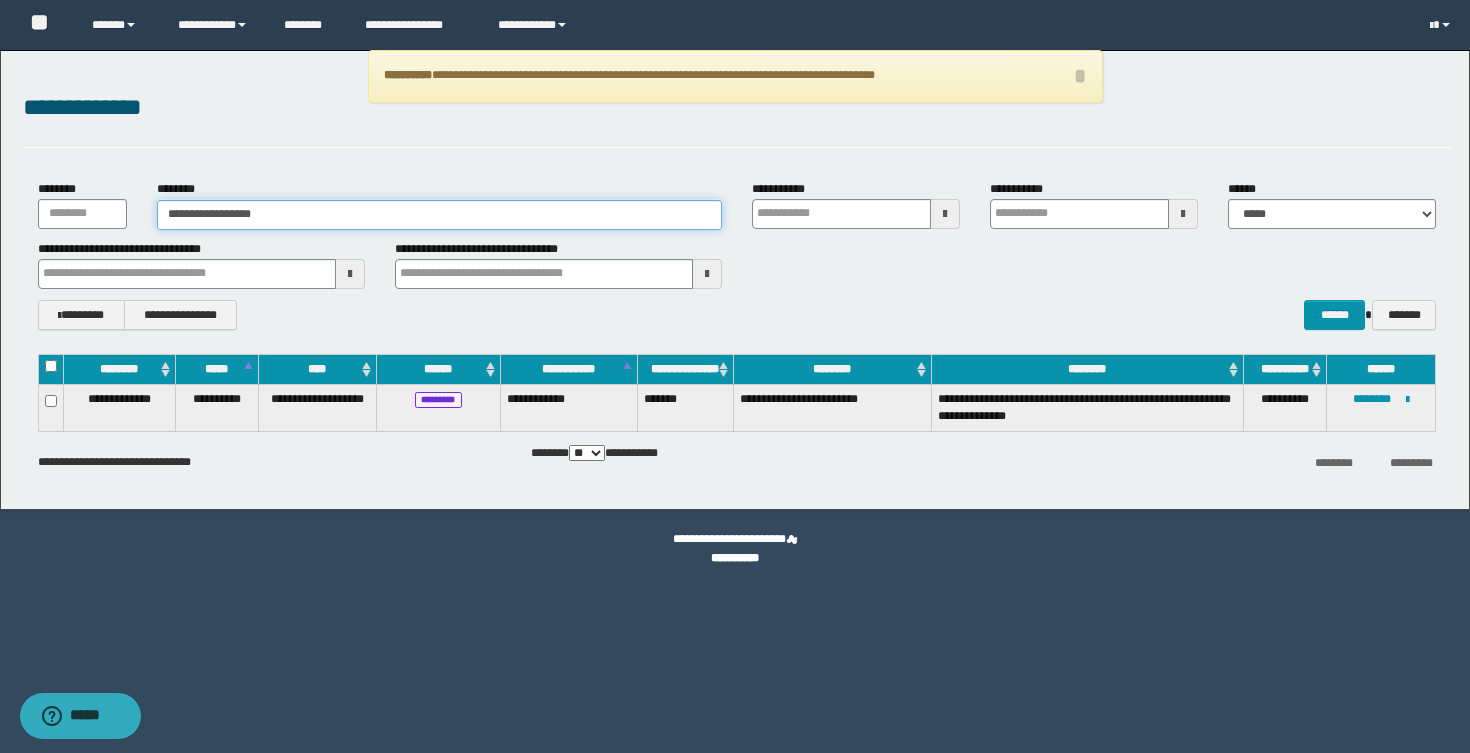 type on "**********" 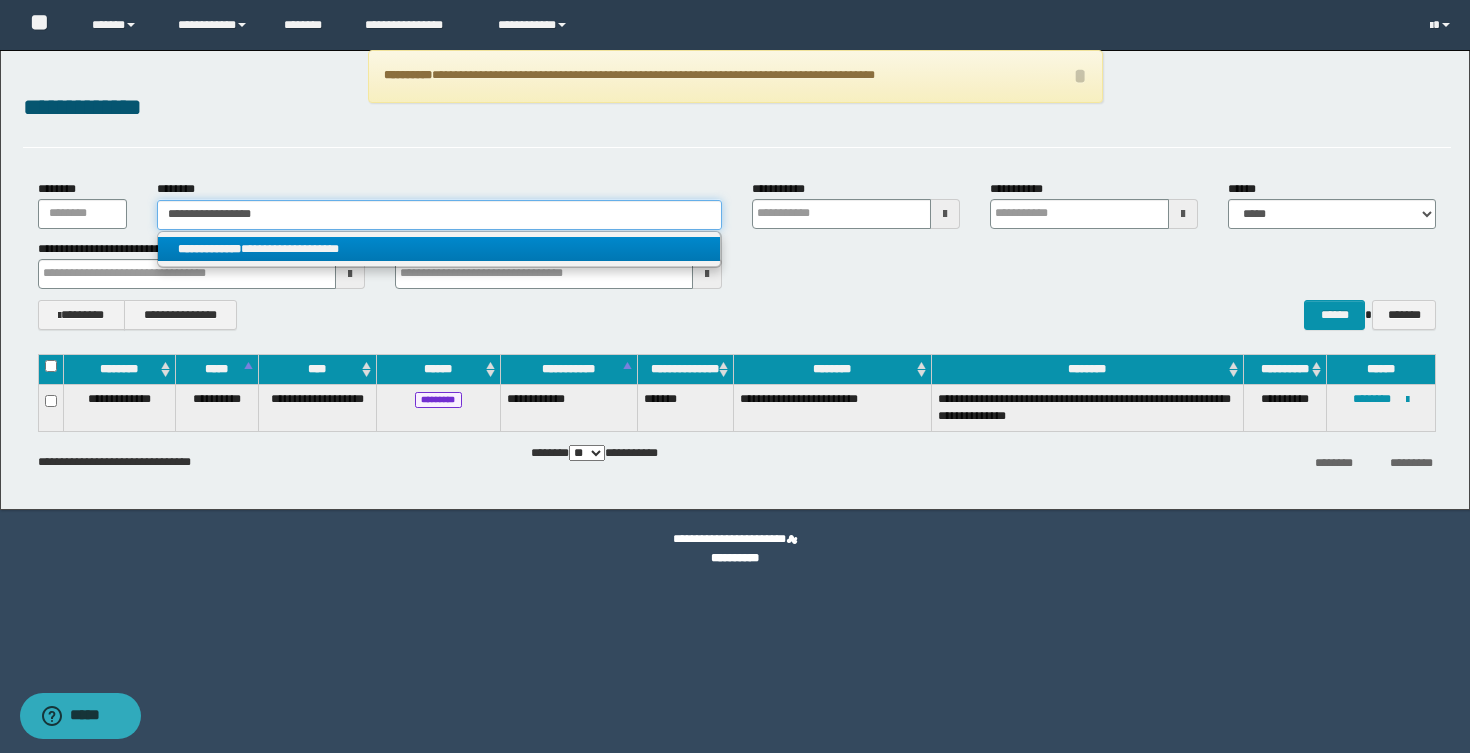 type on "**********" 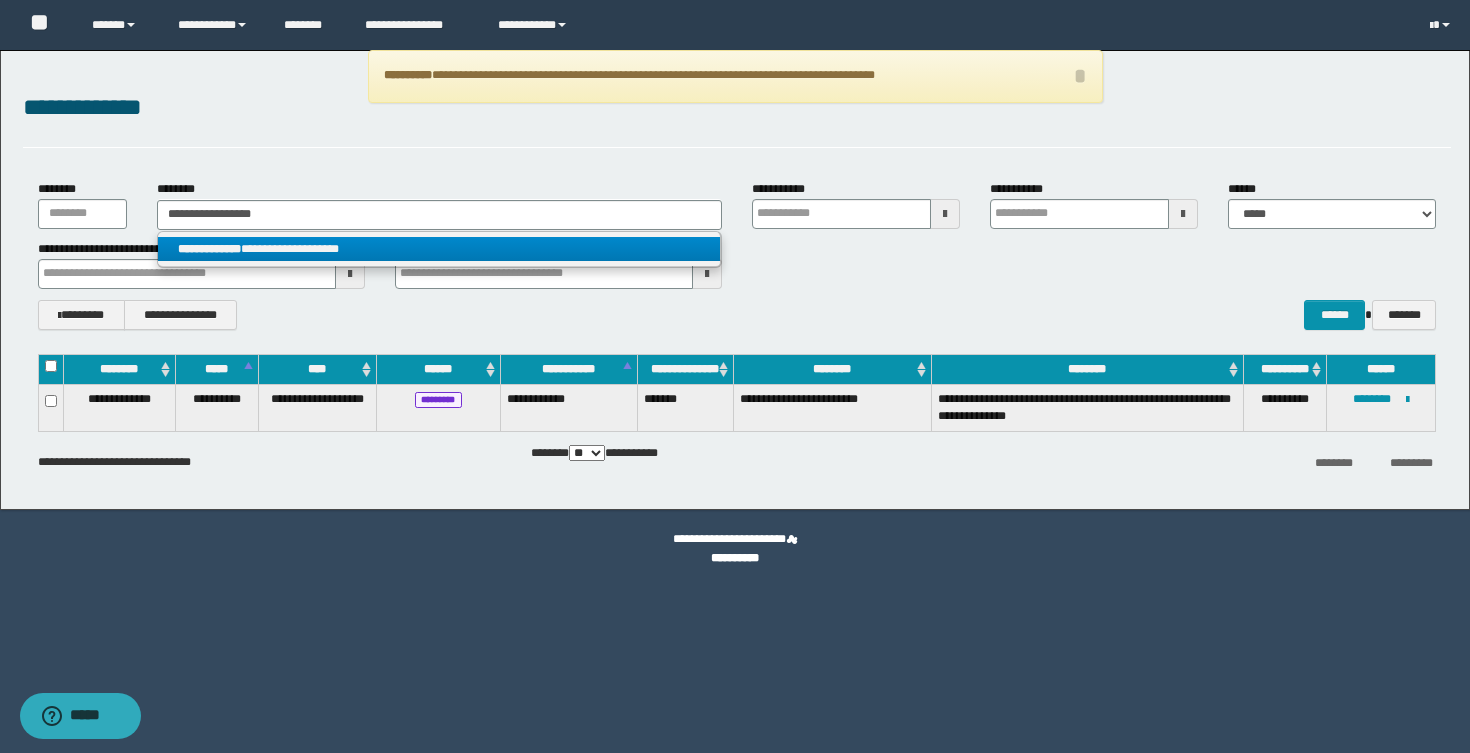 click on "**********" at bounding box center (439, 249) 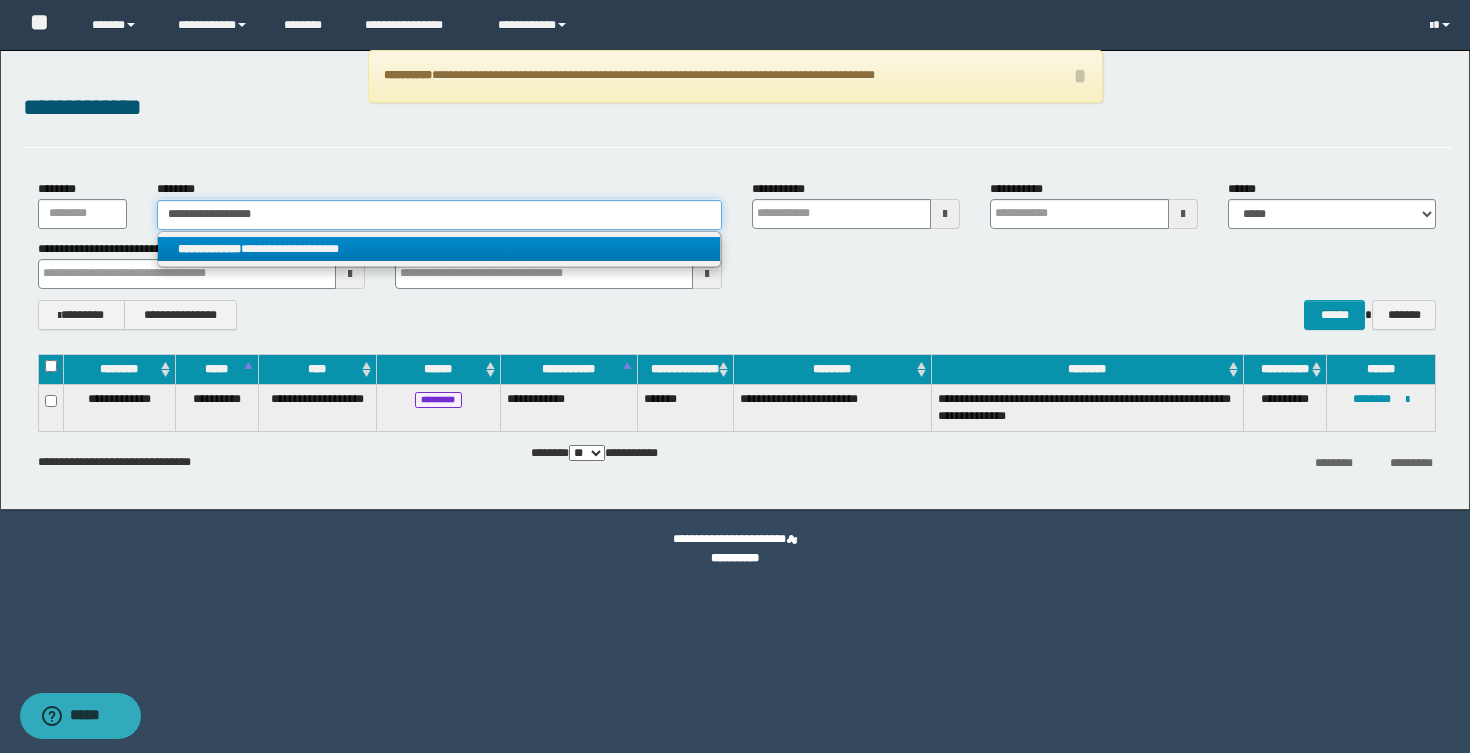 type 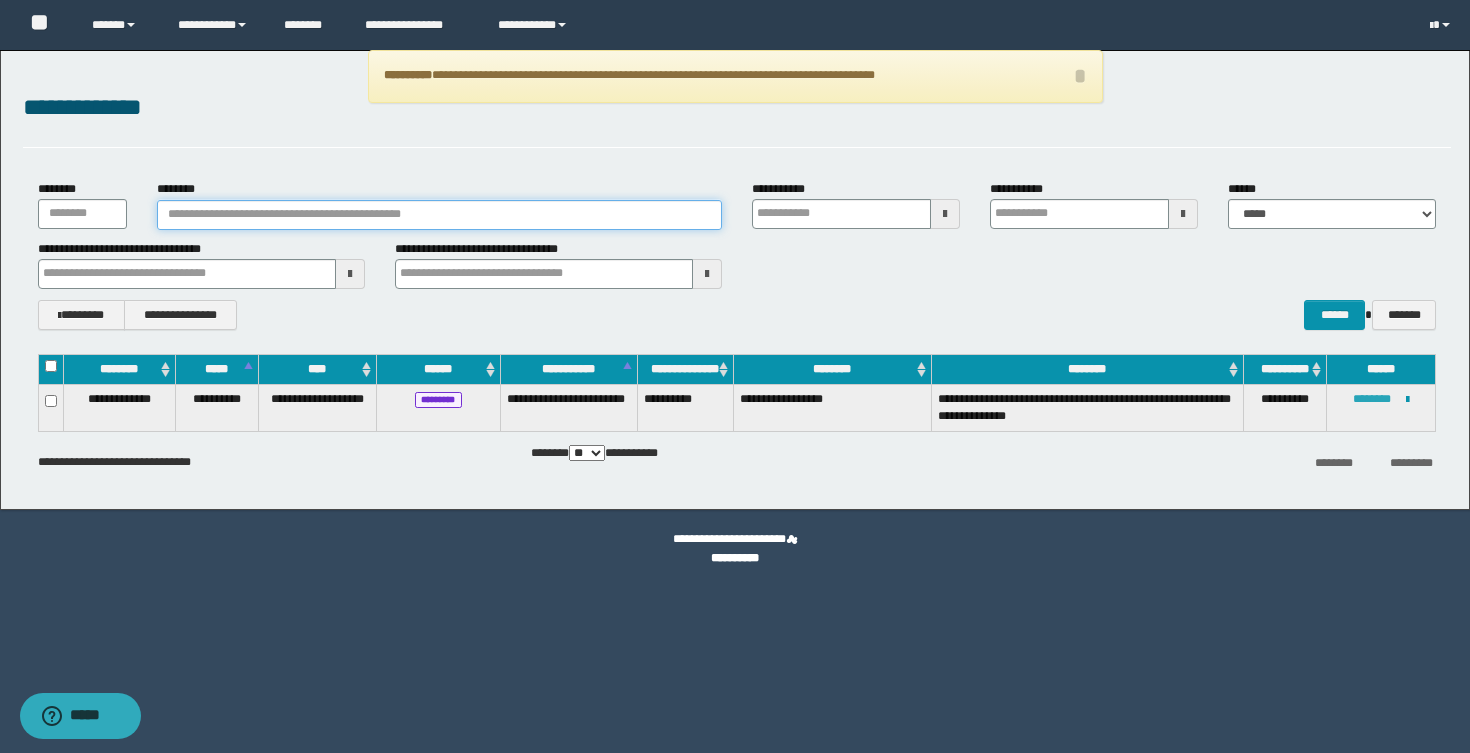 type 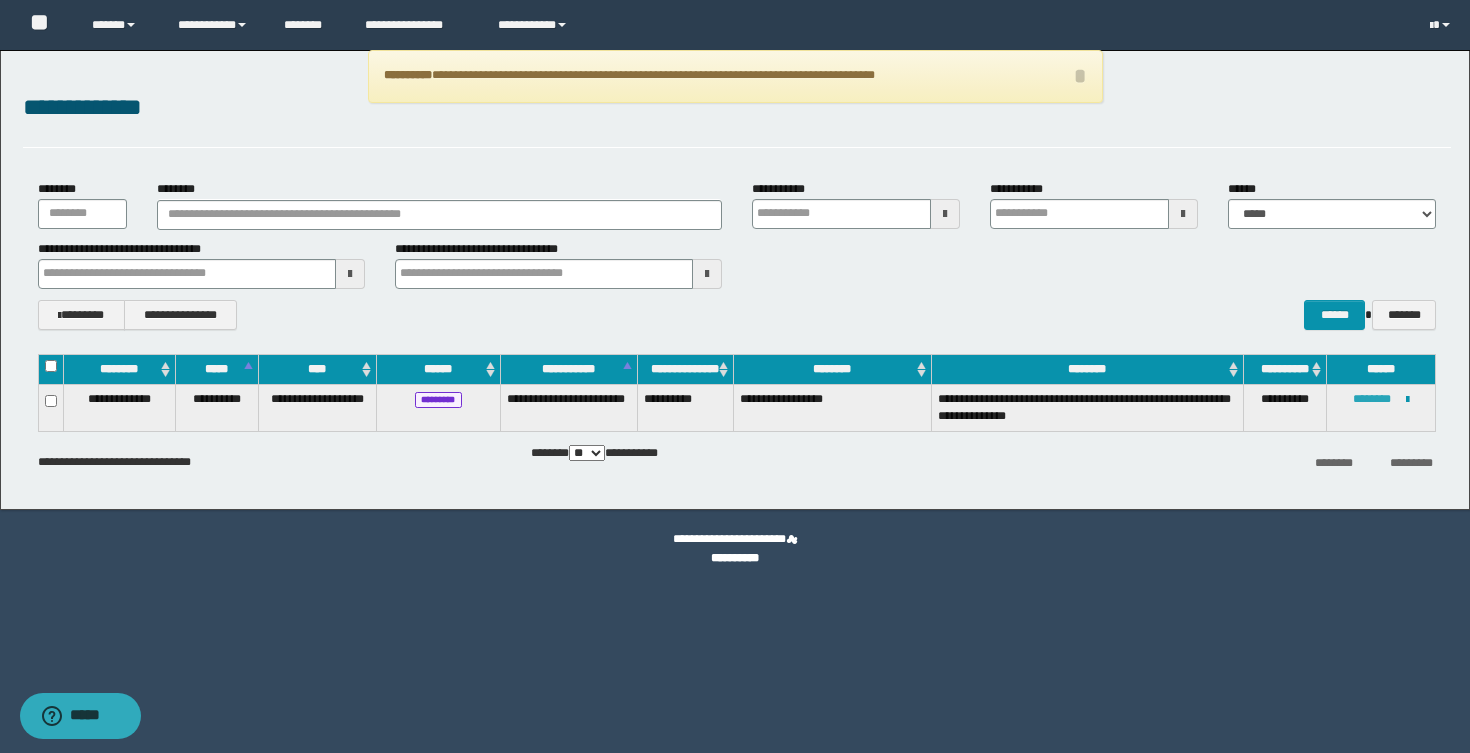 click on "********" at bounding box center [1372, 399] 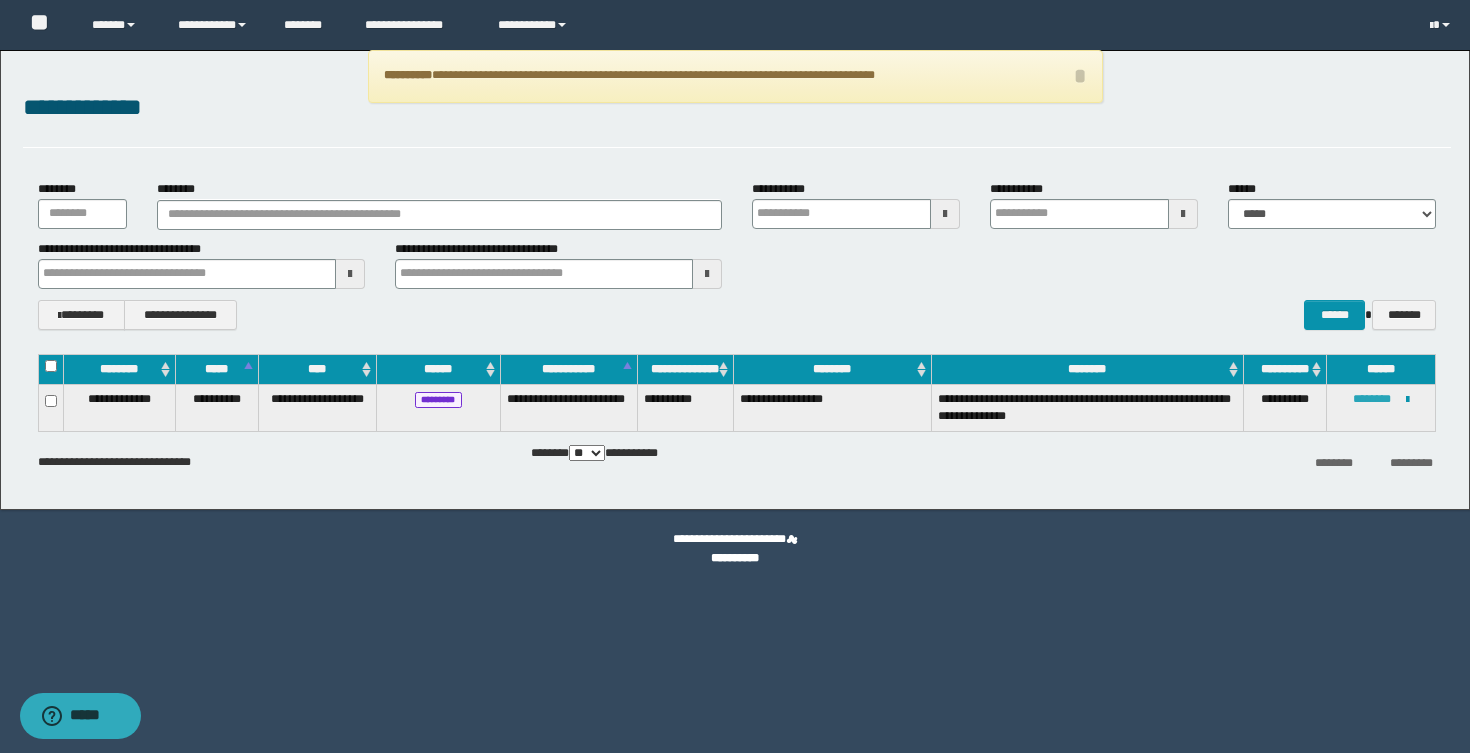type 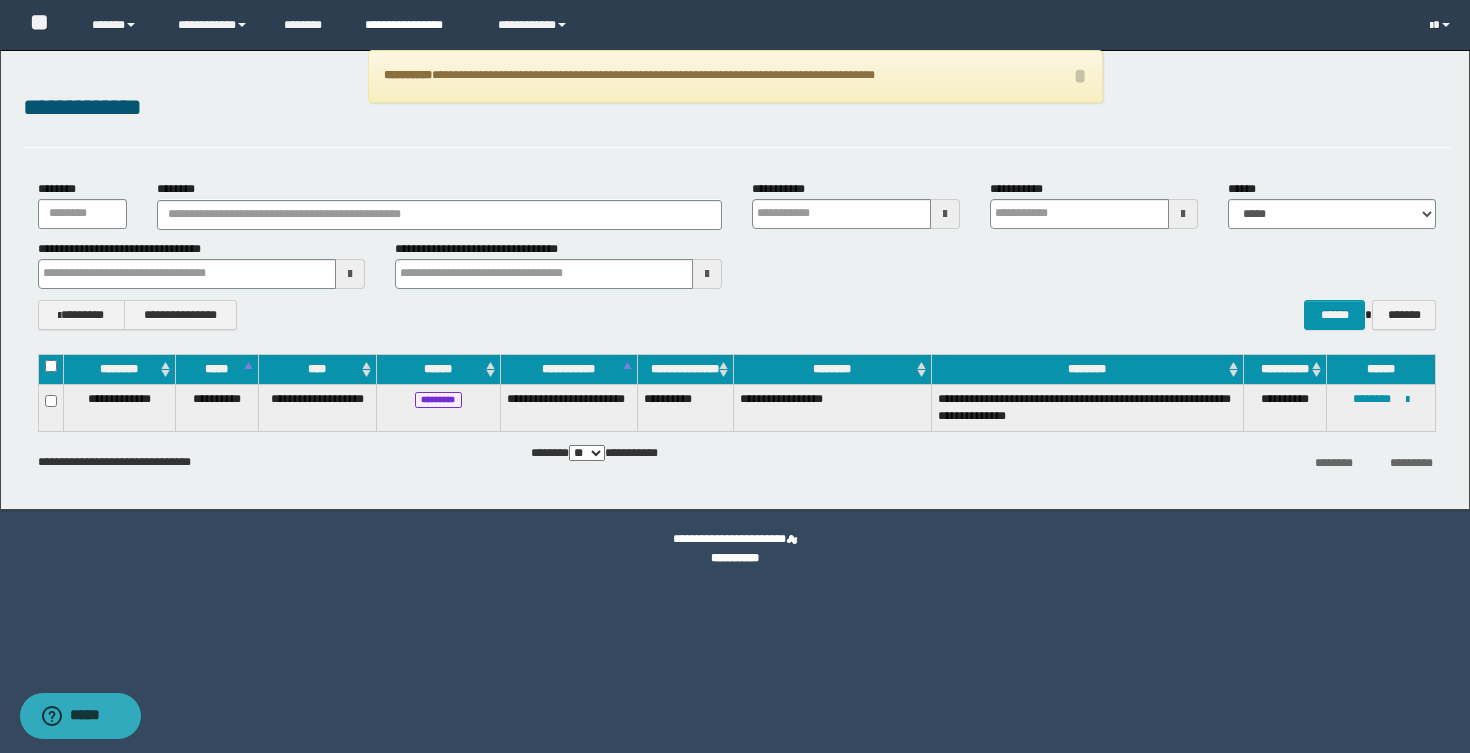 type 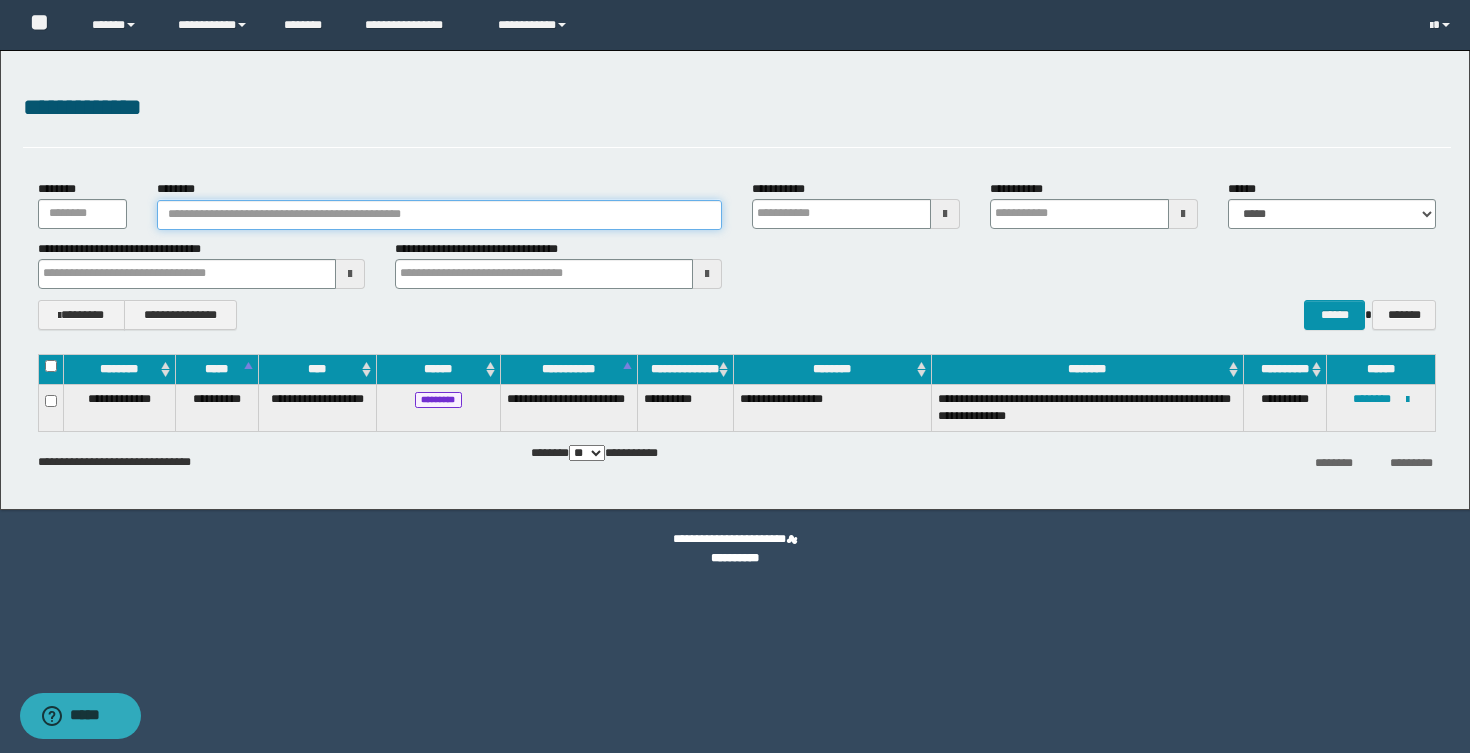 click on "********" at bounding box center [439, 215] 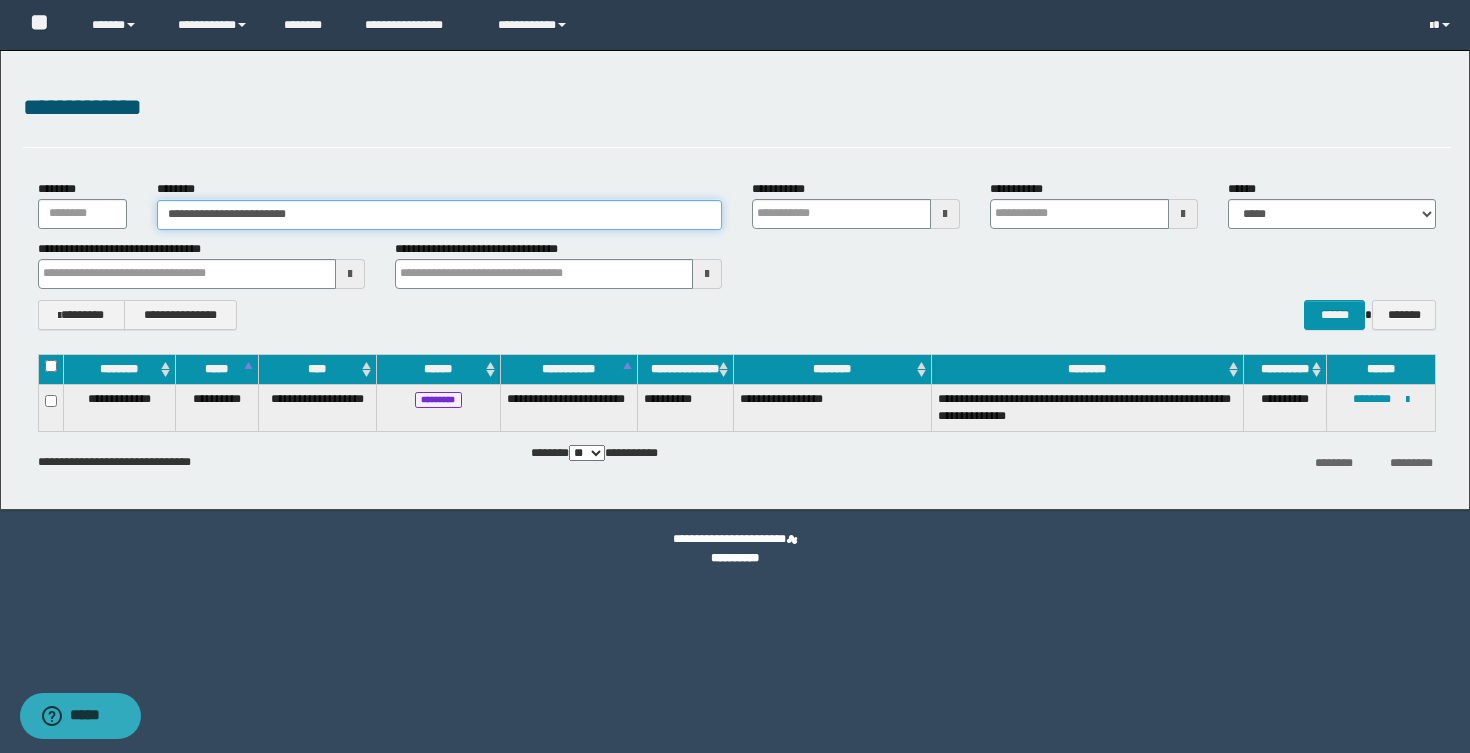 type on "**********" 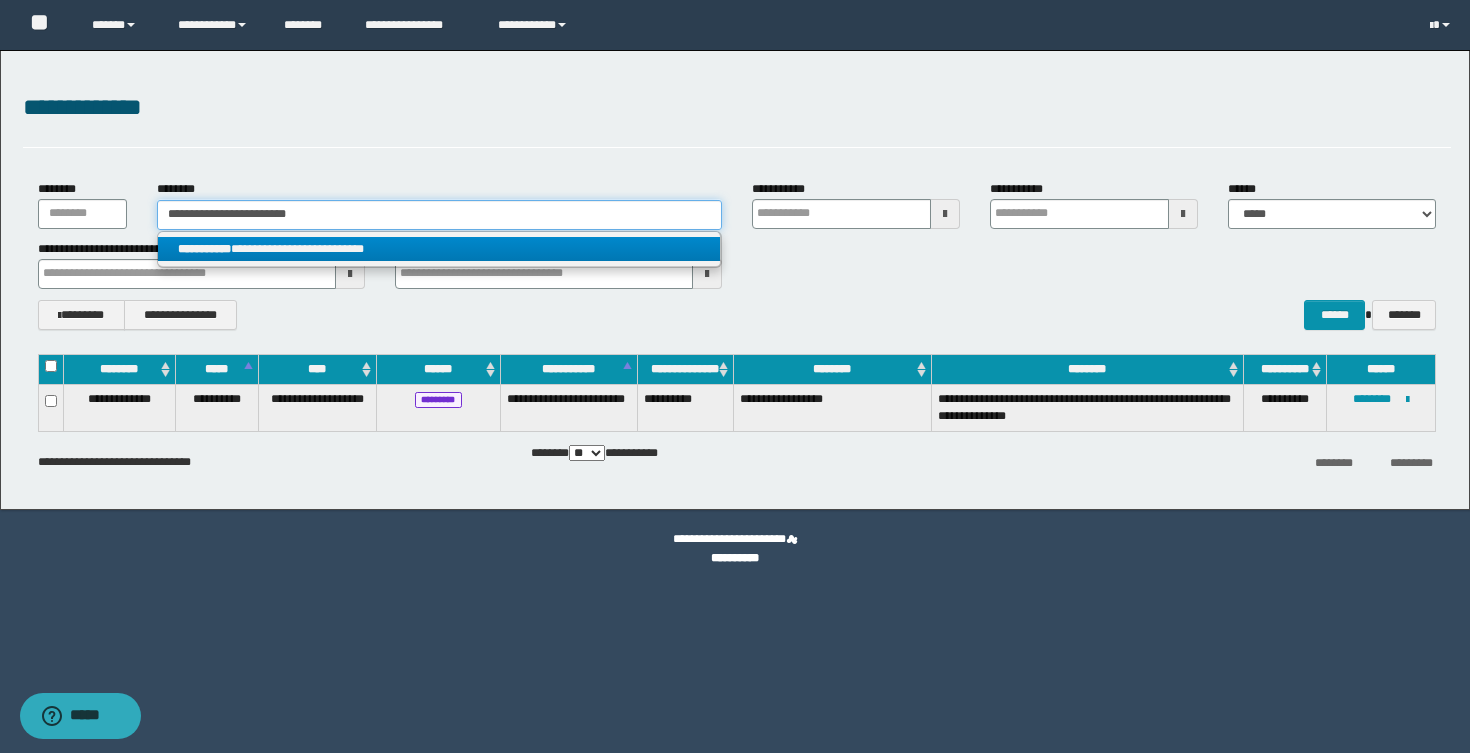type on "**********" 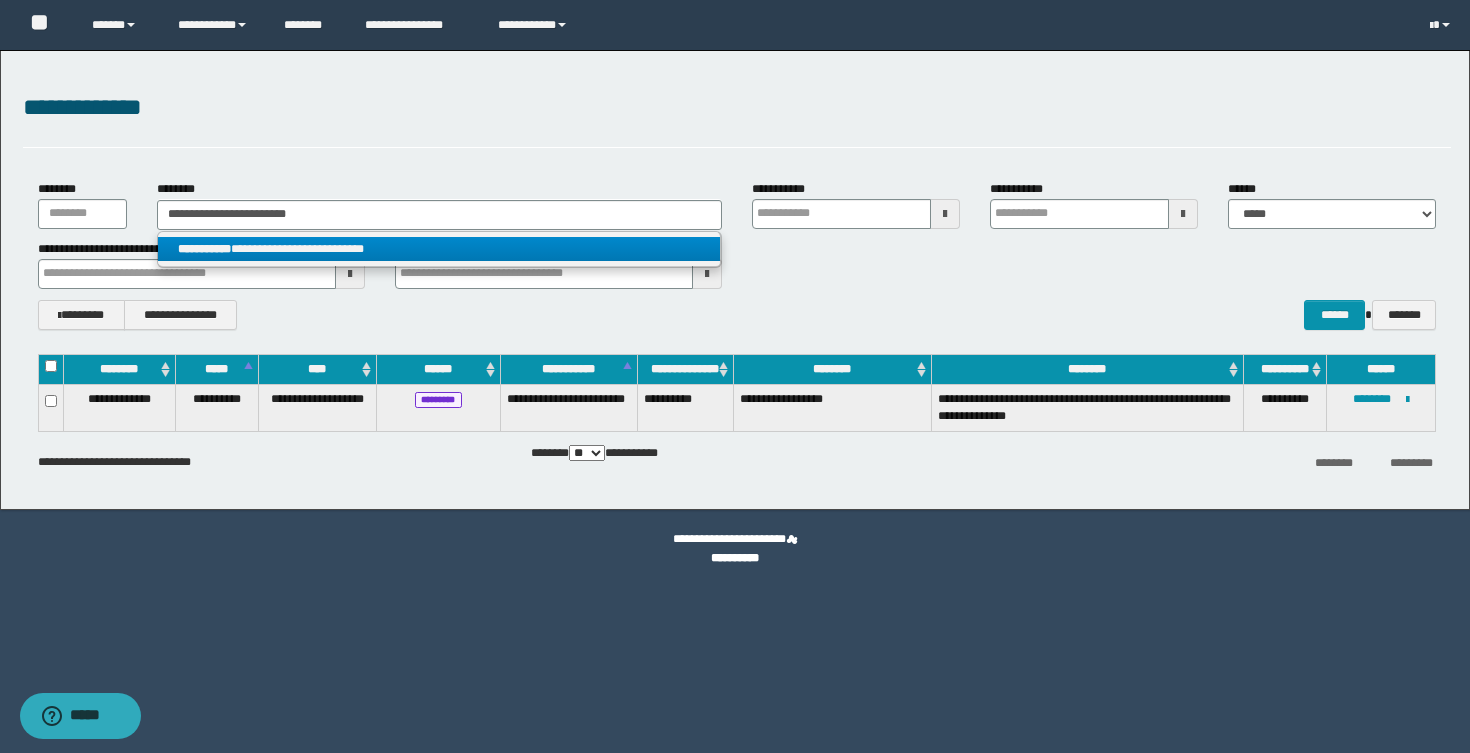 click on "**********" at bounding box center [439, 249] 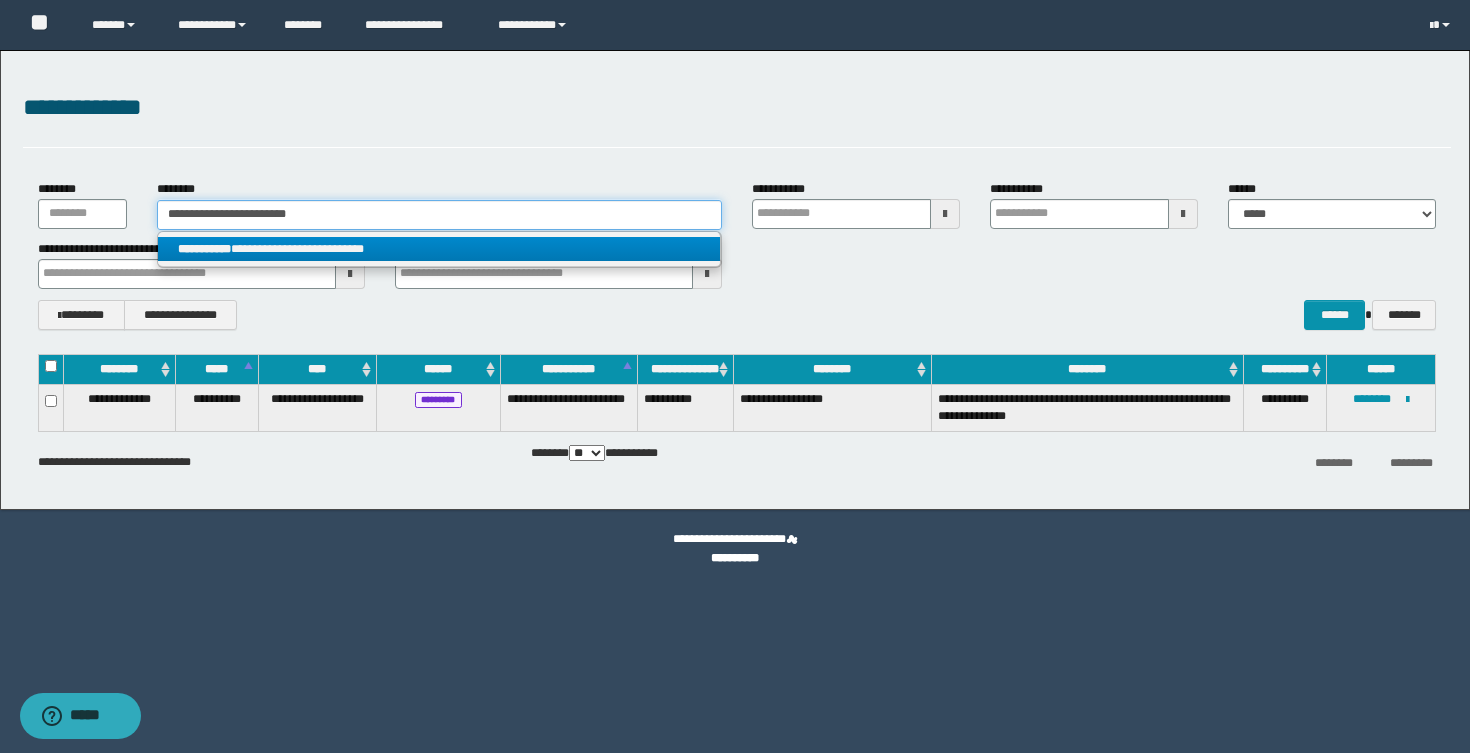 type 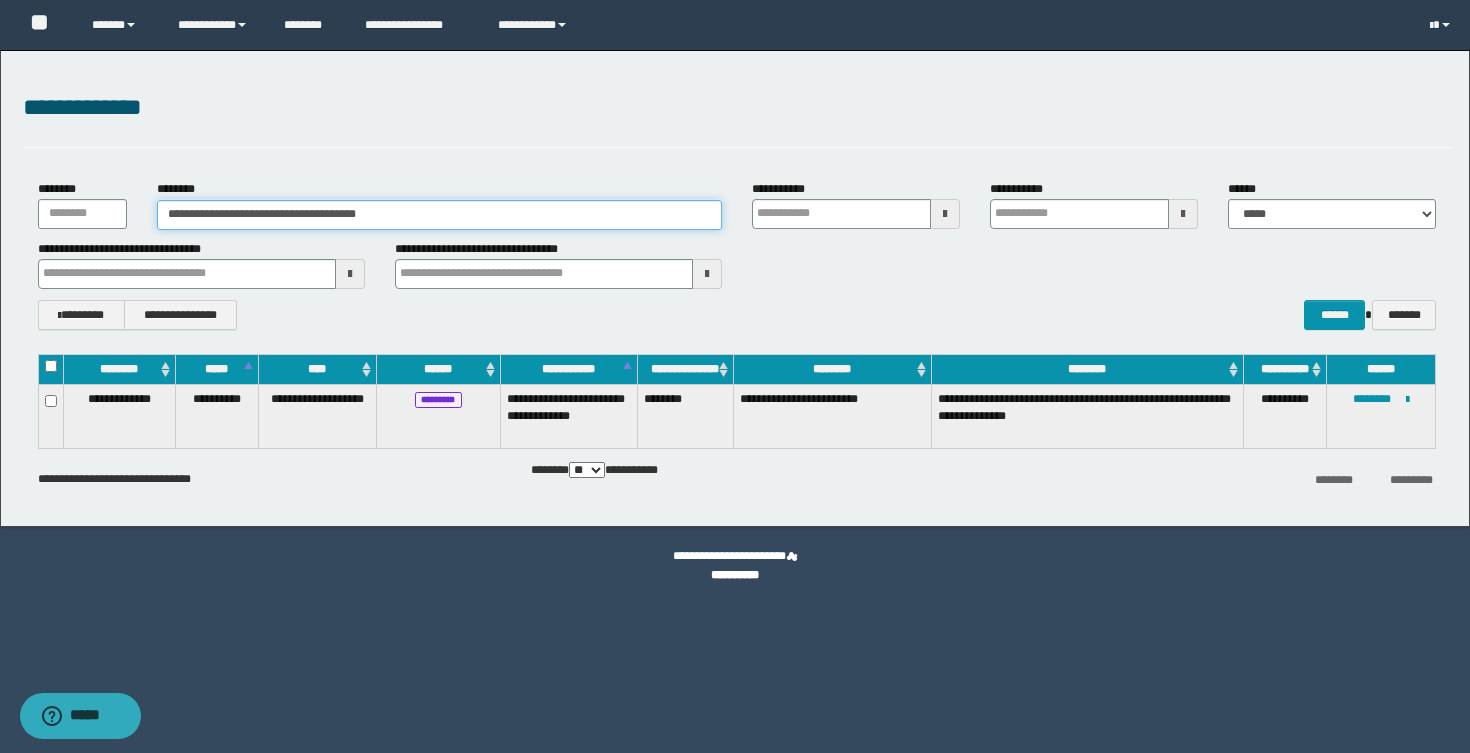 type 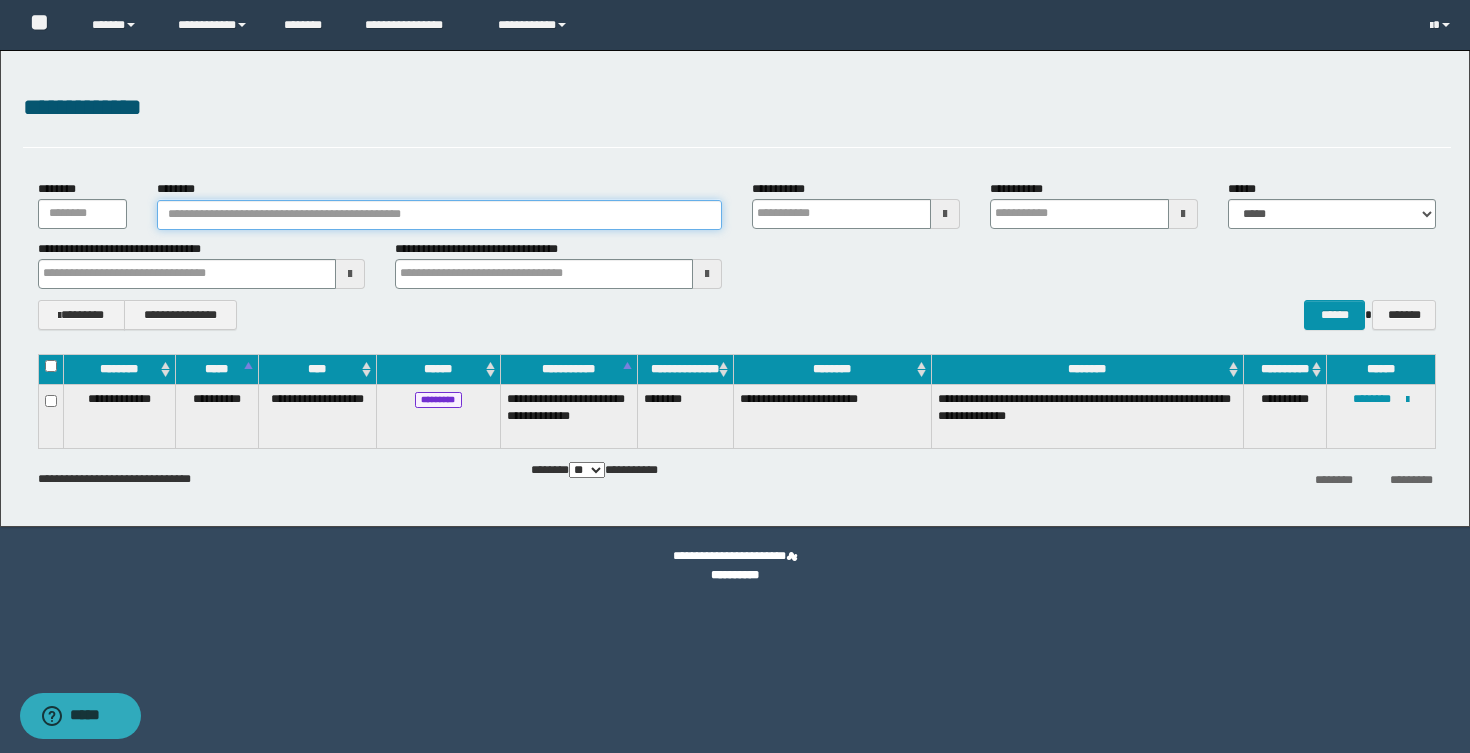 type 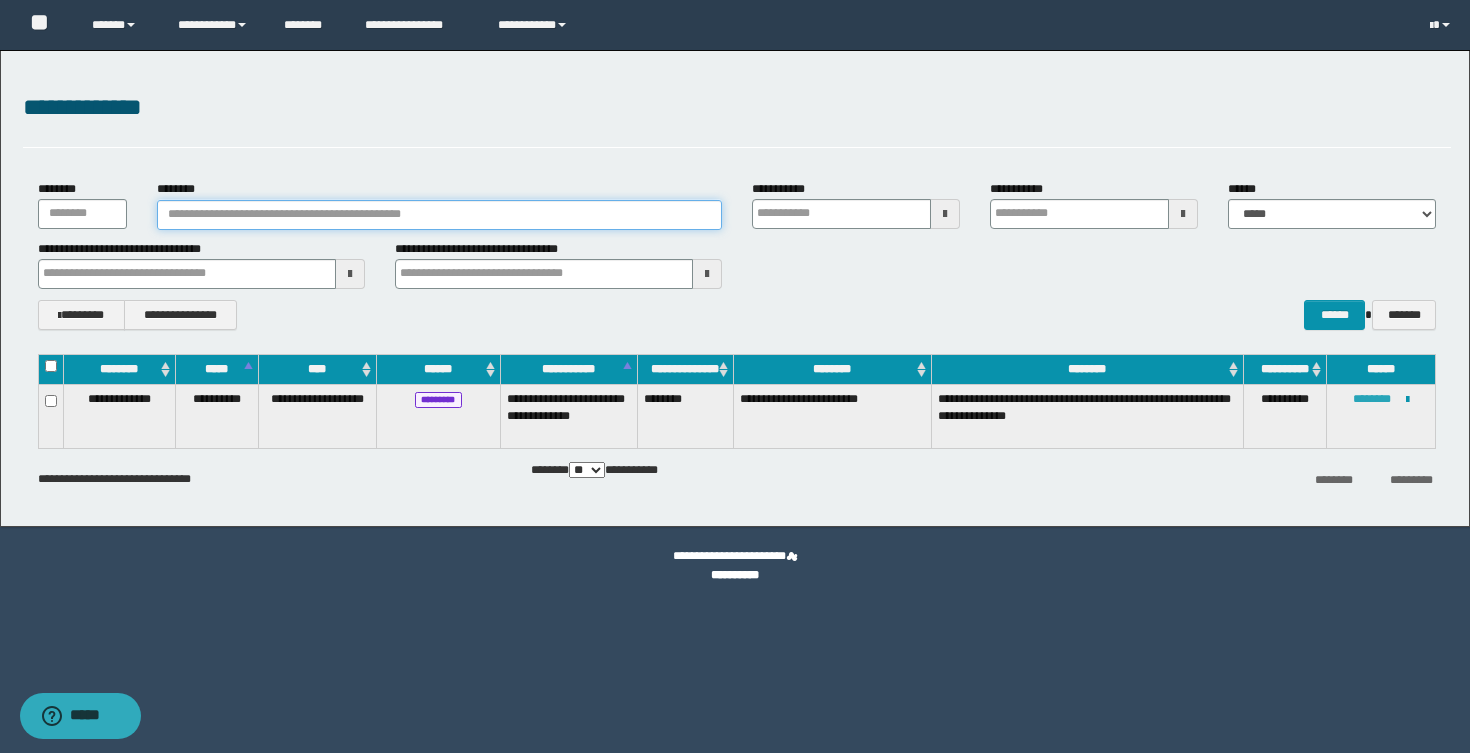 type 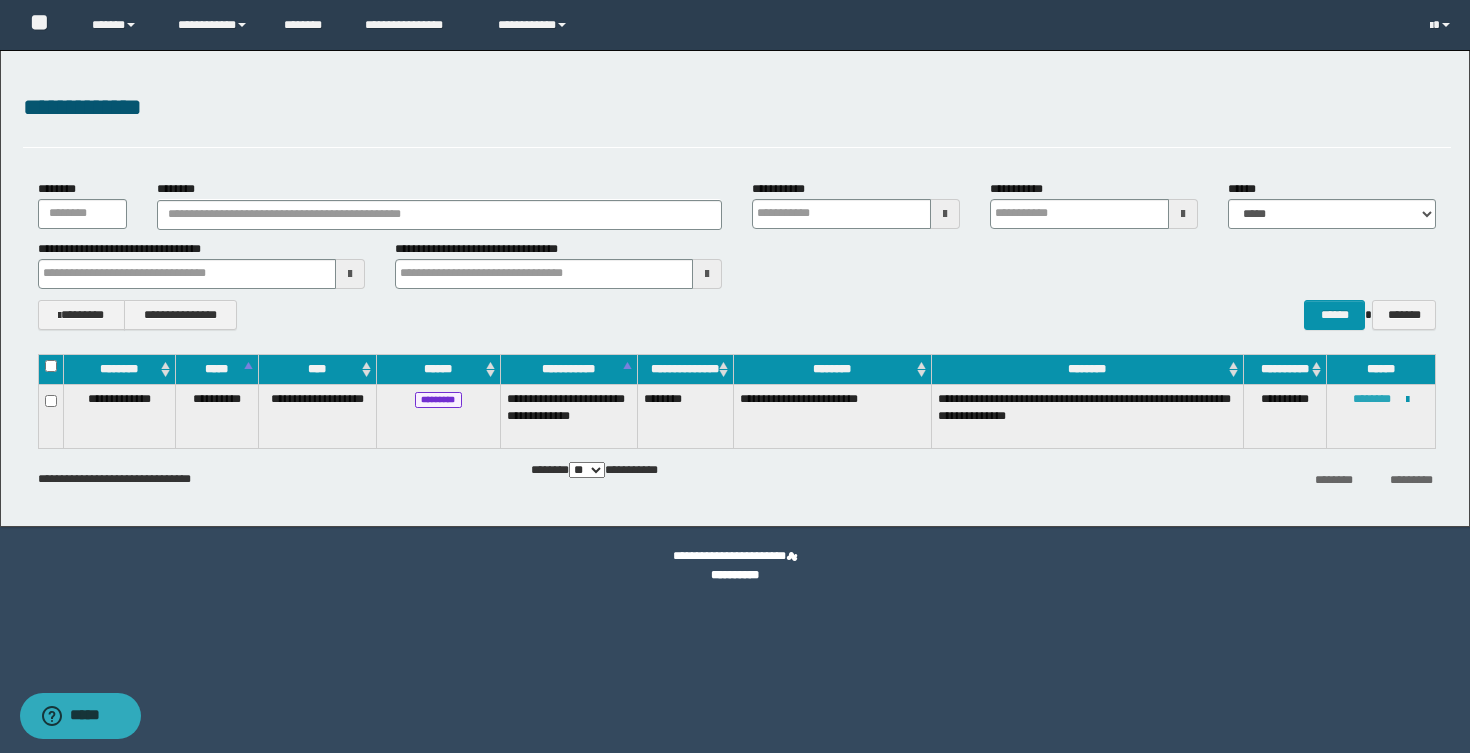 click on "********" at bounding box center [1372, 399] 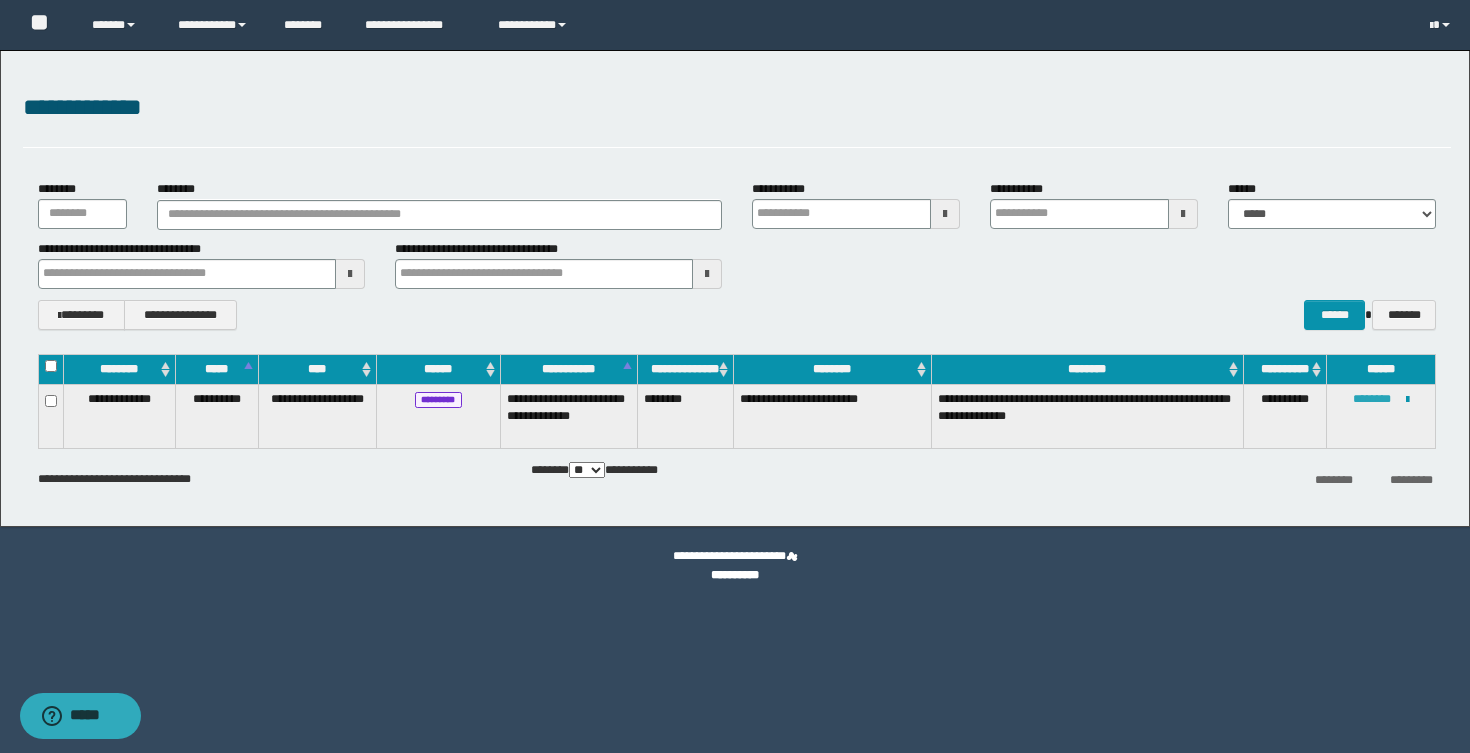 type 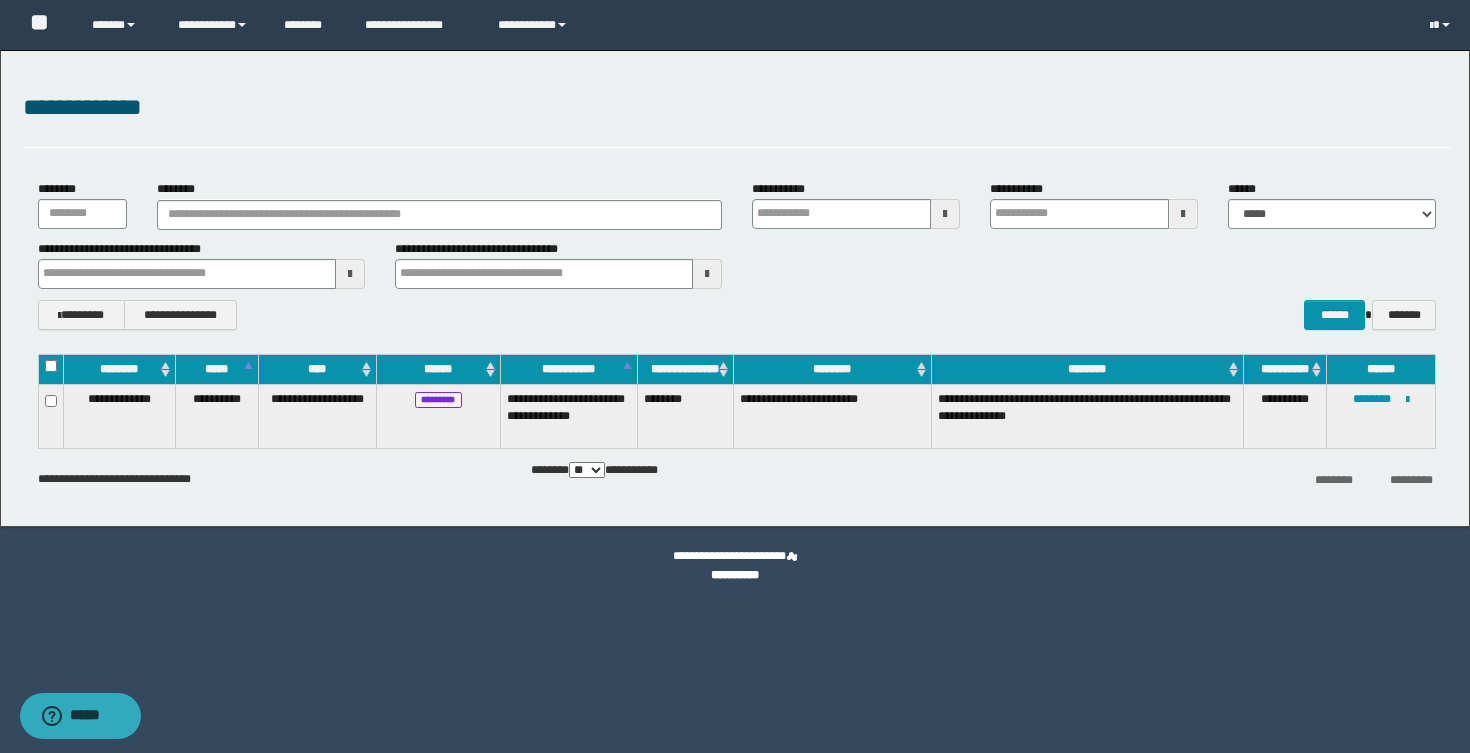 type 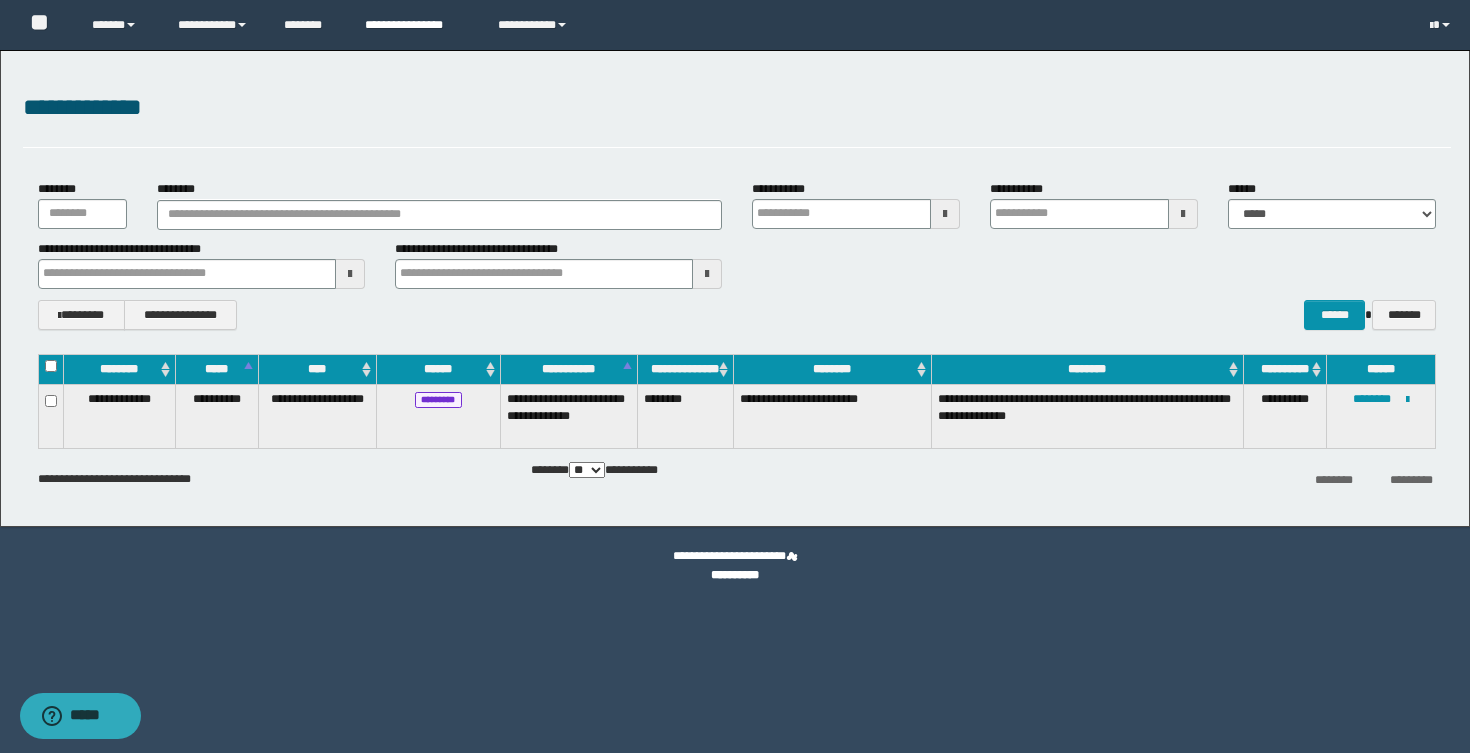 click on "**********" at bounding box center [416, 25] 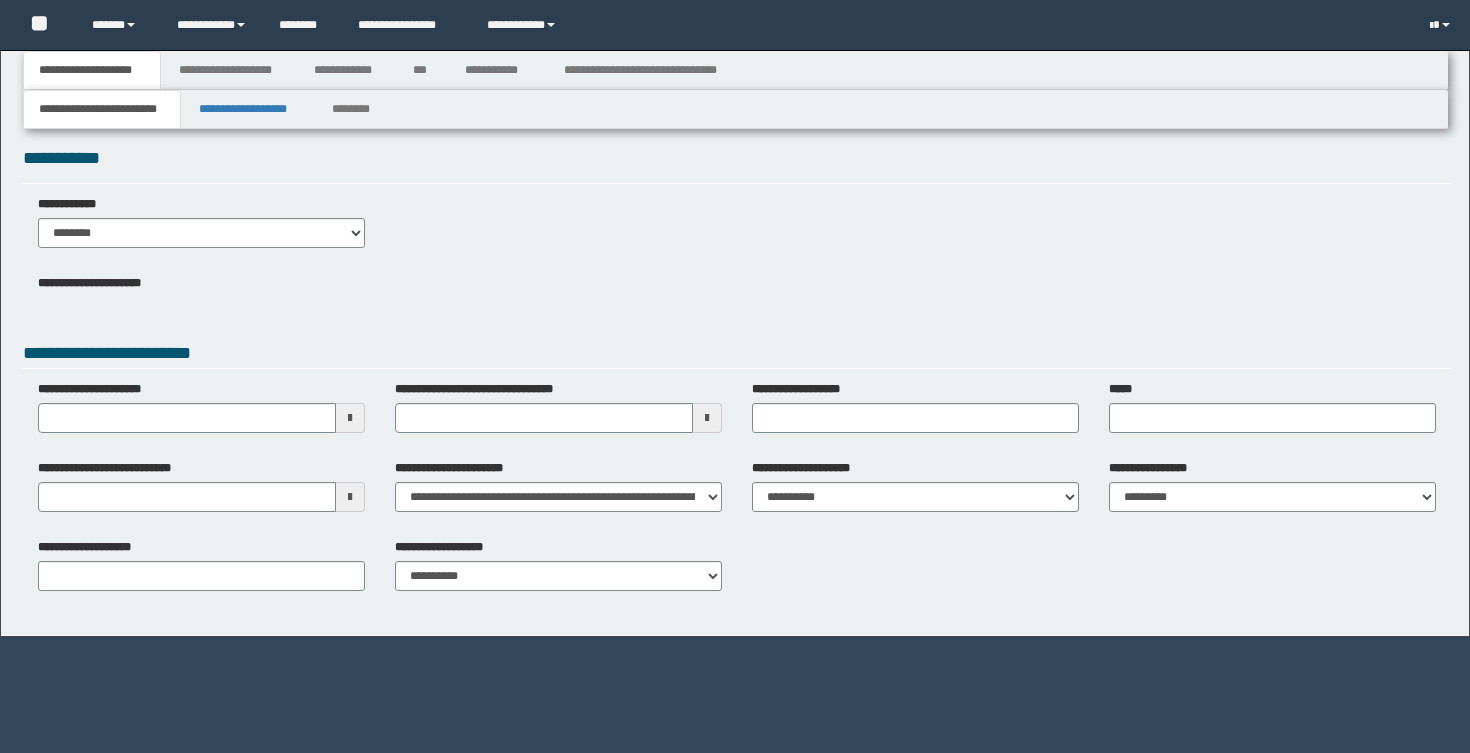 scroll, scrollTop: 0, scrollLeft: 0, axis: both 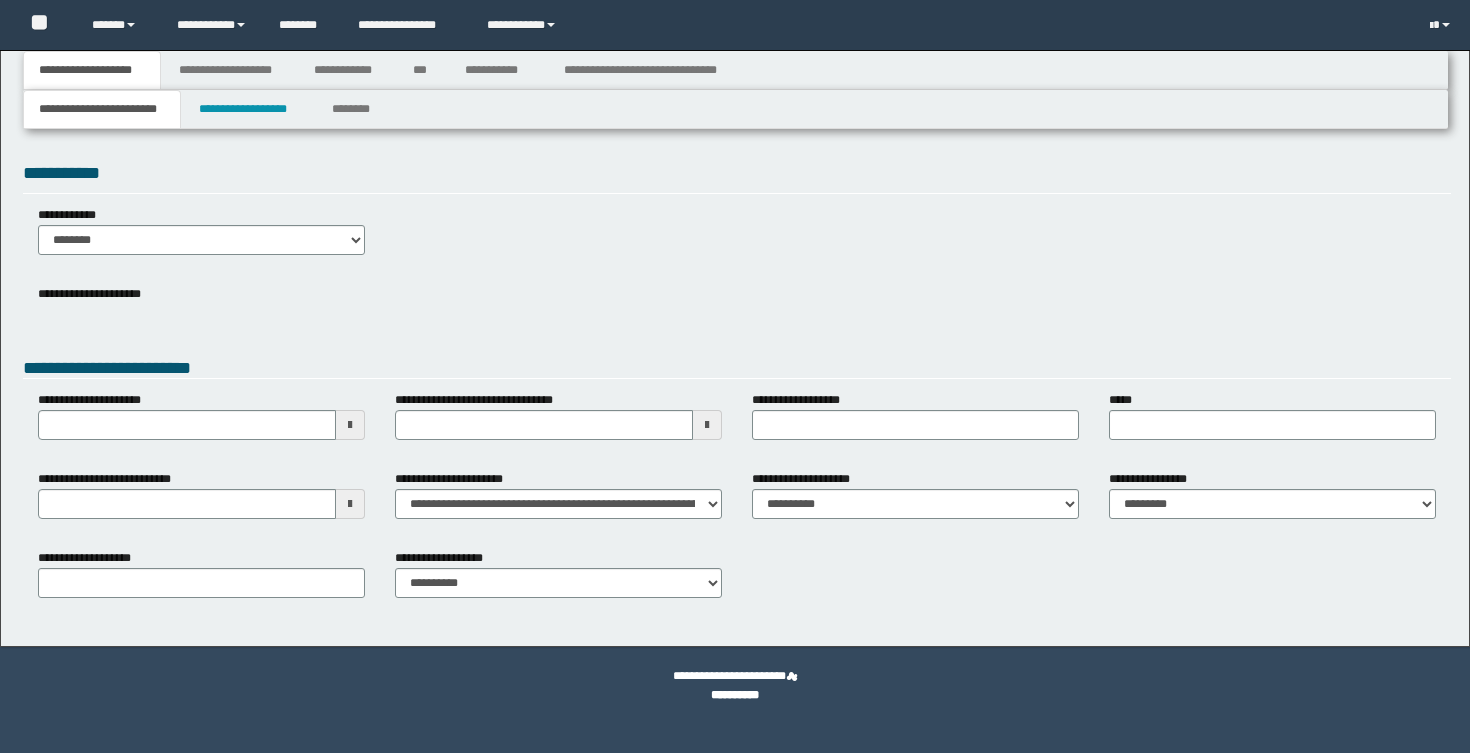 type 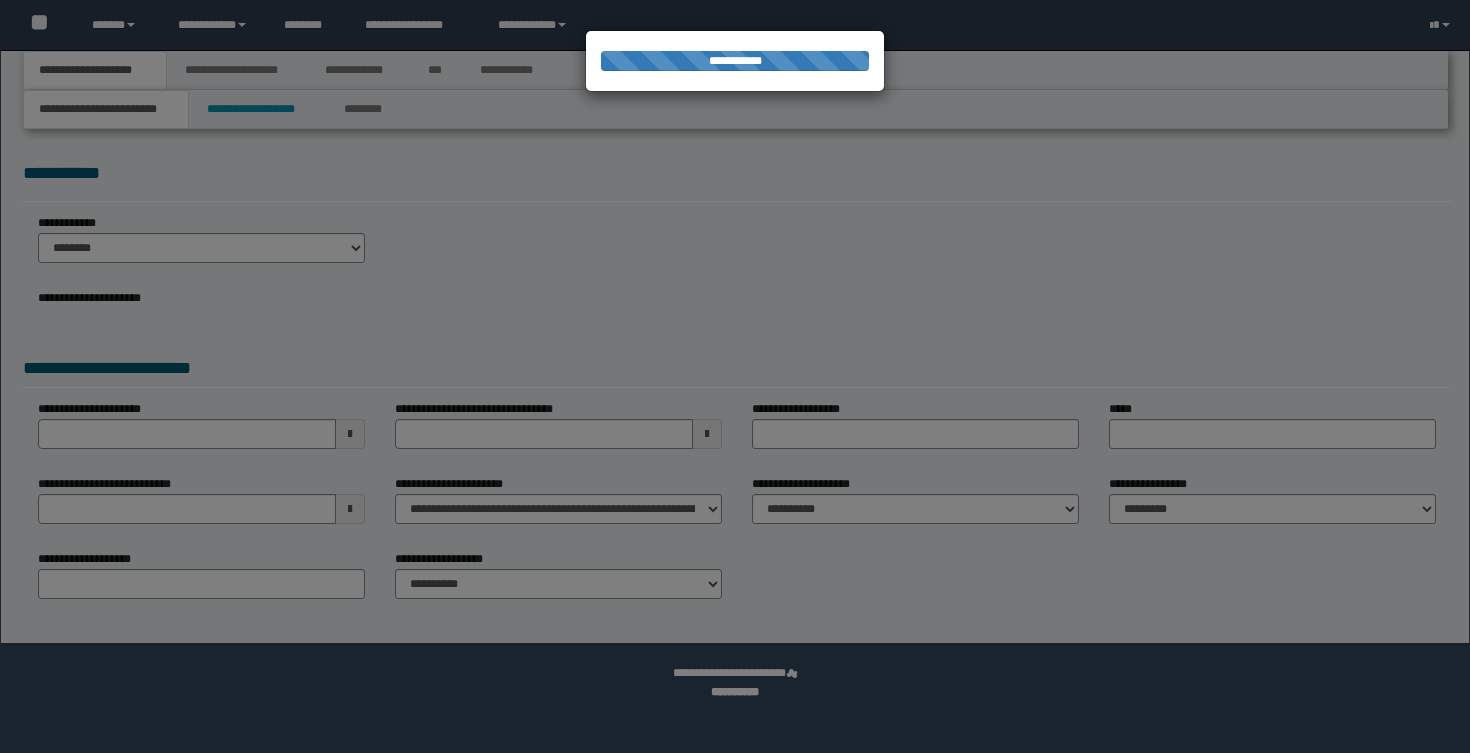 scroll, scrollTop: 0, scrollLeft: 0, axis: both 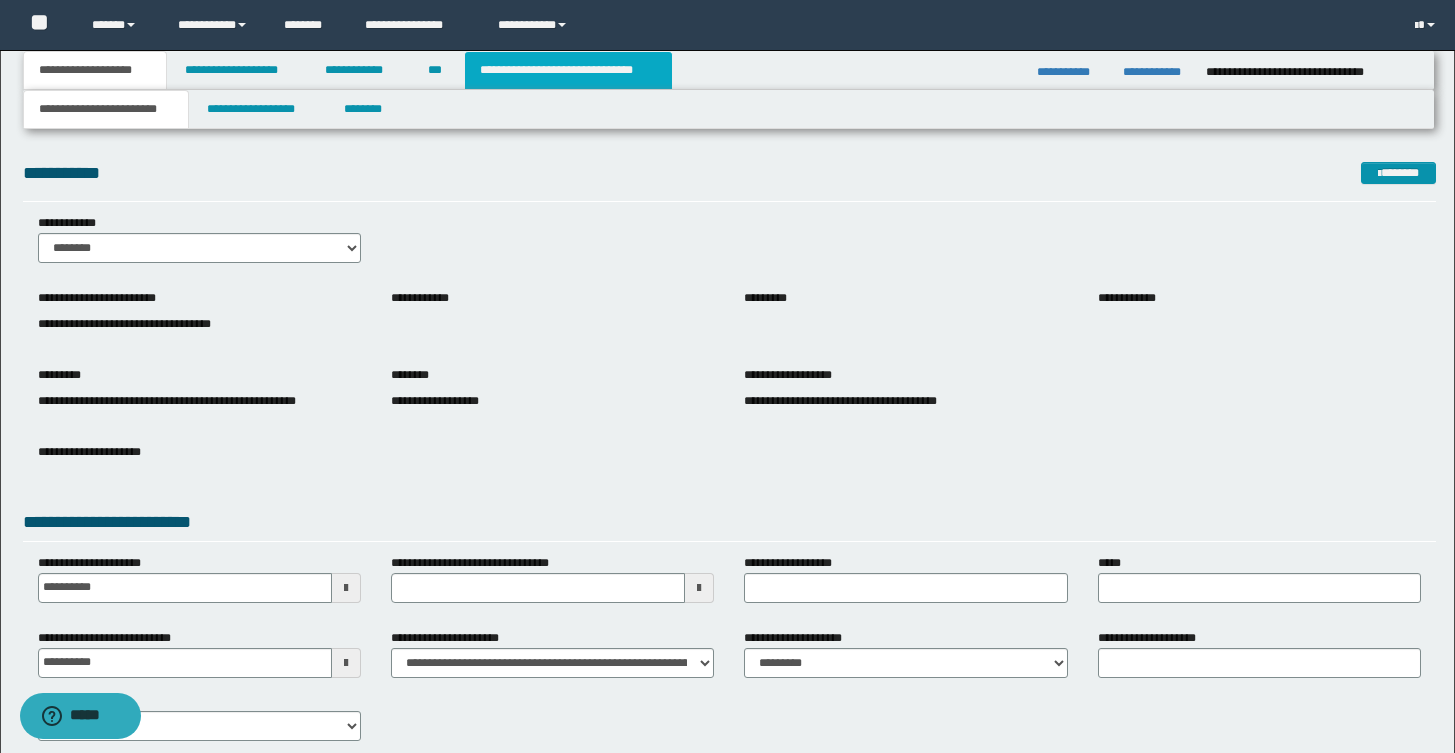 click on "**********" at bounding box center [568, 70] 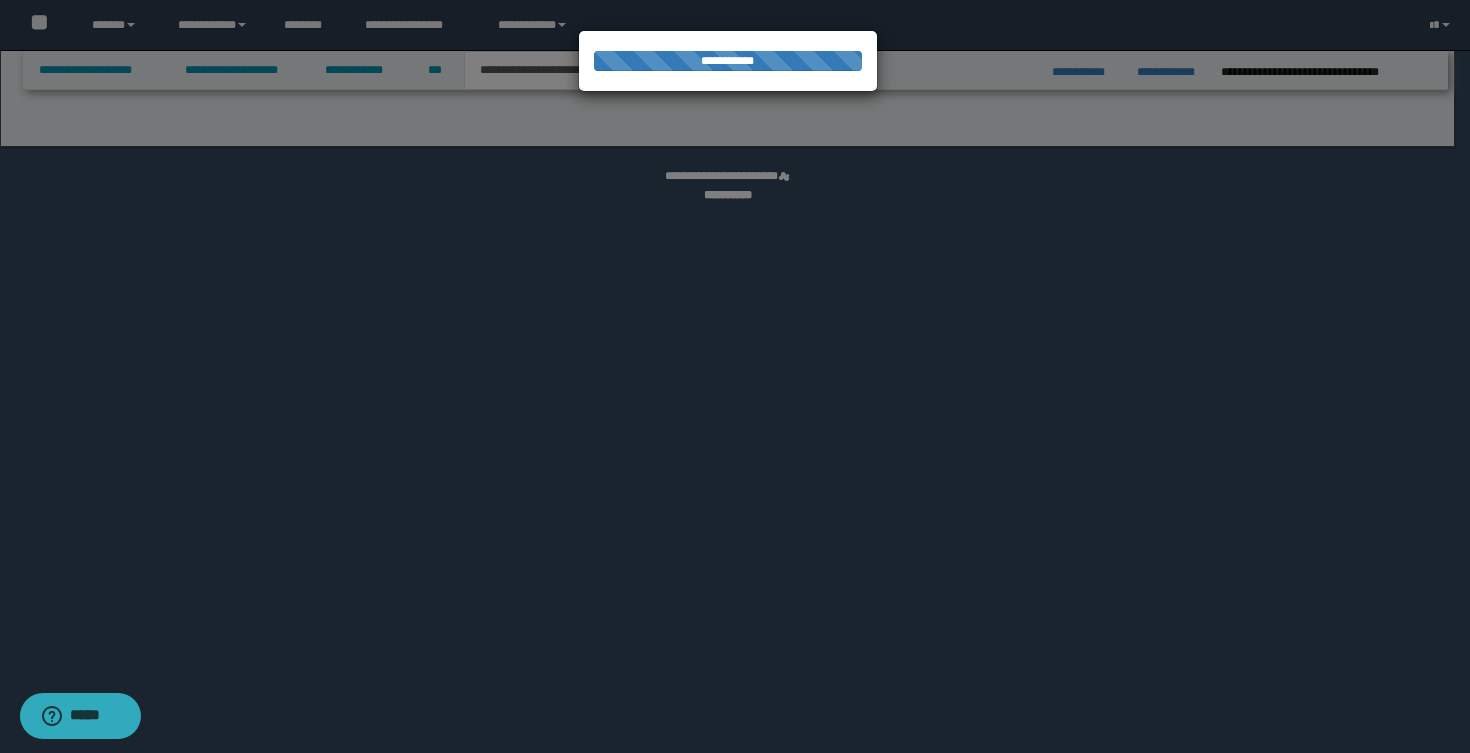 select on "*" 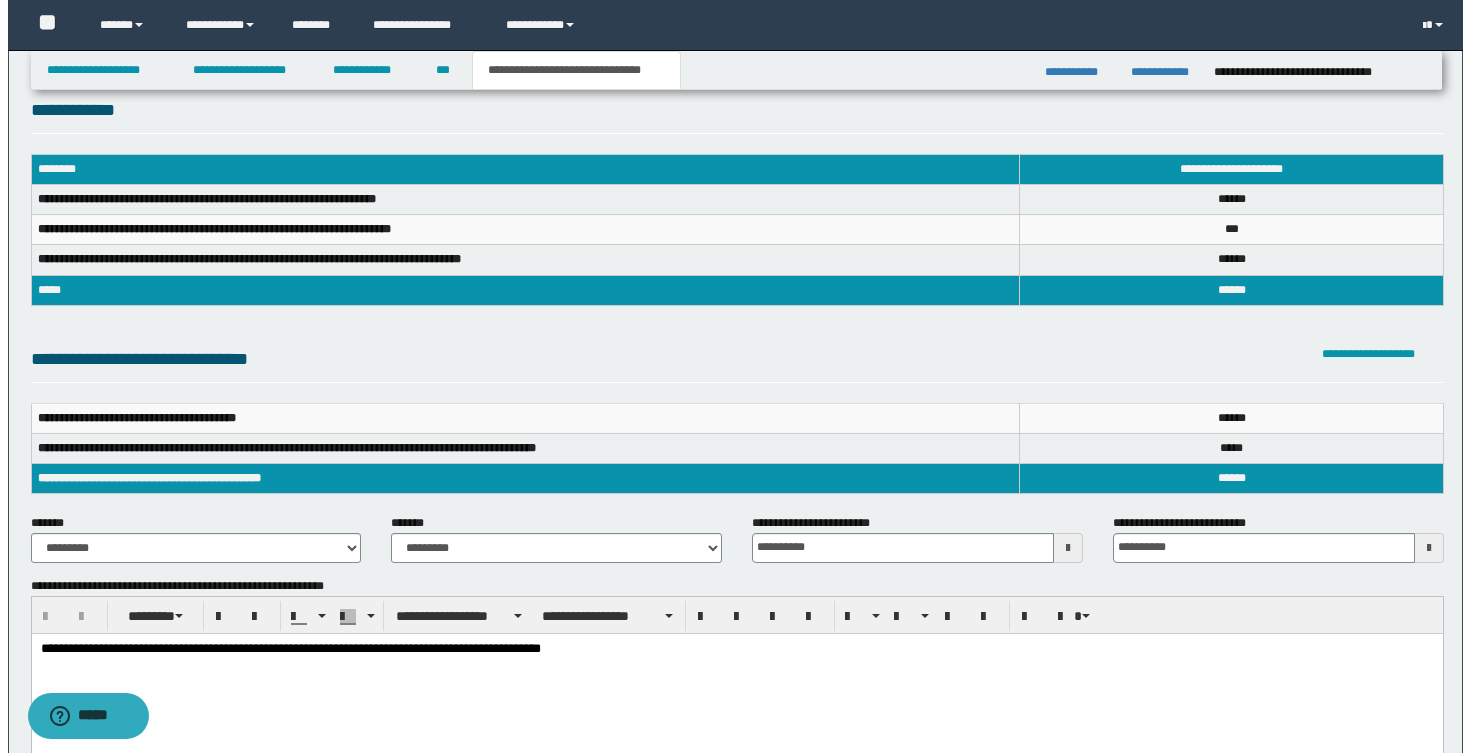 scroll, scrollTop: 0, scrollLeft: 0, axis: both 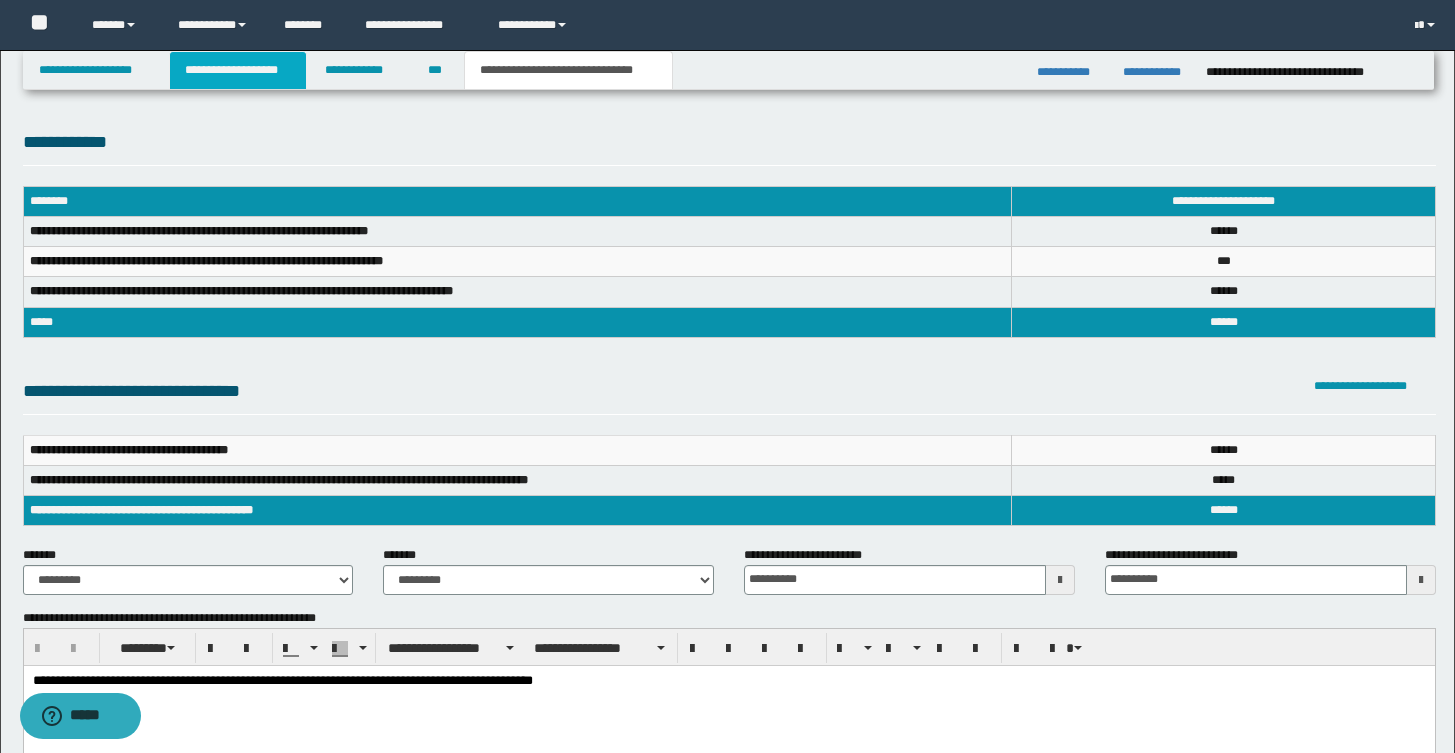 click on "**********" at bounding box center (238, 70) 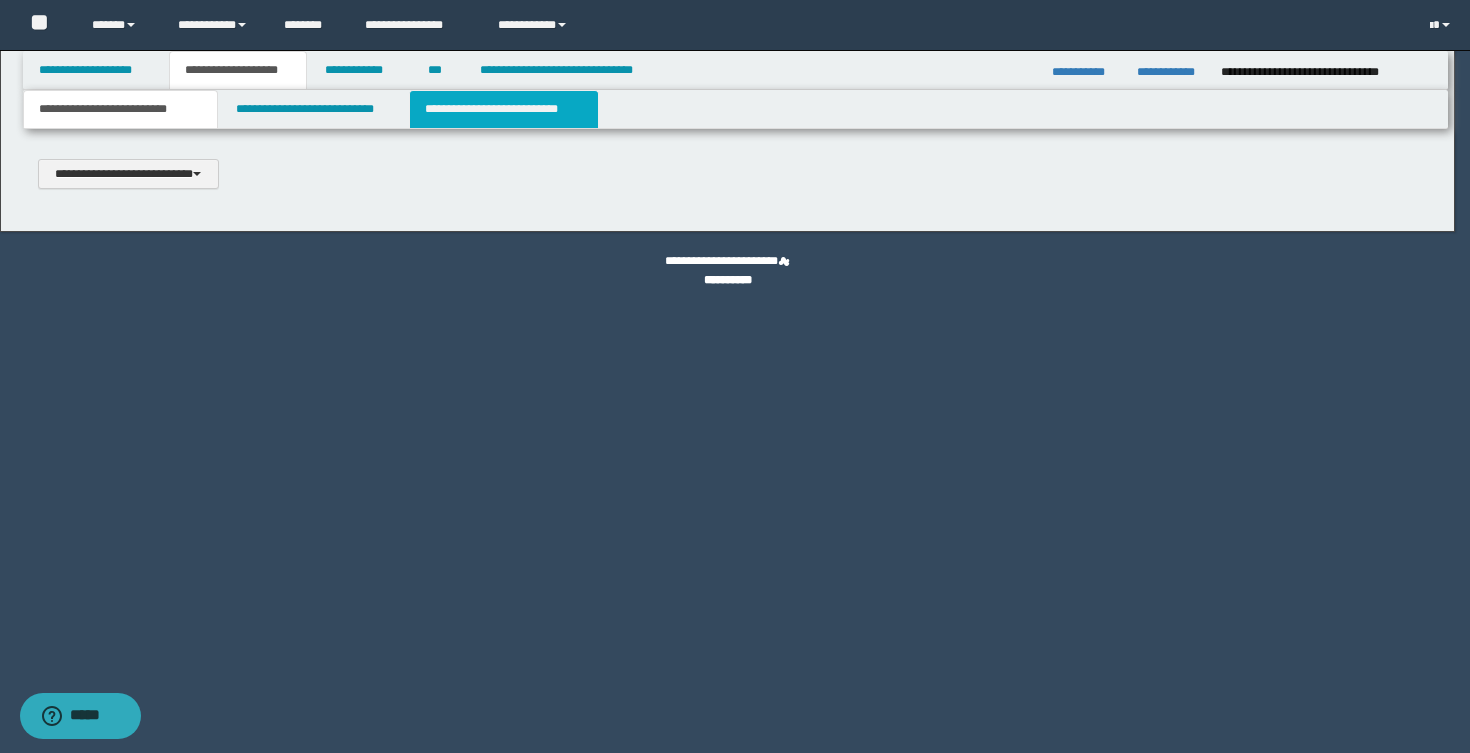 type 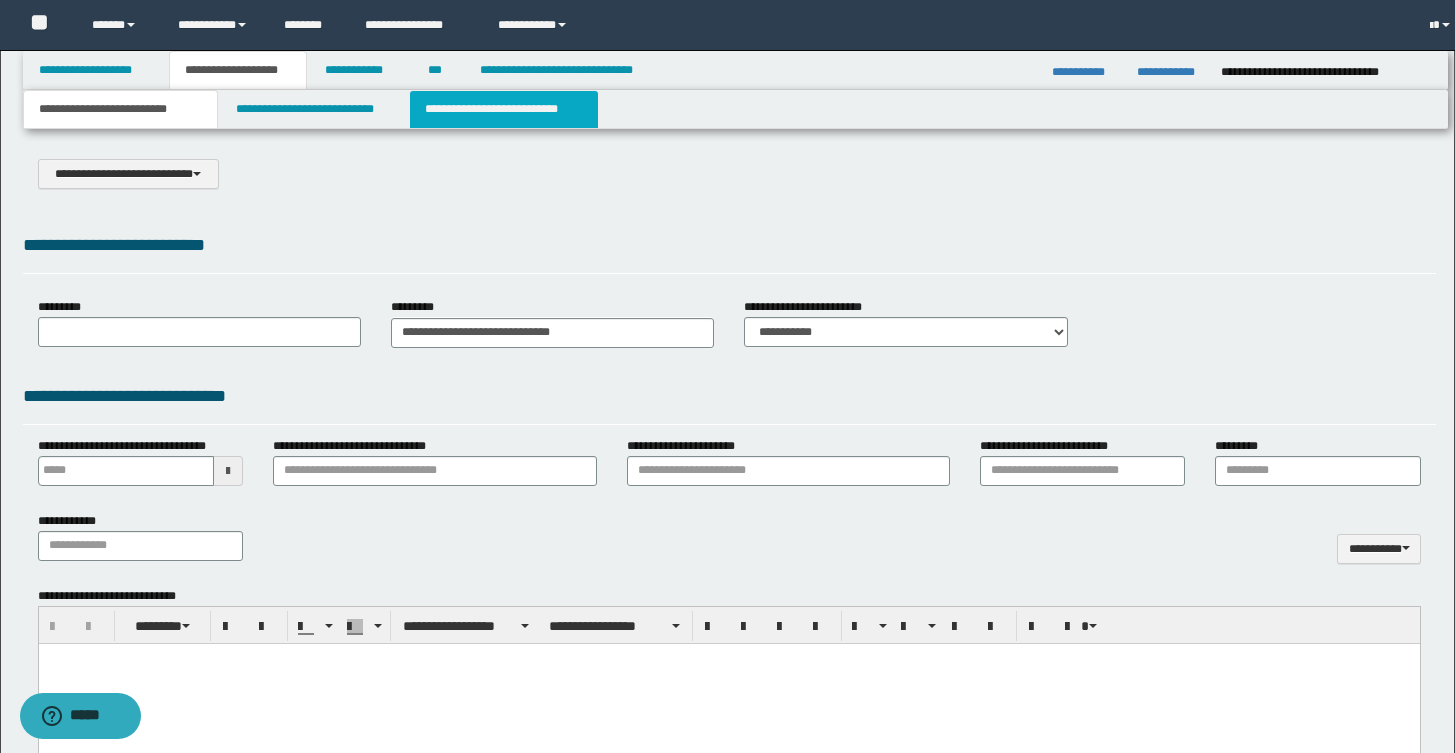 click on "**********" at bounding box center (504, 109) 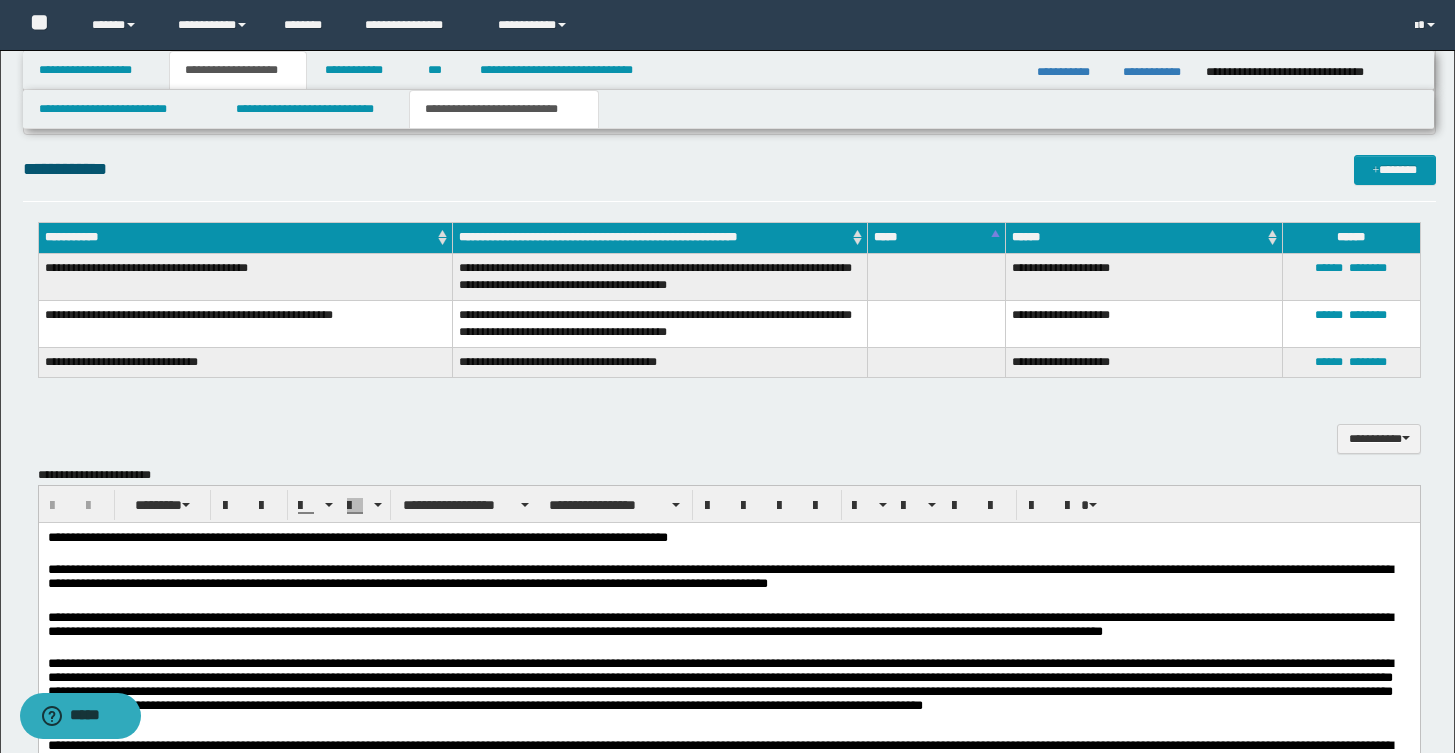 scroll, scrollTop: 1093, scrollLeft: 0, axis: vertical 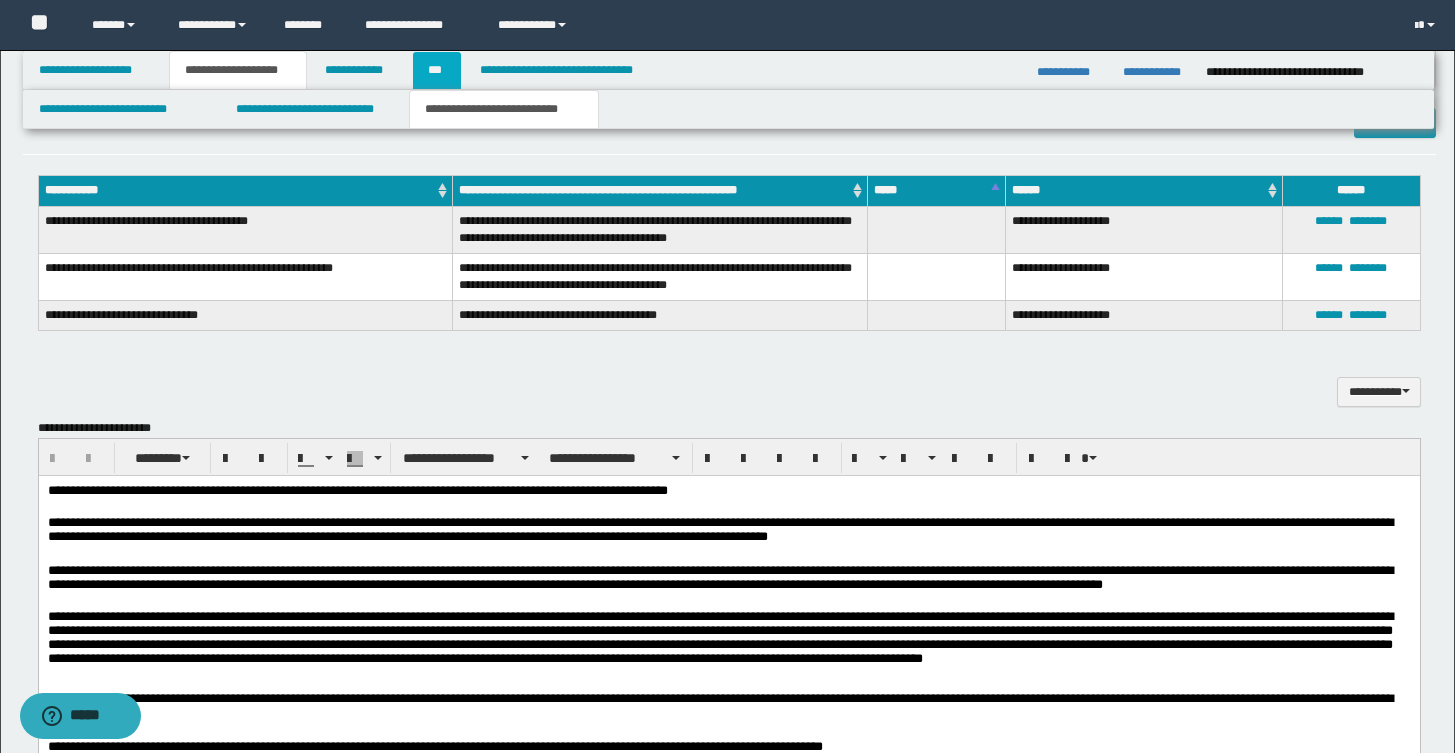 click on "***" at bounding box center [437, 70] 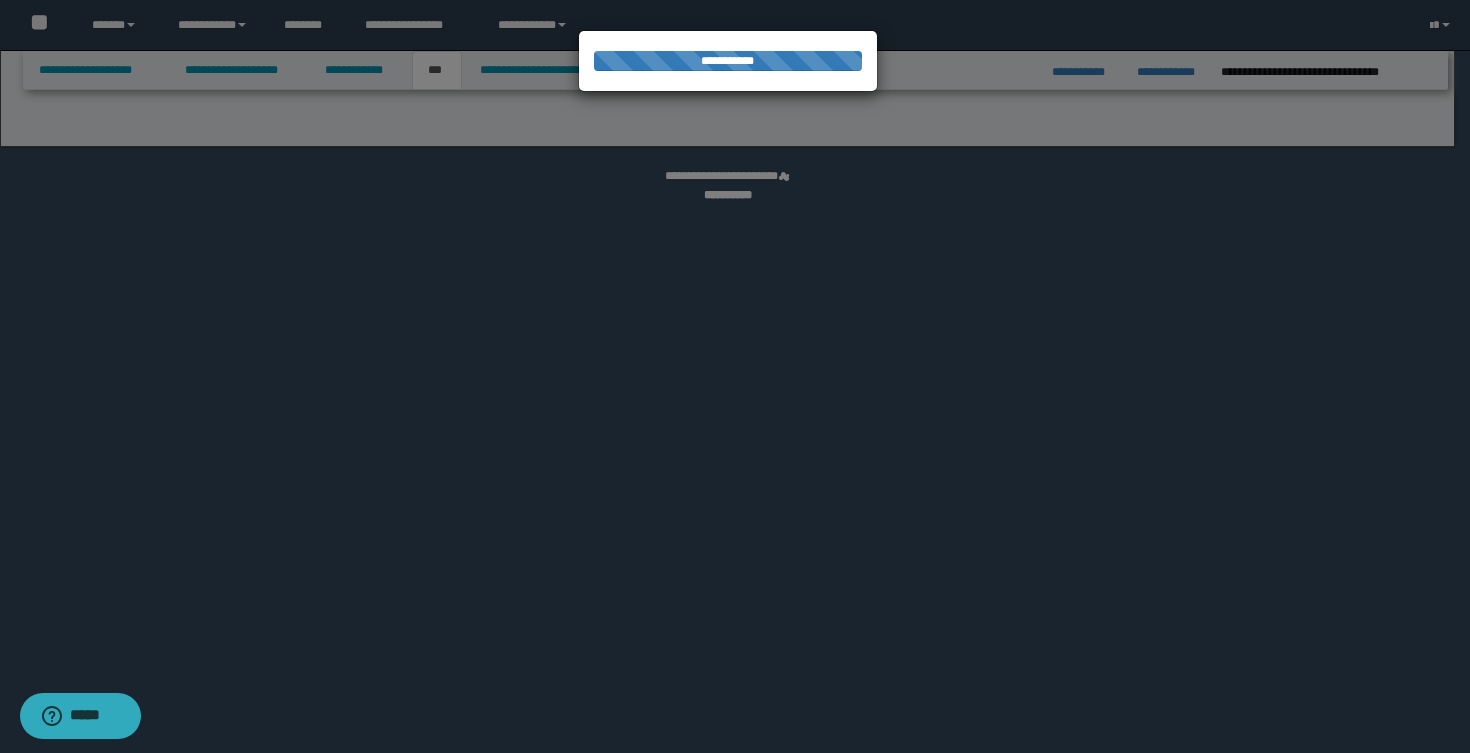 select on "**" 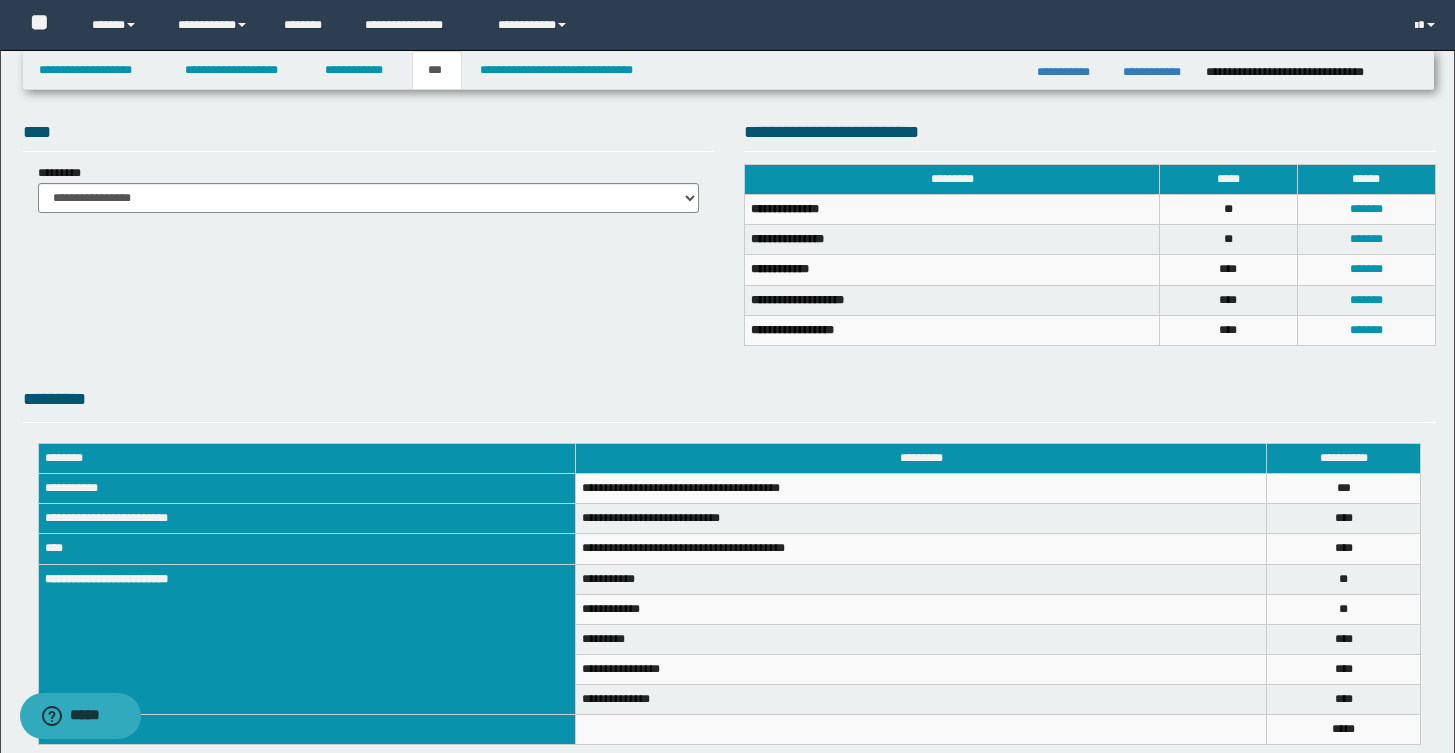 scroll, scrollTop: 520, scrollLeft: 0, axis: vertical 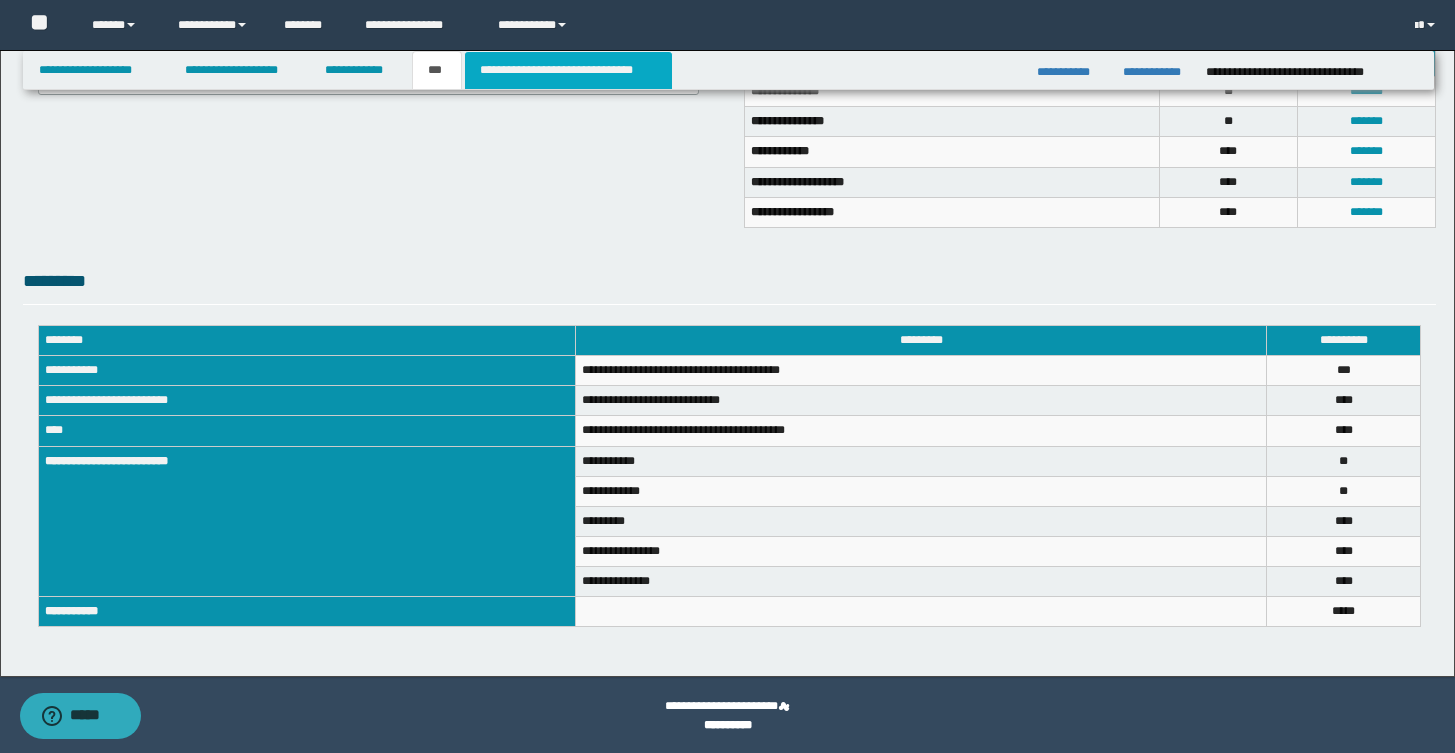 click on "**********" at bounding box center [568, 70] 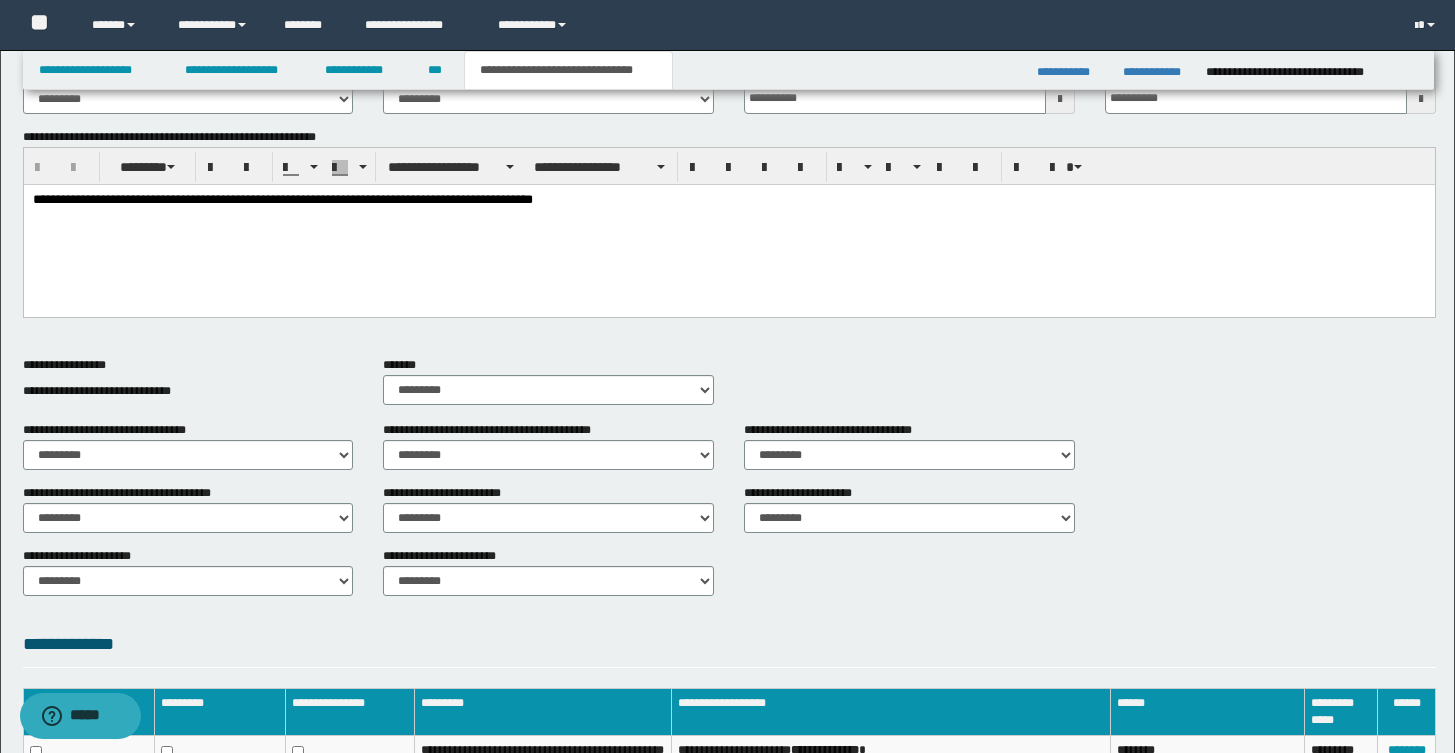 scroll, scrollTop: 750, scrollLeft: 0, axis: vertical 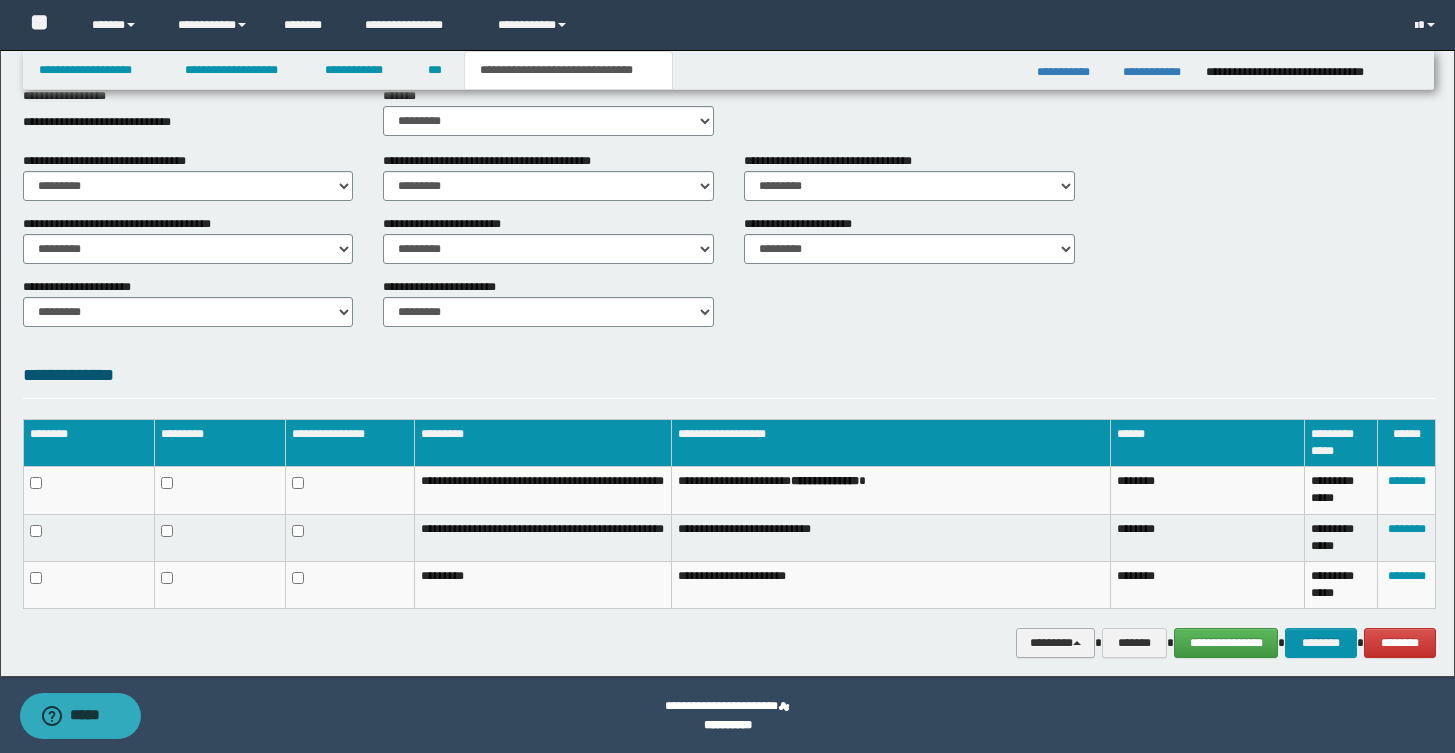 click on "********" at bounding box center [1056, 643] 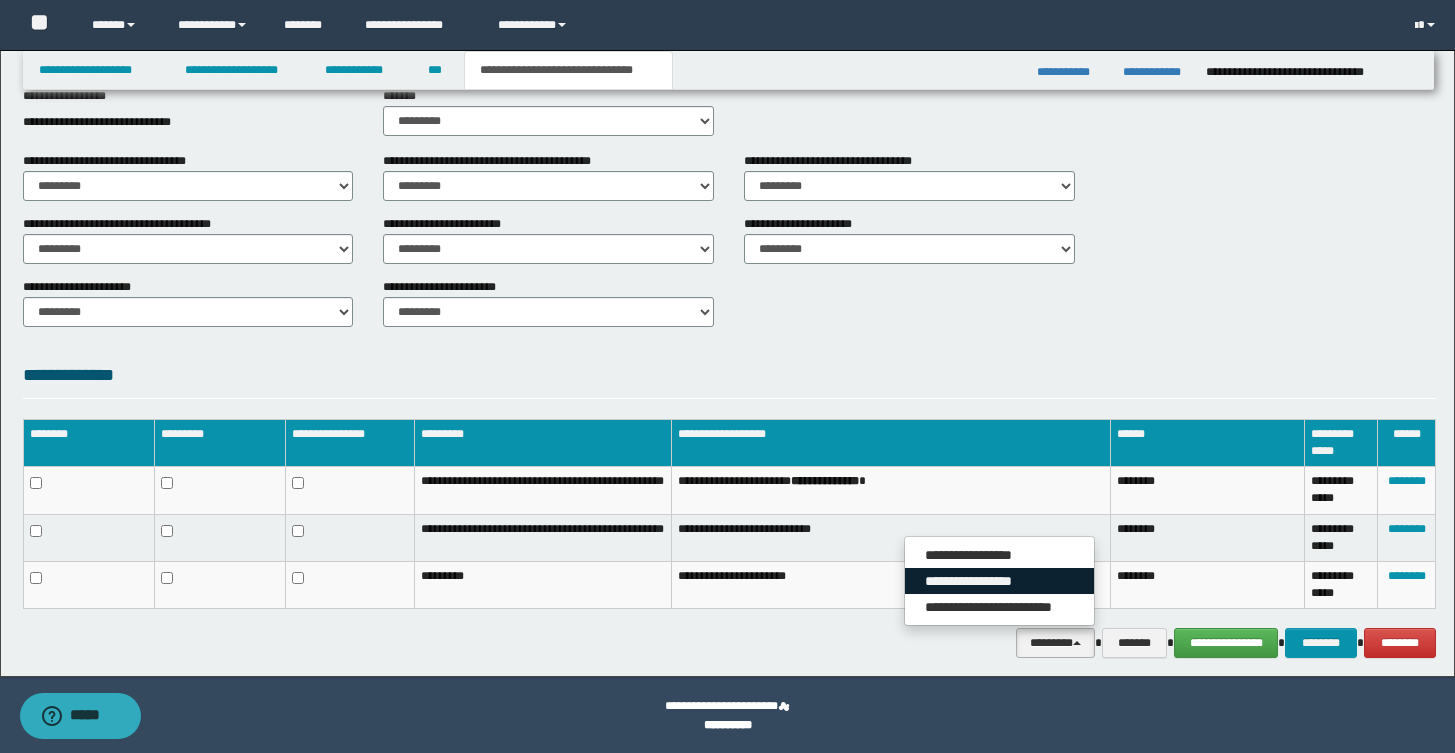 click on "**********" at bounding box center (999, 581) 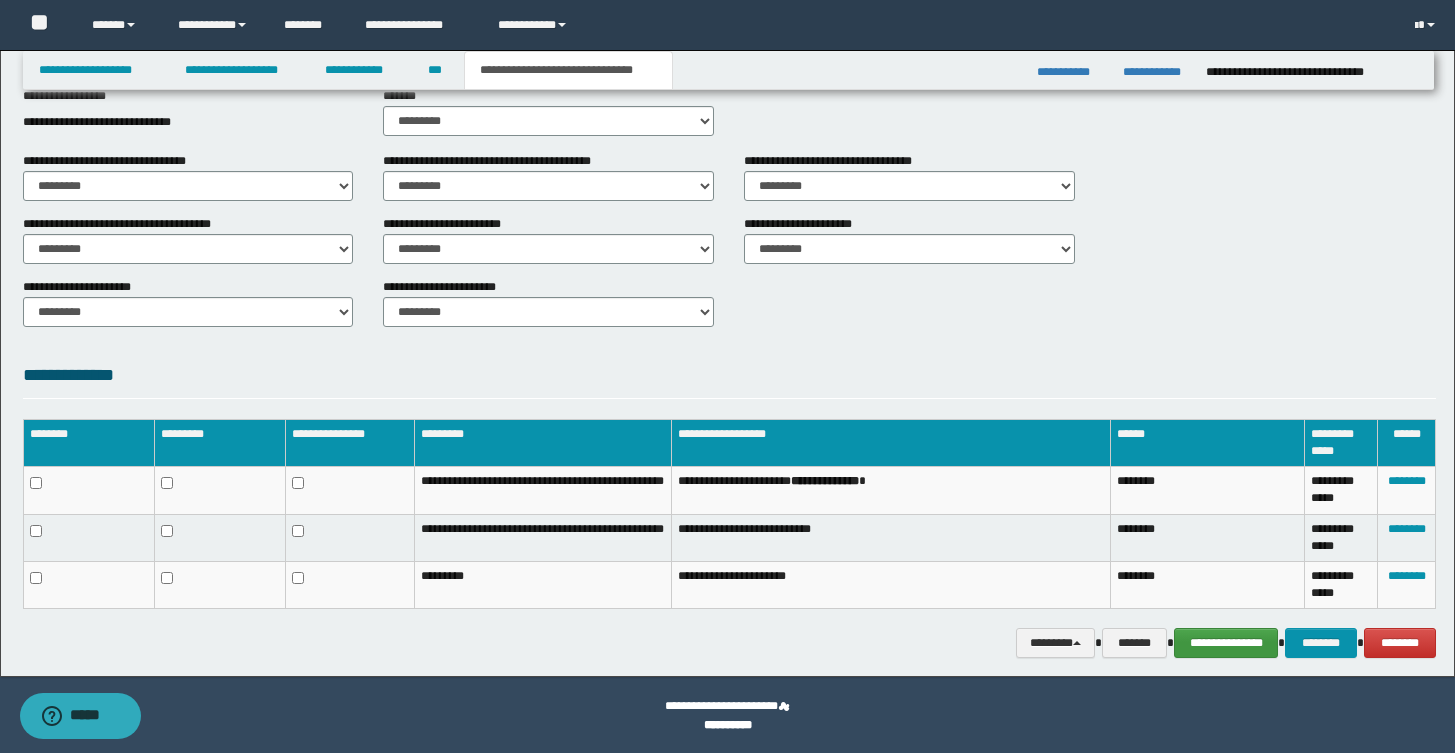 click on "**********" at bounding box center [1226, 643] 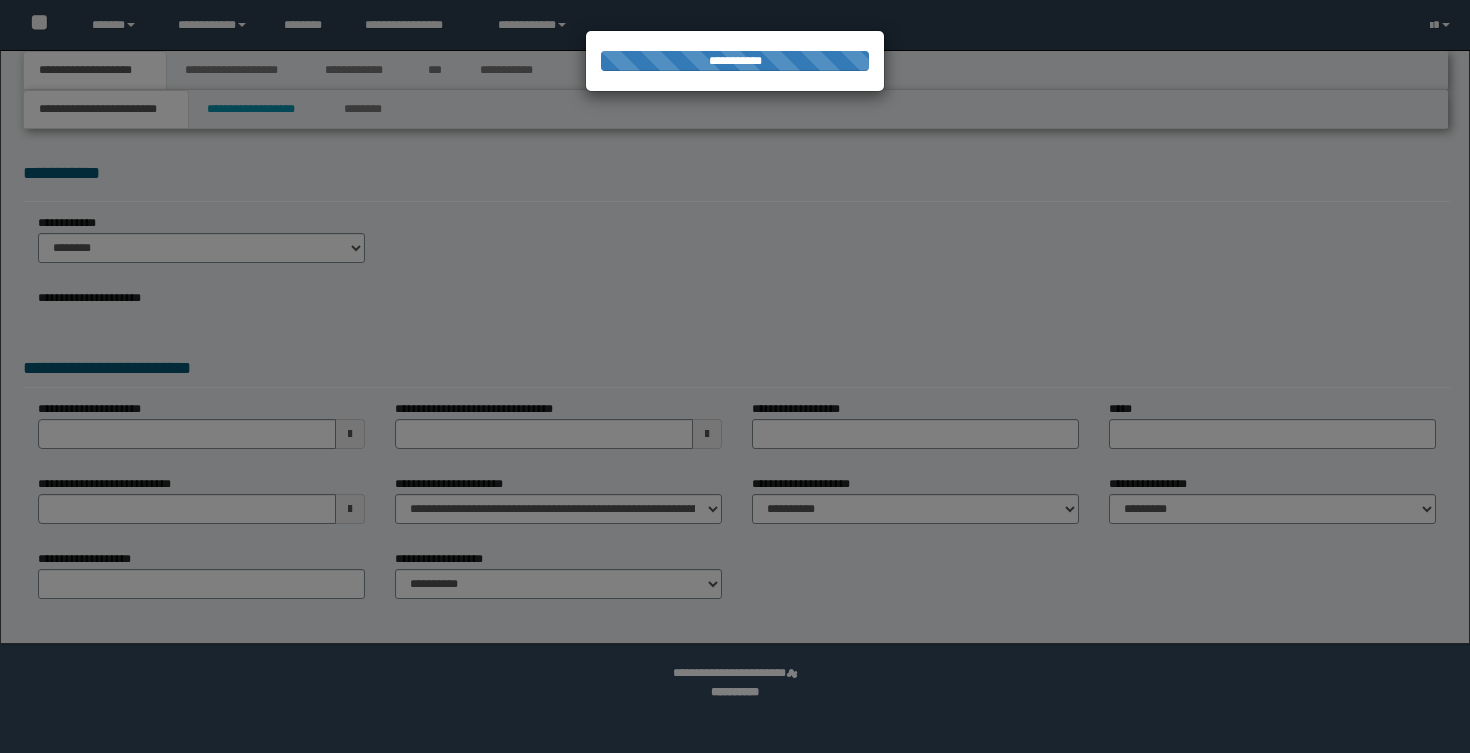 scroll, scrollTop: 0, scrollLeft: 0, axis: both 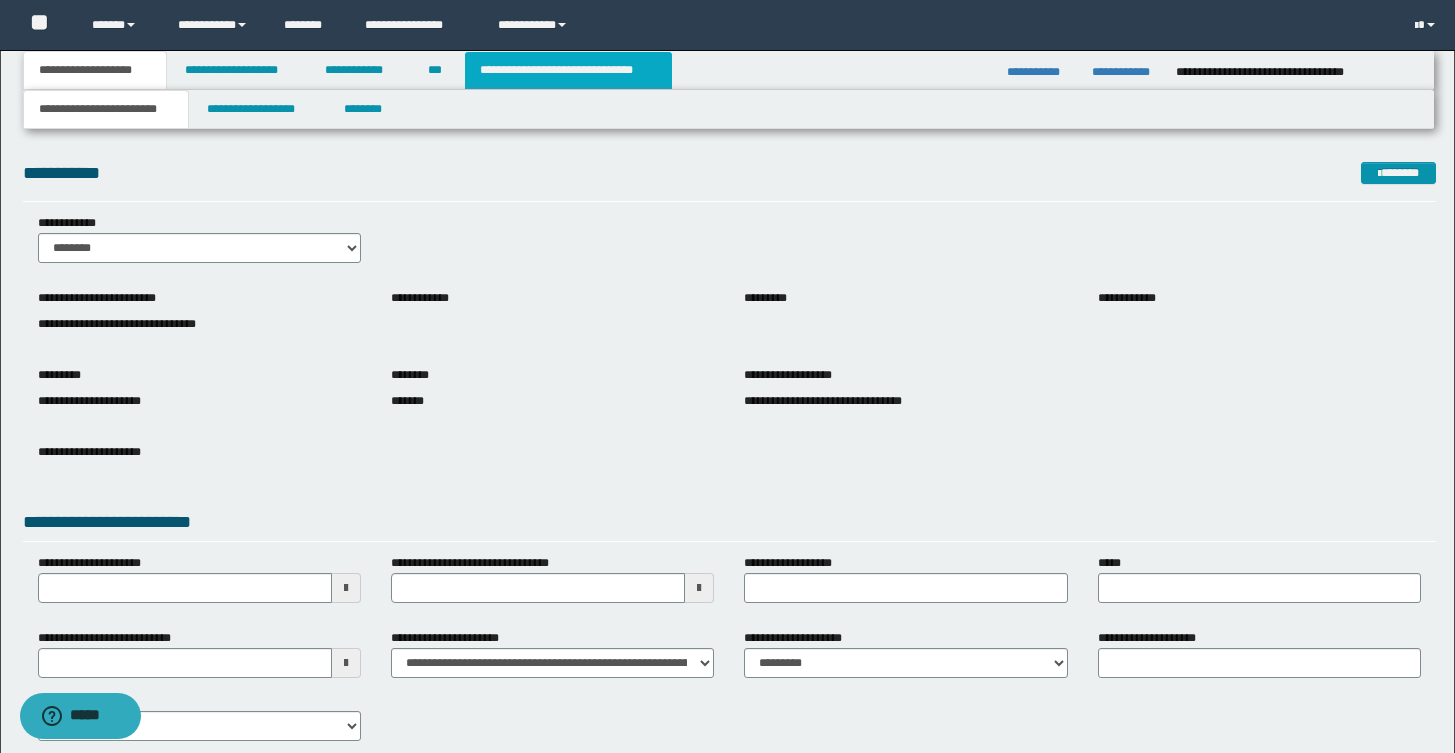 click on "**********" at bounding box center (568, 70) 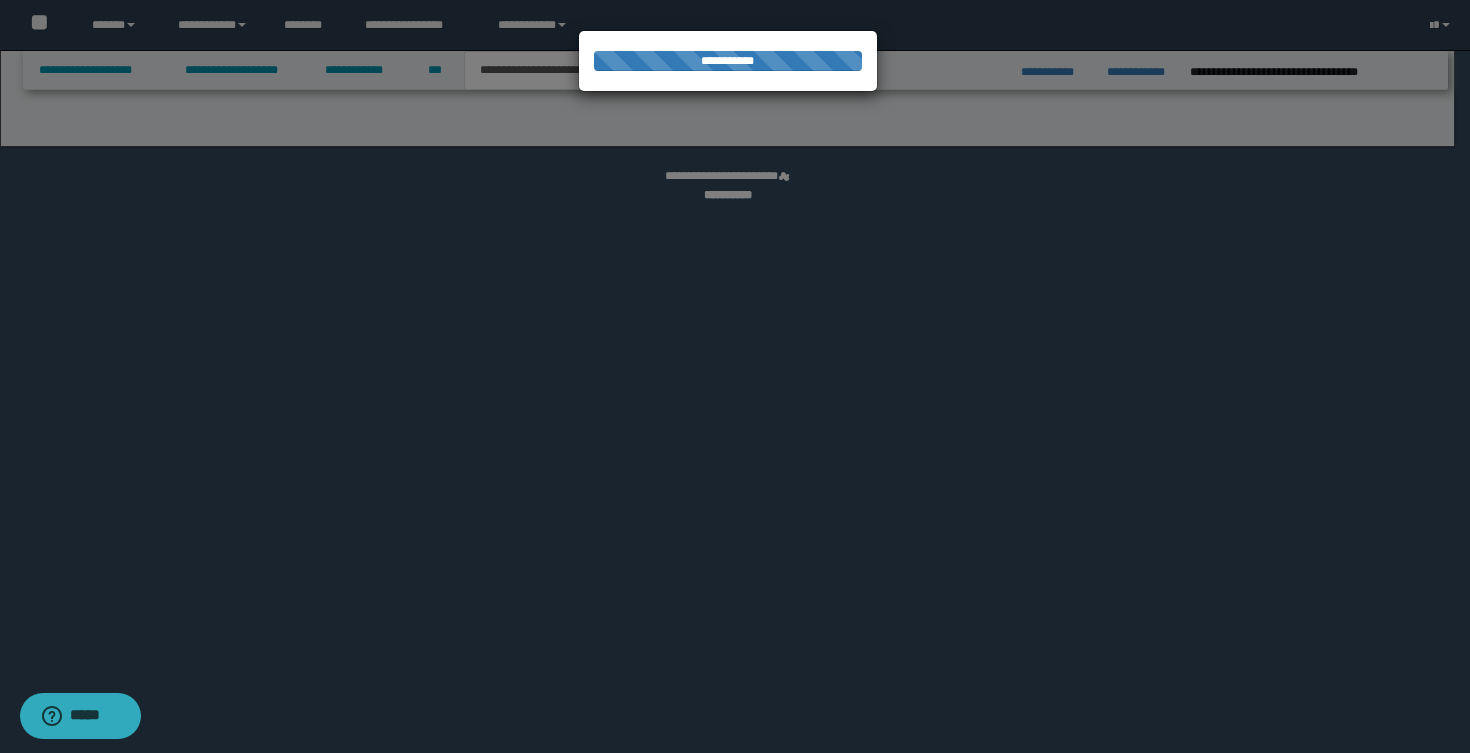 select on "*" 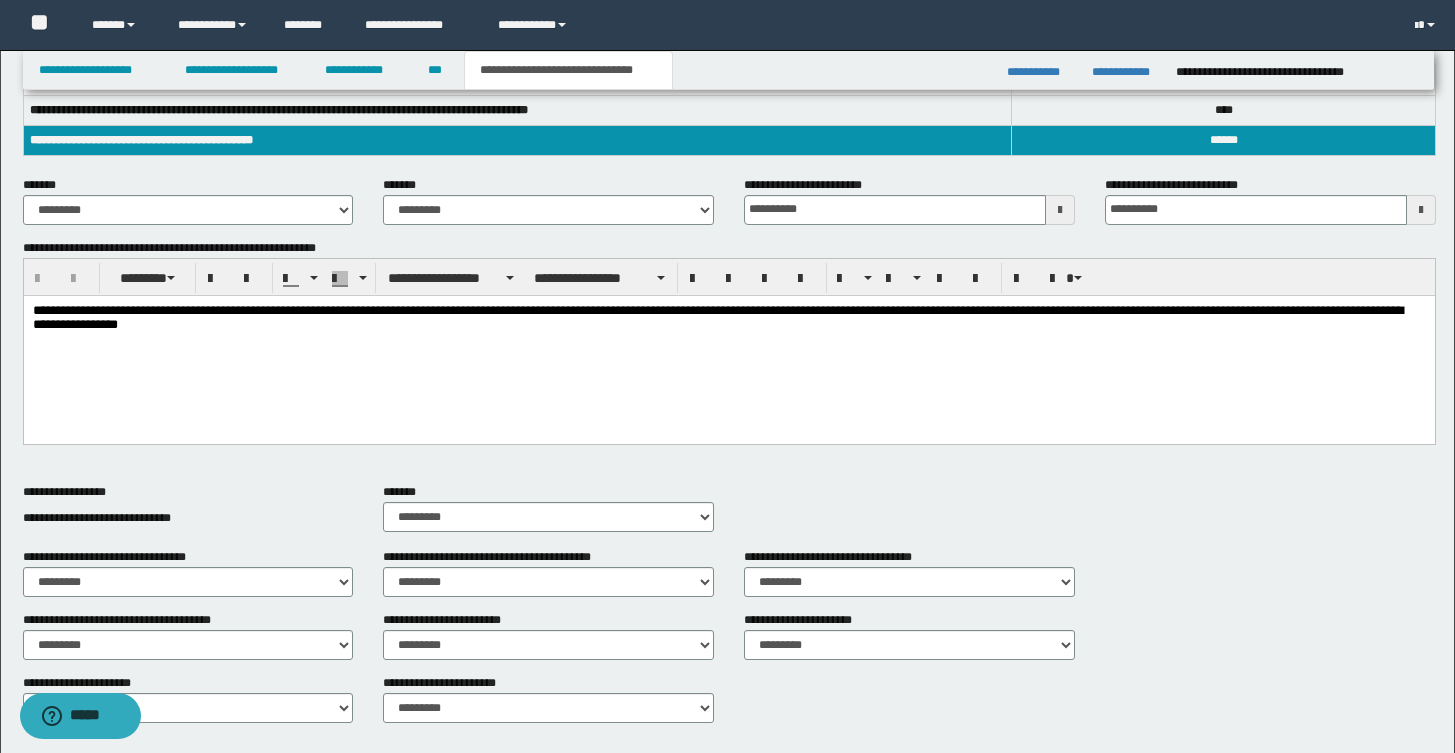 scroll, scrollTop: 766, scrollLeft: 0, axis: vertical 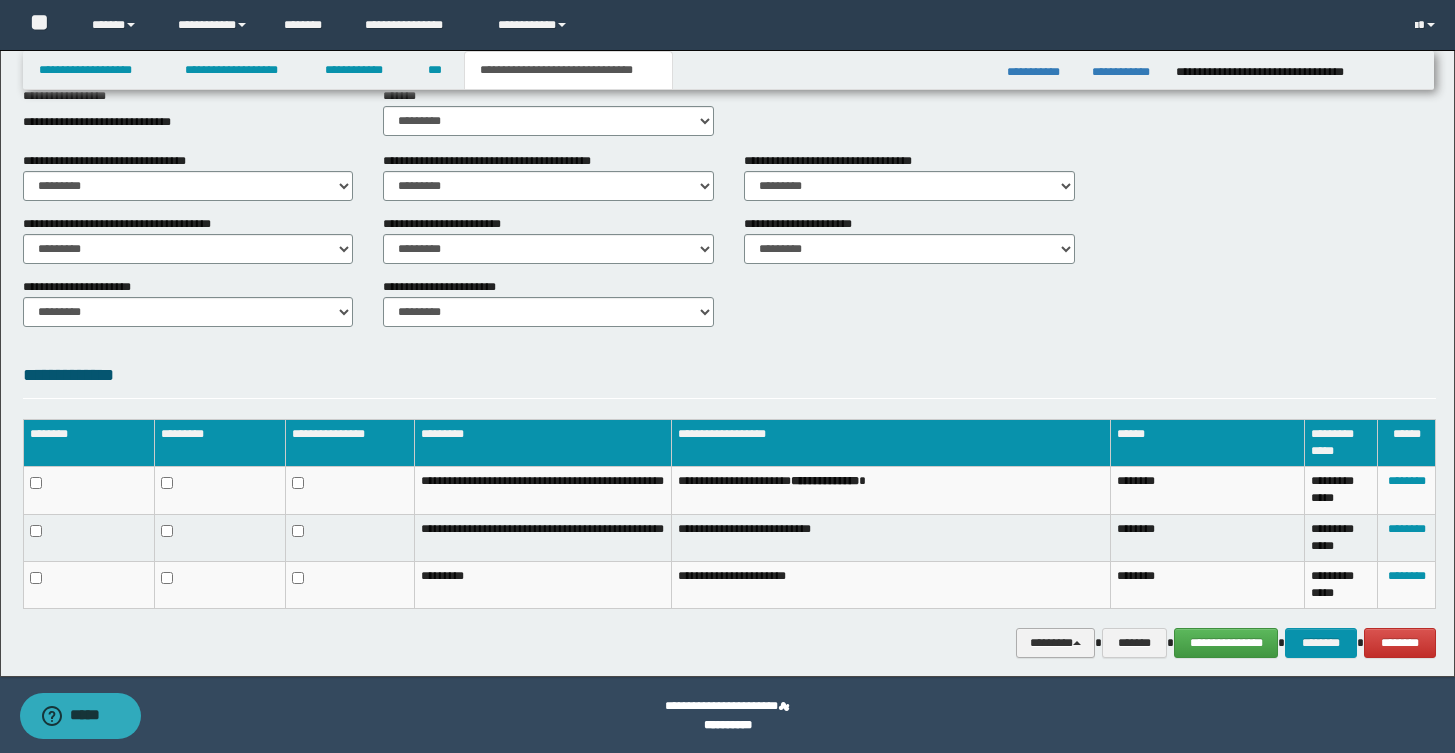 click on "********" at bounding box center [1056, 643] 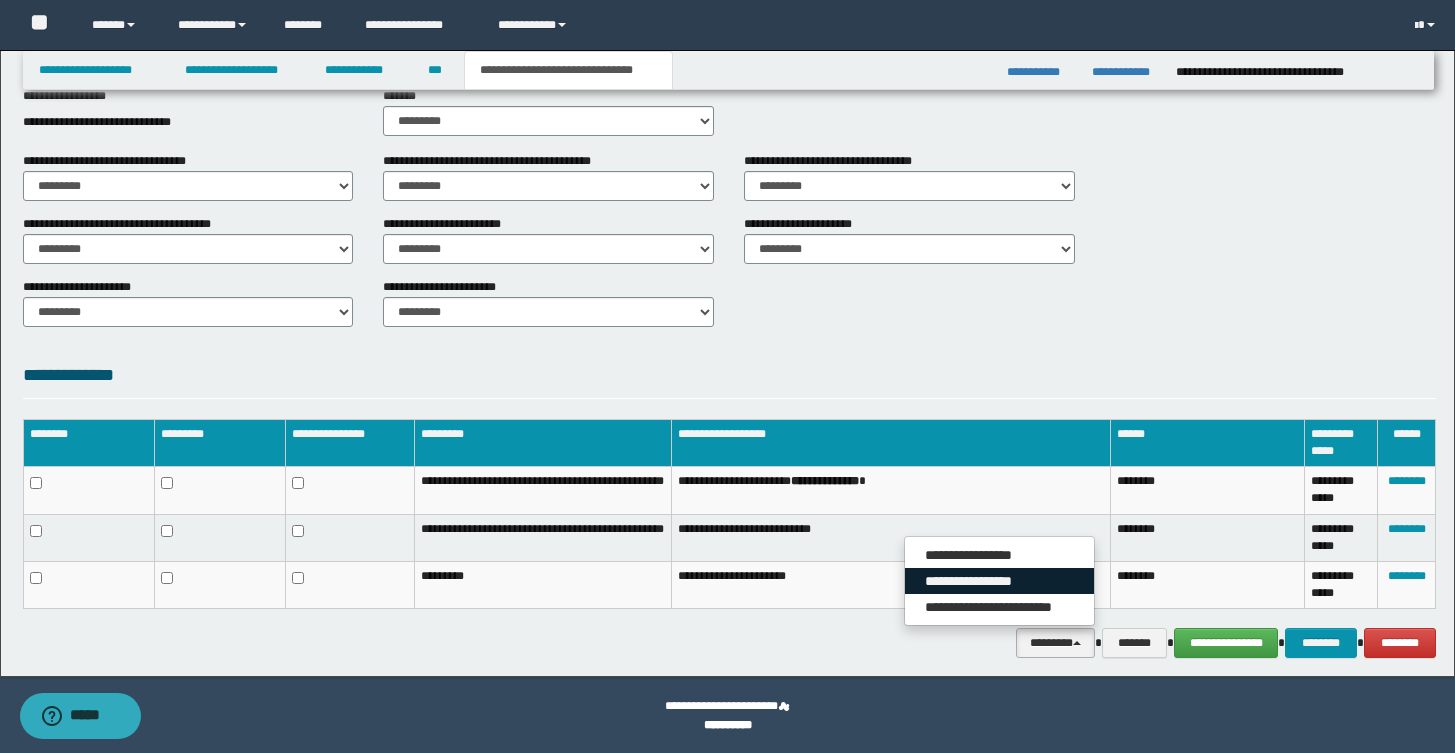 click on "**********" at bounding box center [999, 581] 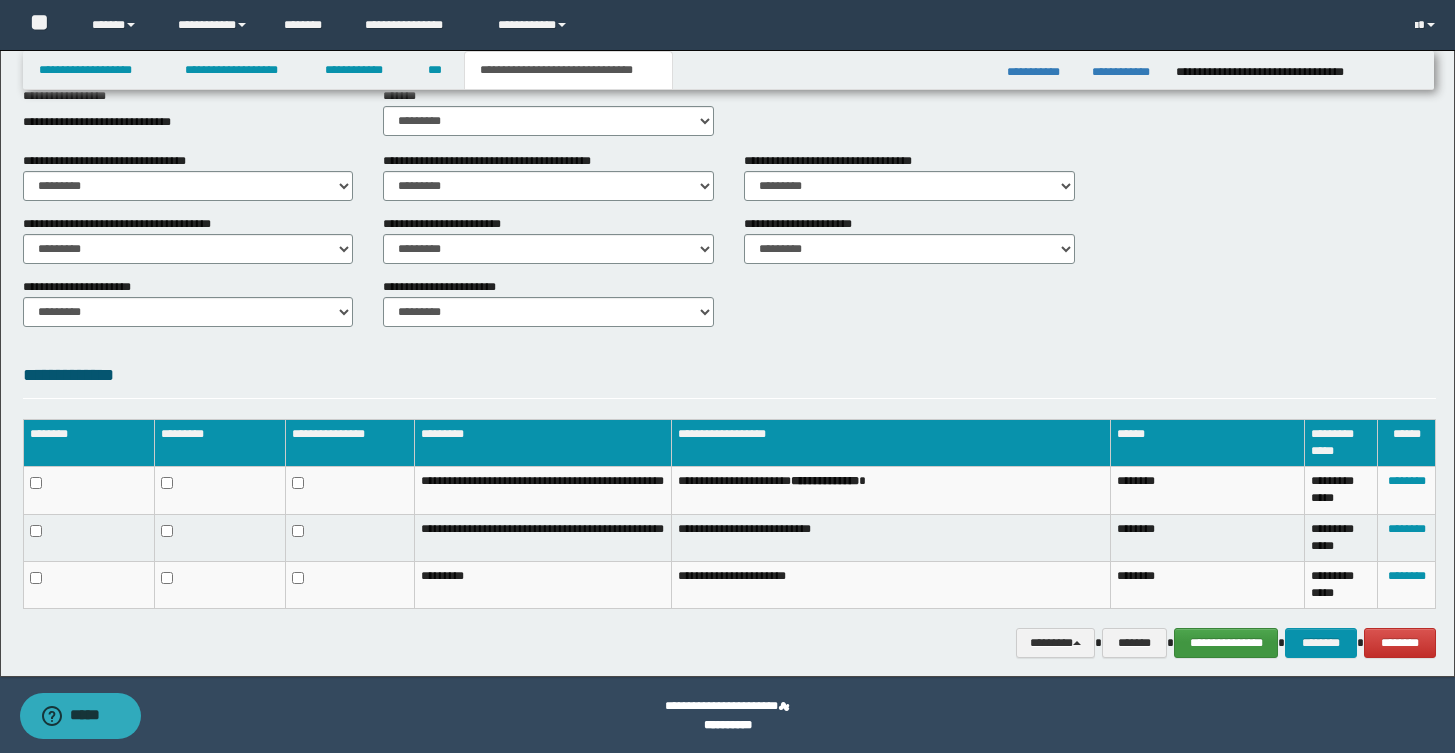 click on "**********" at bounding box center (1226, 643) 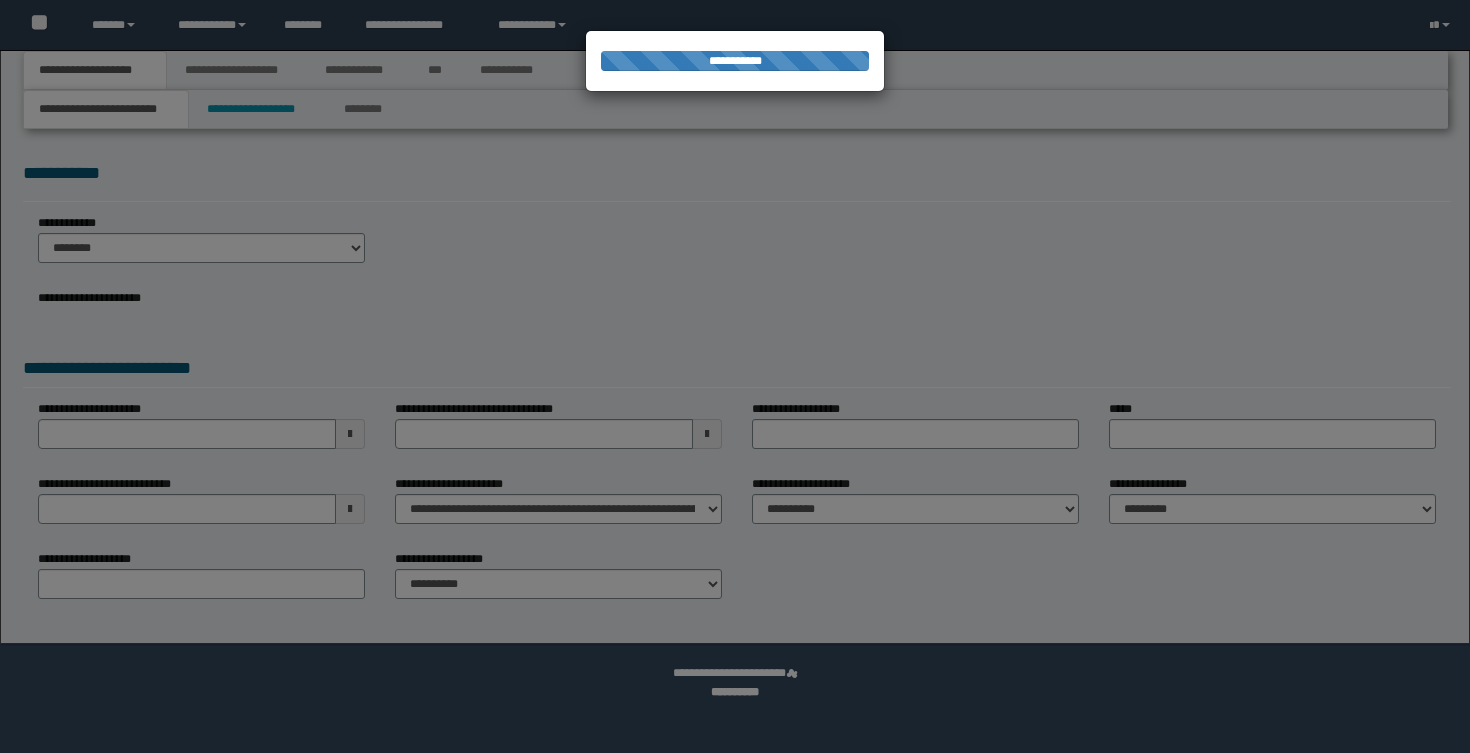 scroll, scrollTop: 0, scrollLeft: 0, axis: both 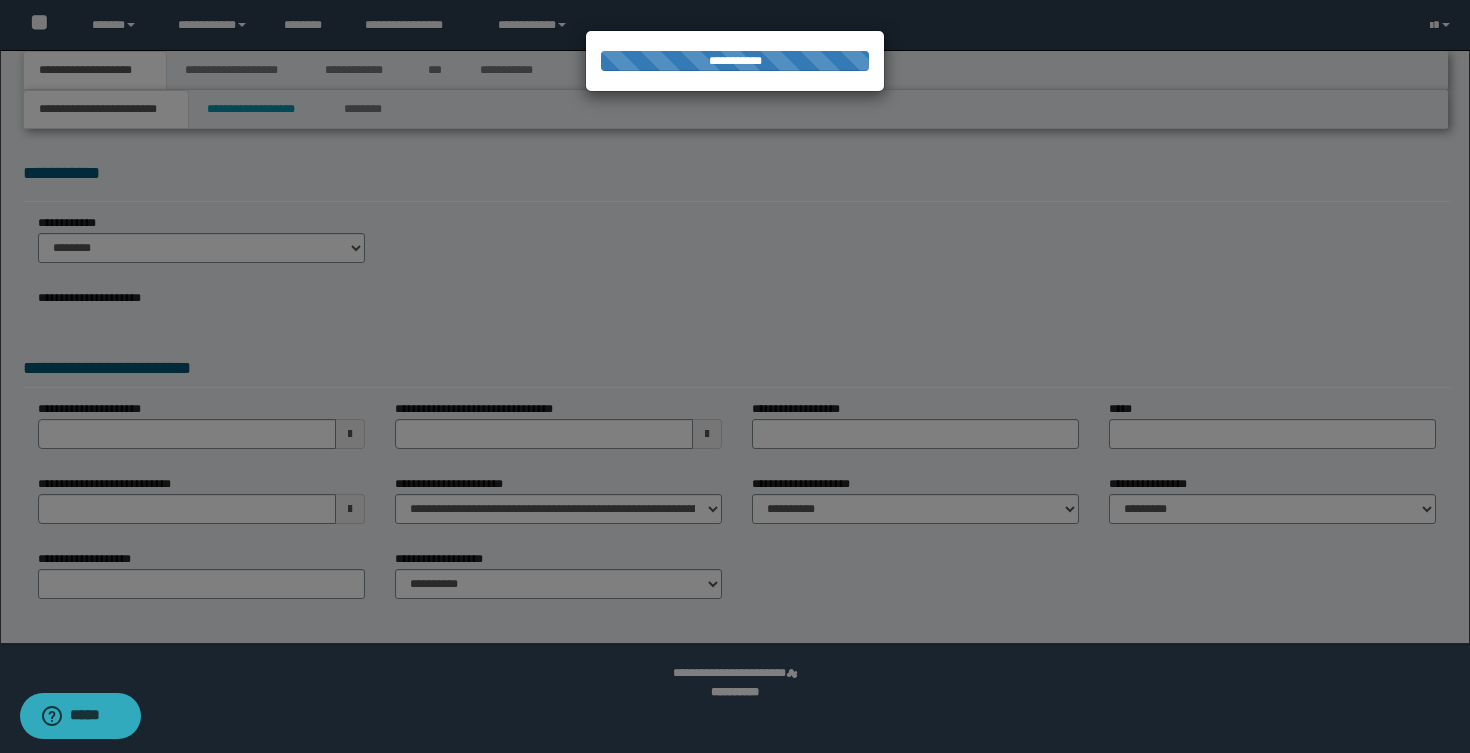 select on "*" 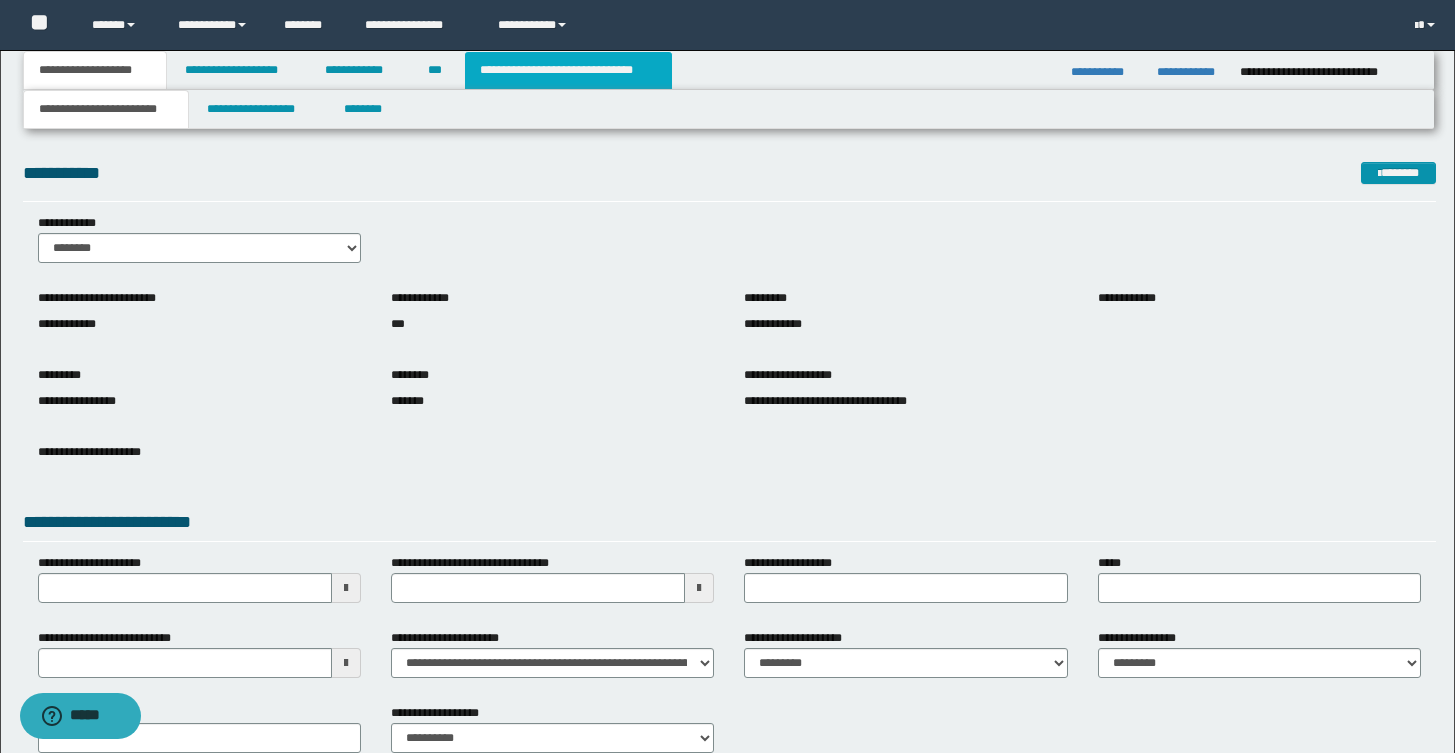 click on "**********" at bounding box center (568, 70) 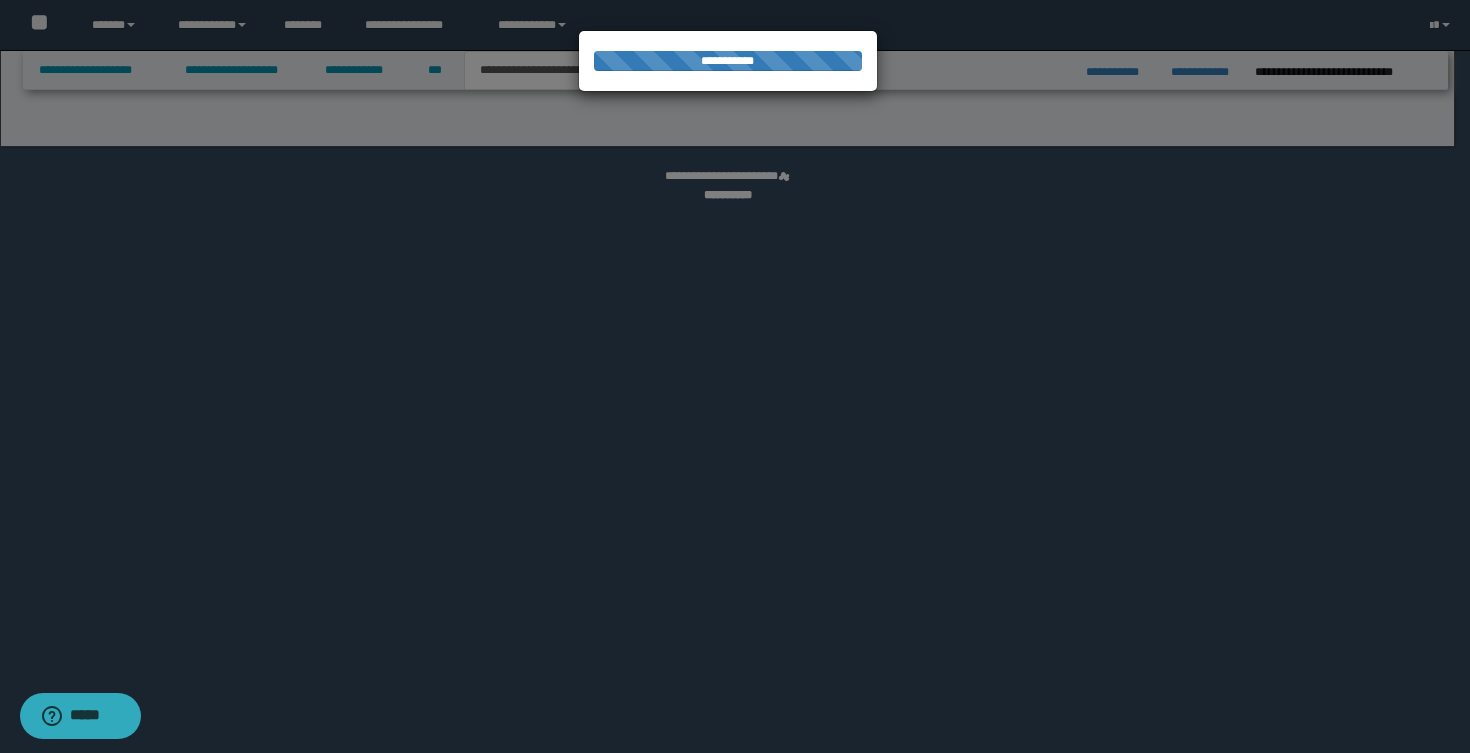 select on "*" 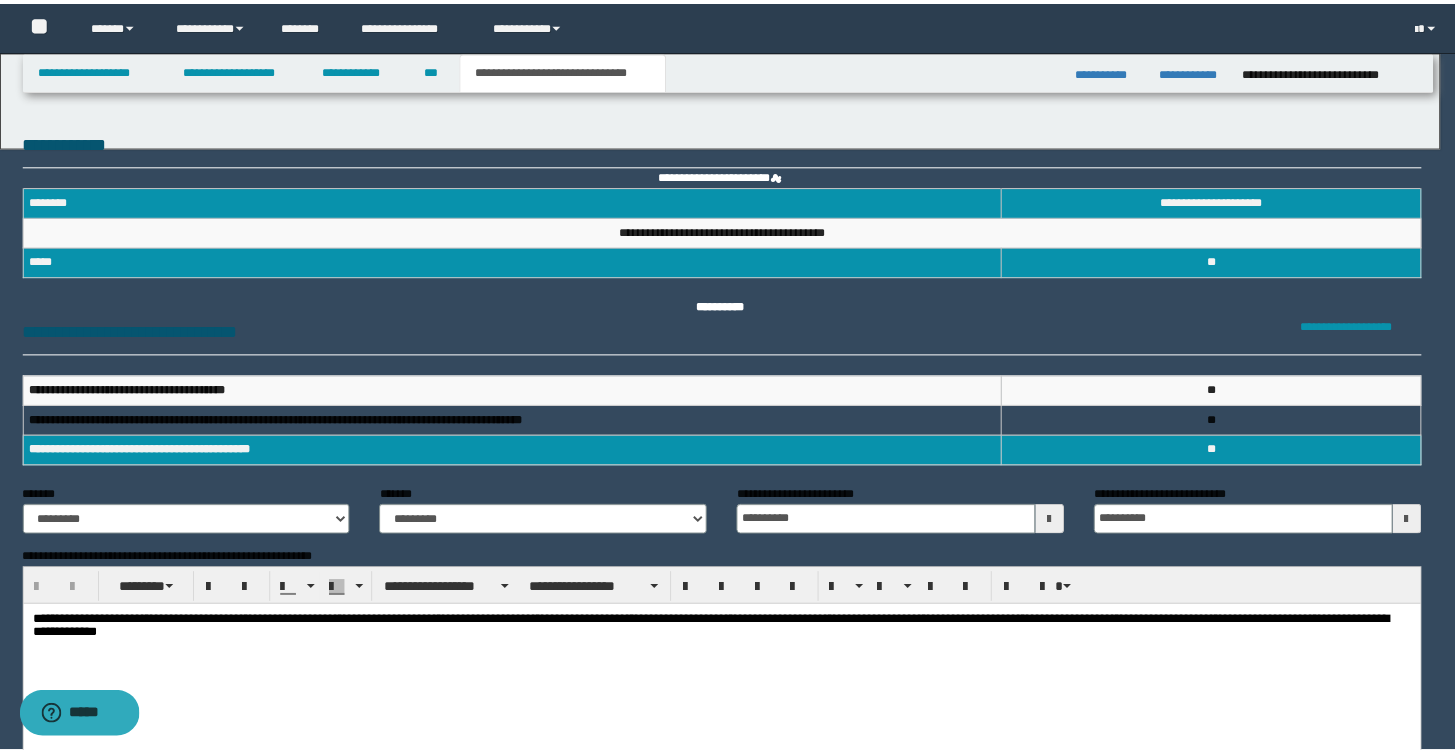 scroll, scrollTop: 0, scrollLeft: 0, axis: both 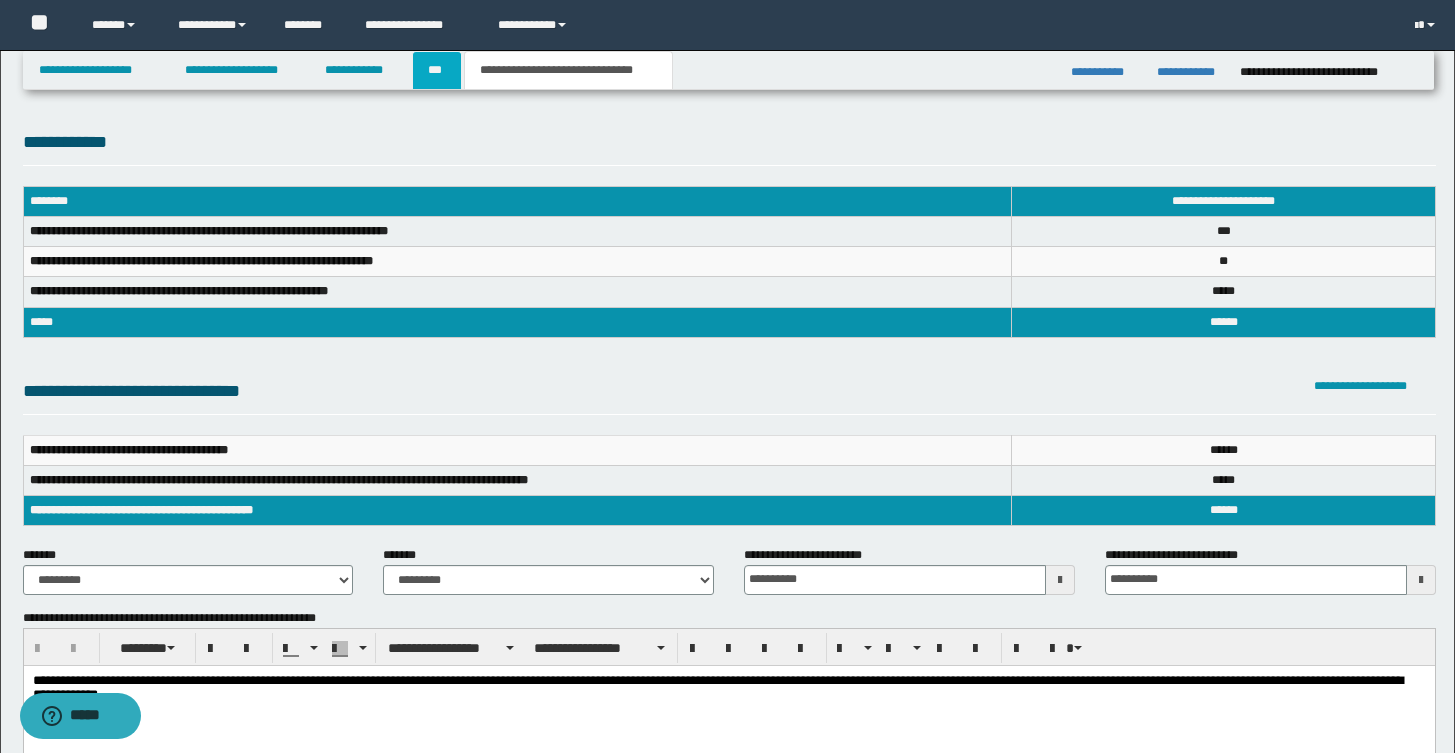 click on "***" at bounding box center [437, 70] 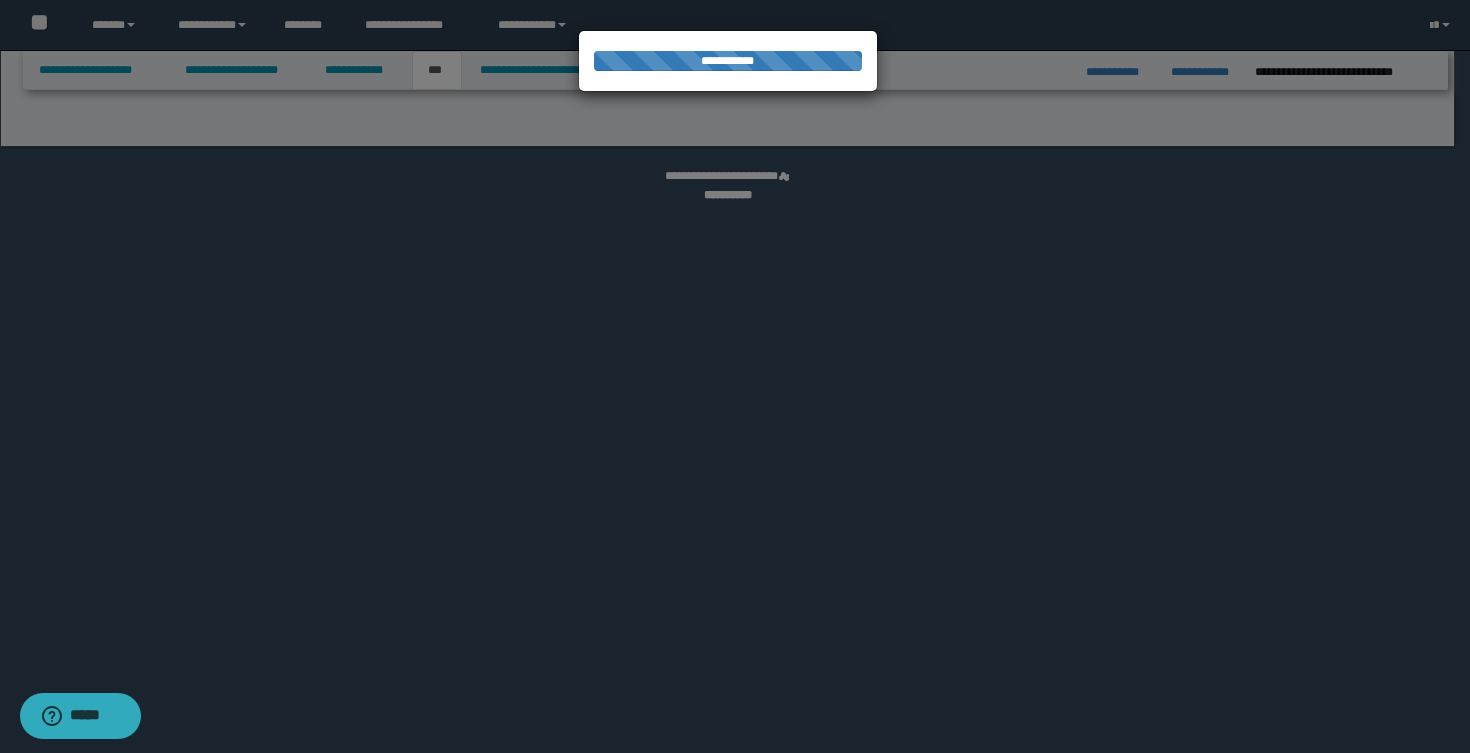 select on "**" 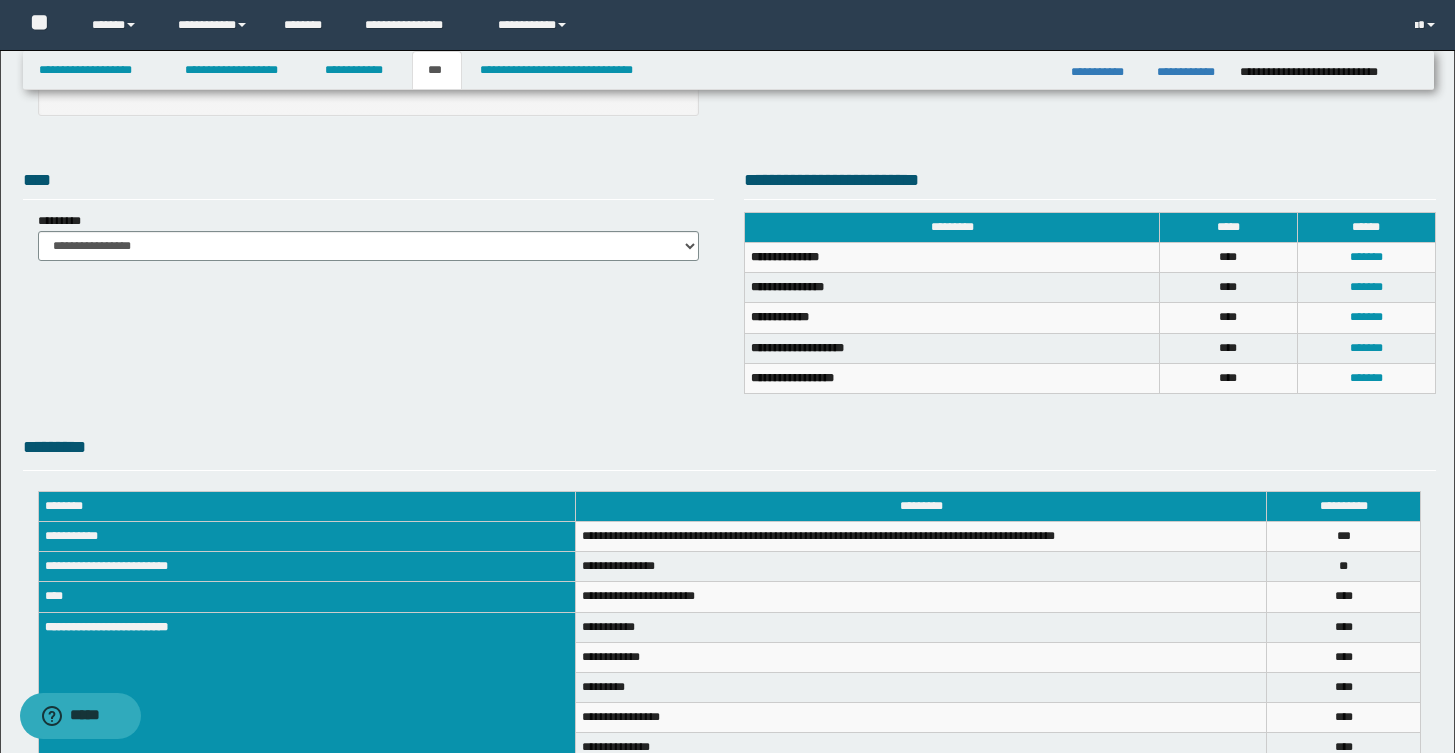 scroll, scrollTop: 0, scrollLeft: 0, axis: both 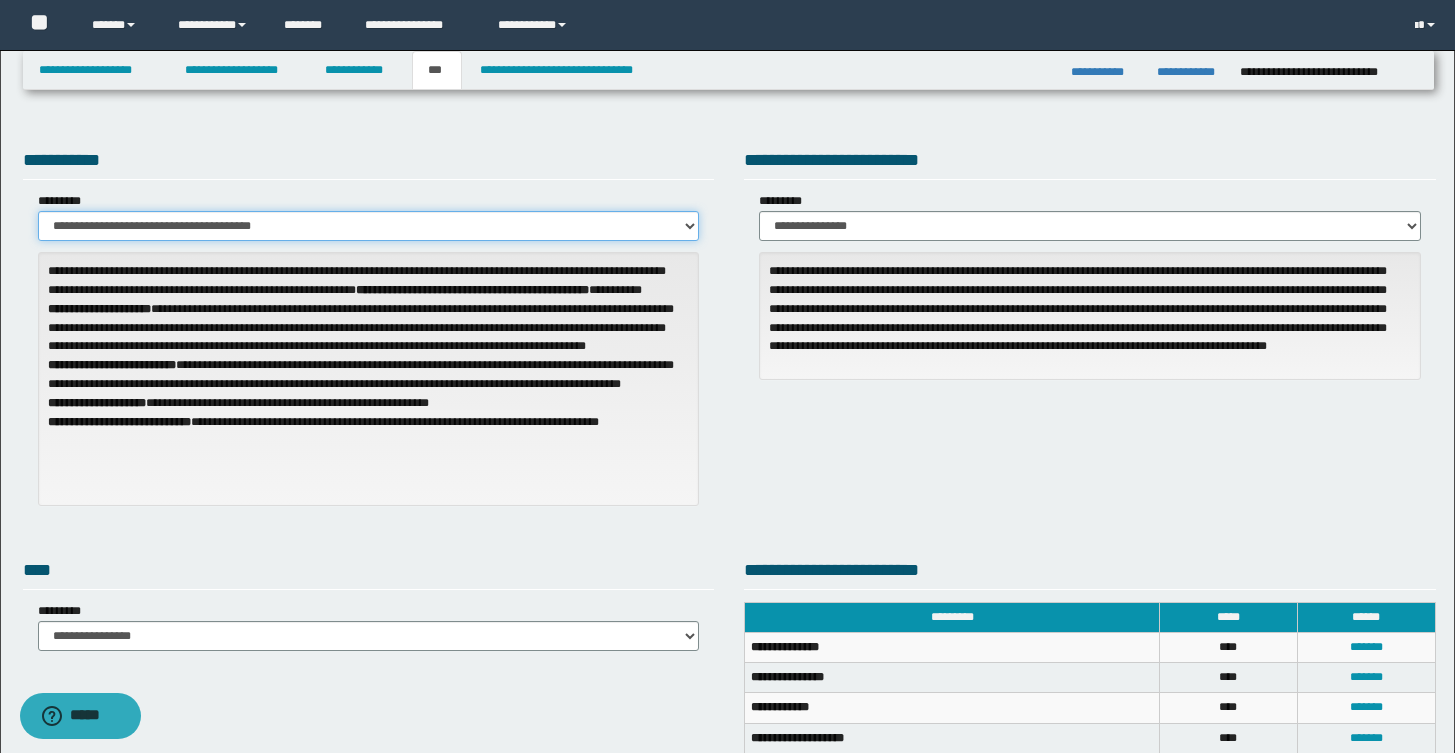 select on "**" 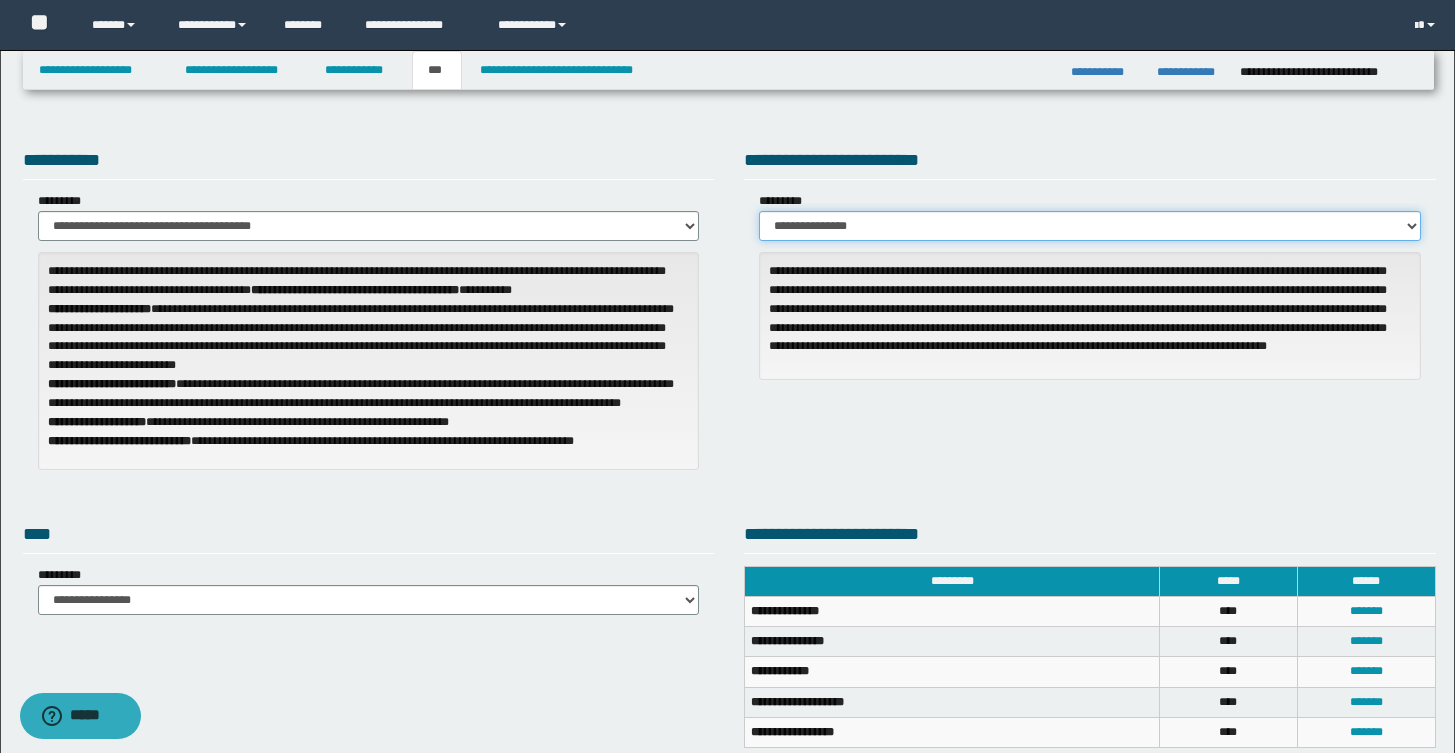 select on "***" 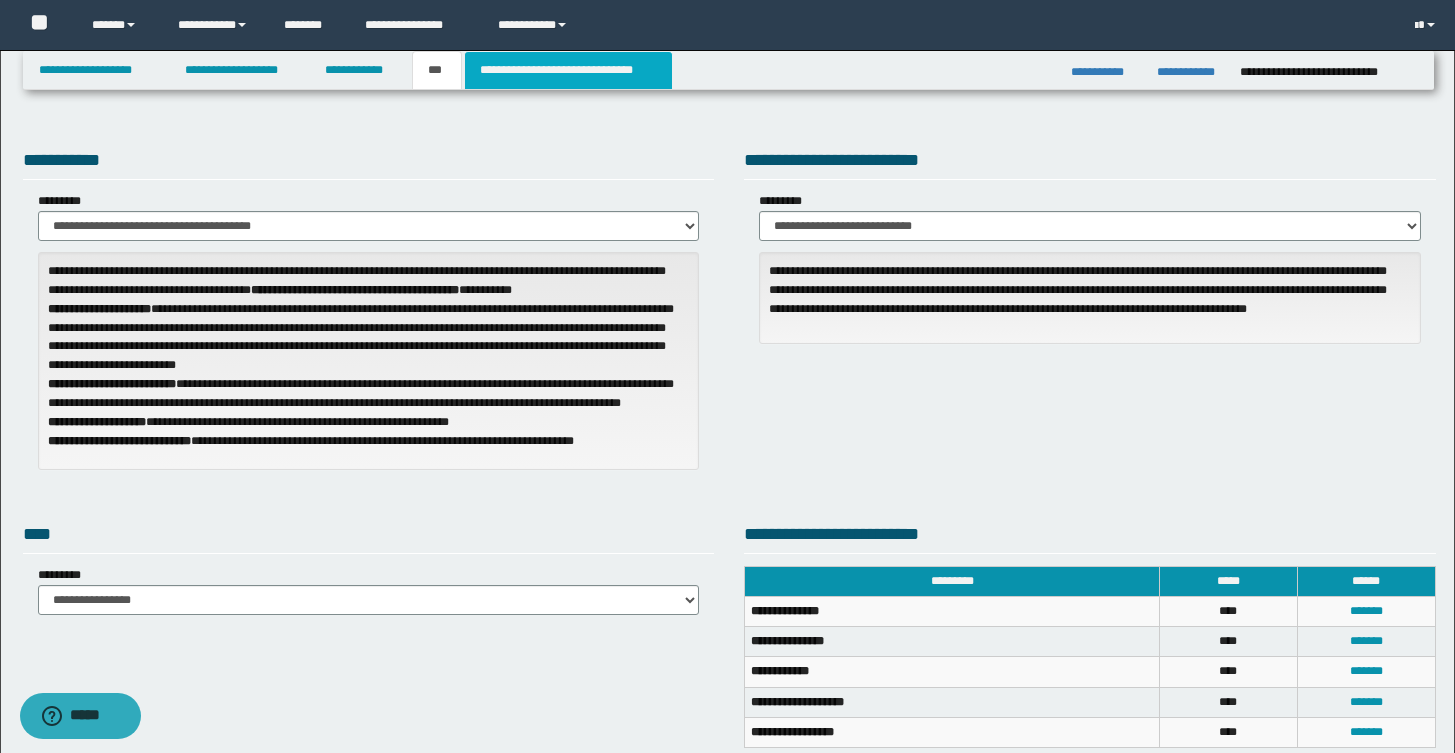 click on "**********" at bounding box center [568, 70] 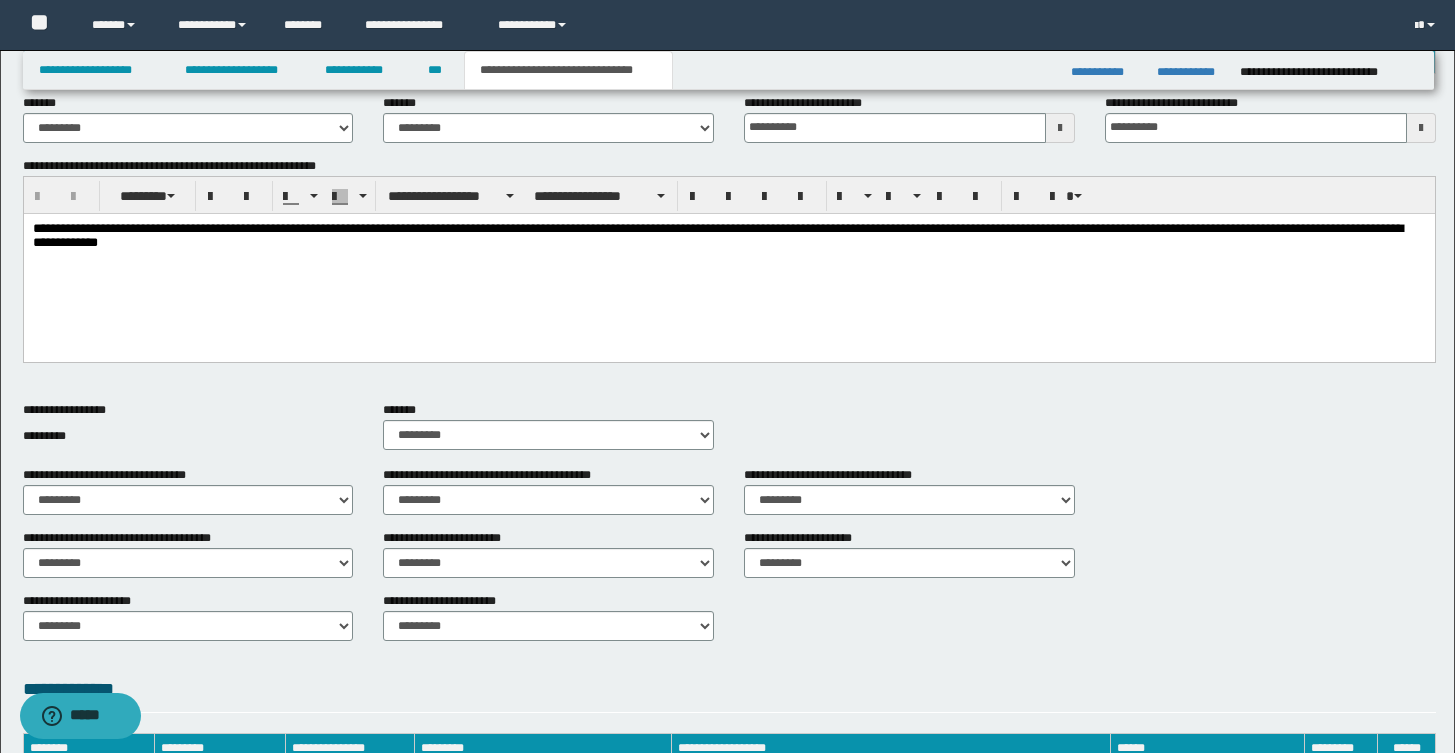 scroll, scrollTop: 755, scrollLeft: 0, axis: vertical 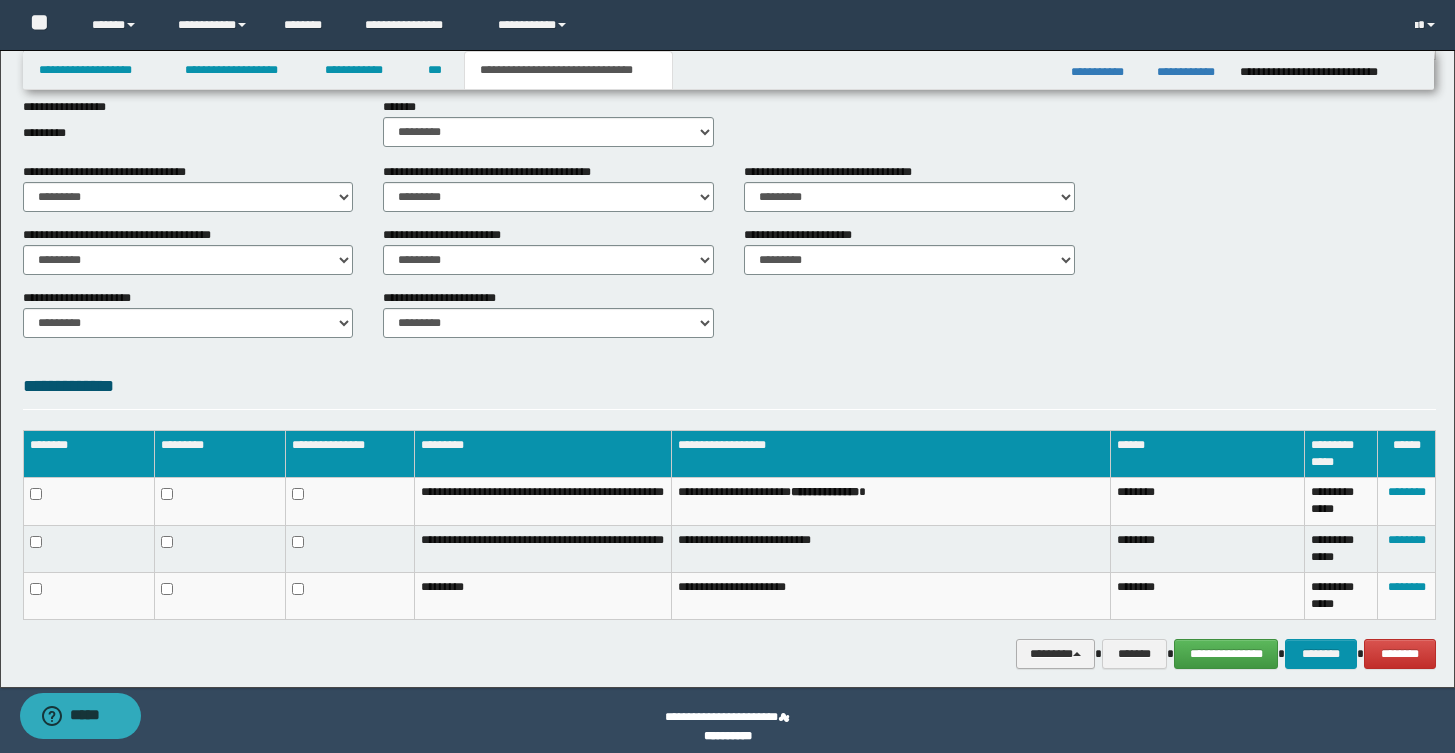 click on "********" at bounding box center [1056, 654] 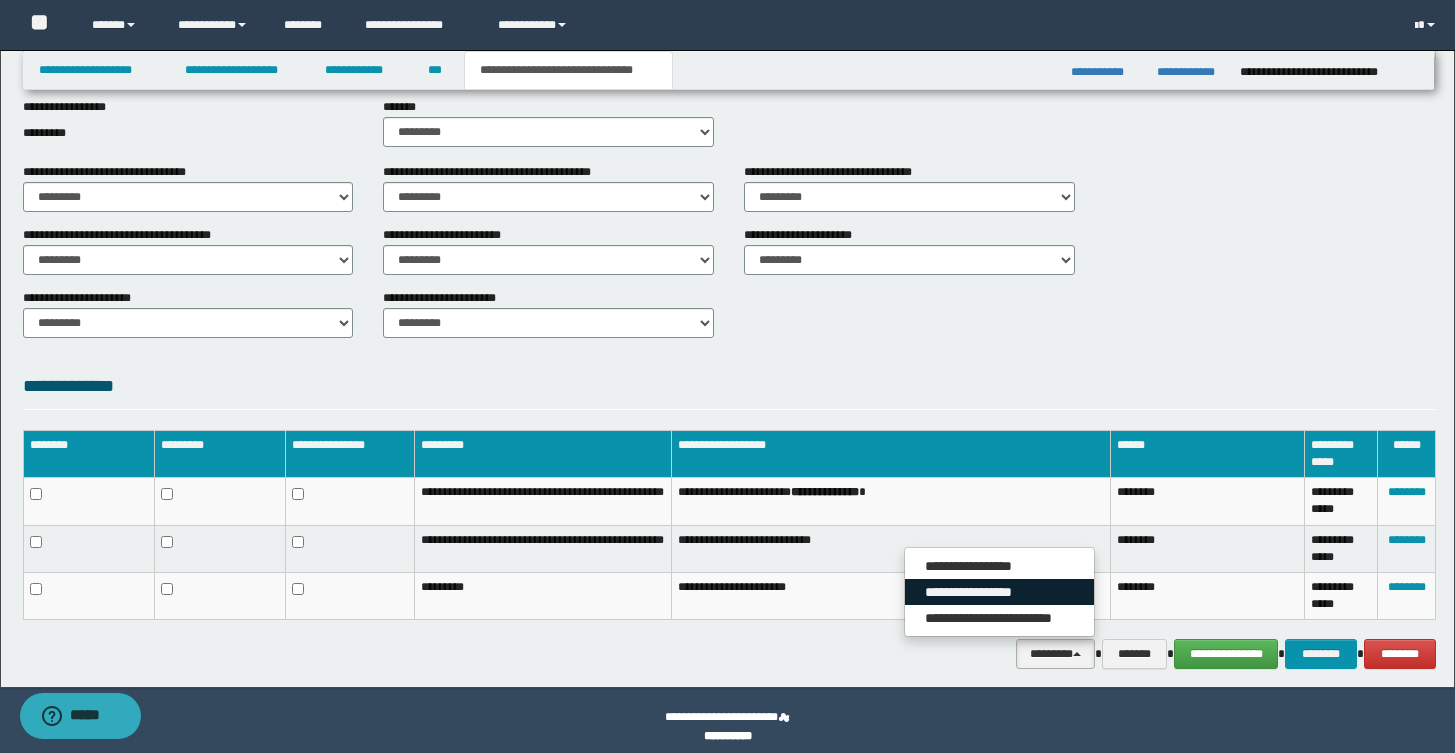 click on "**********" at bounding box center [999, 592] 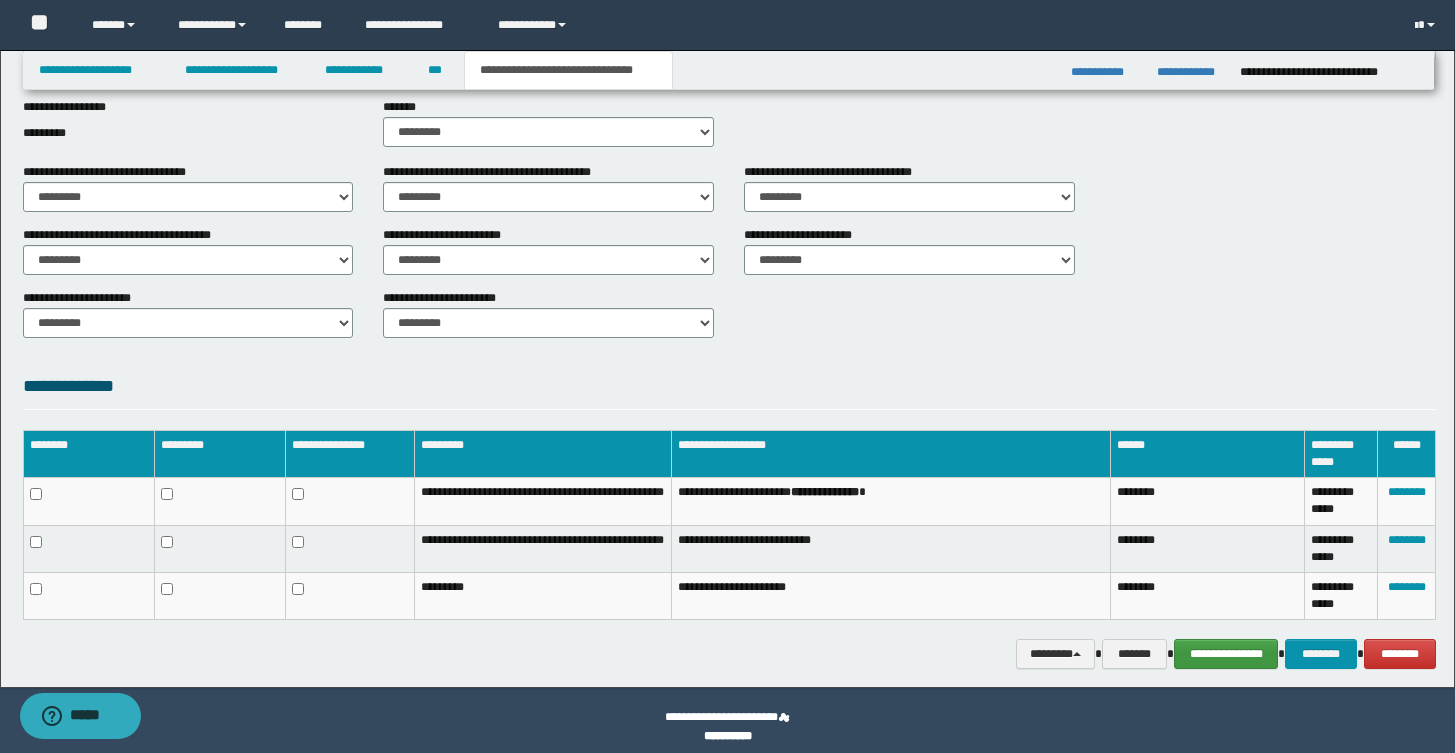 click on "**********" at bounding box center (1226, 654) 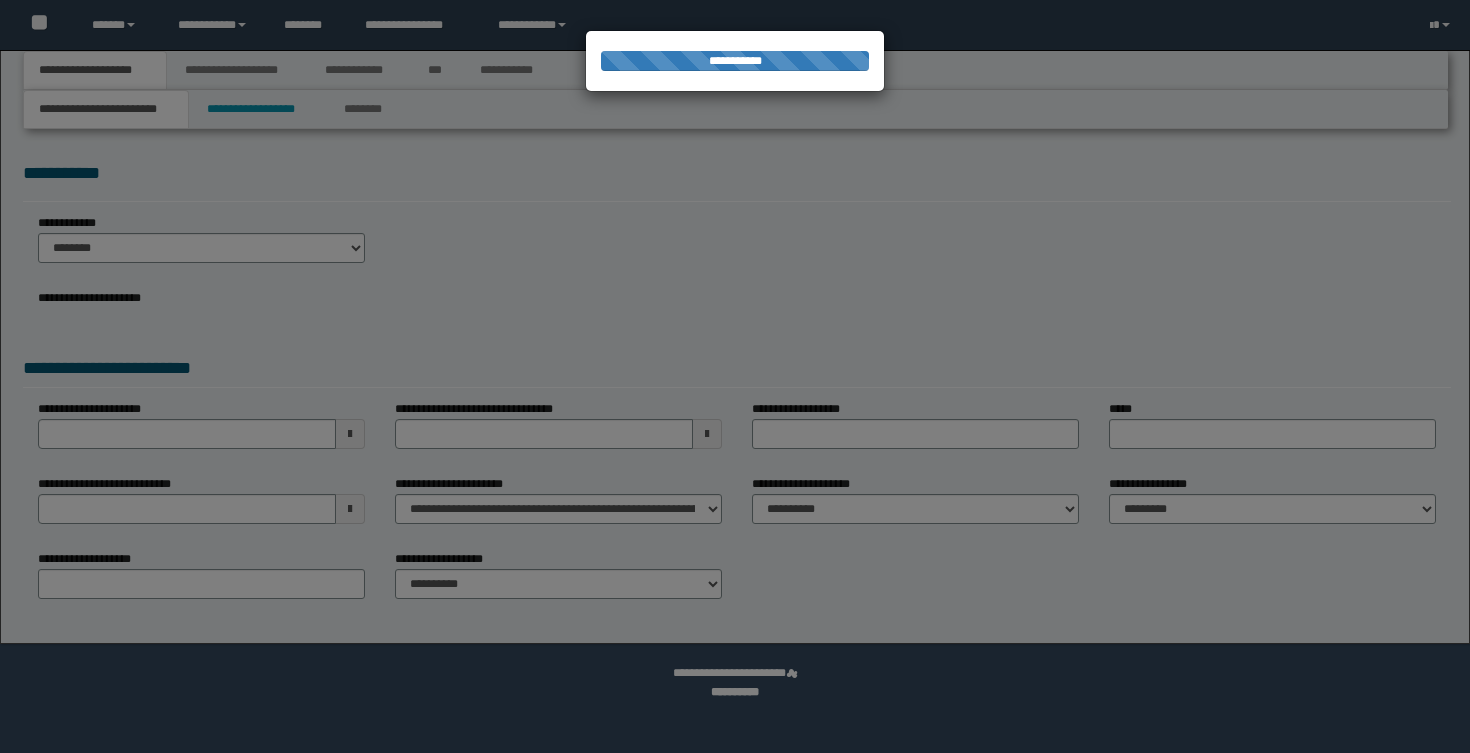 scroll, scrollTop: 0, scrollLeft: 0, axis: both 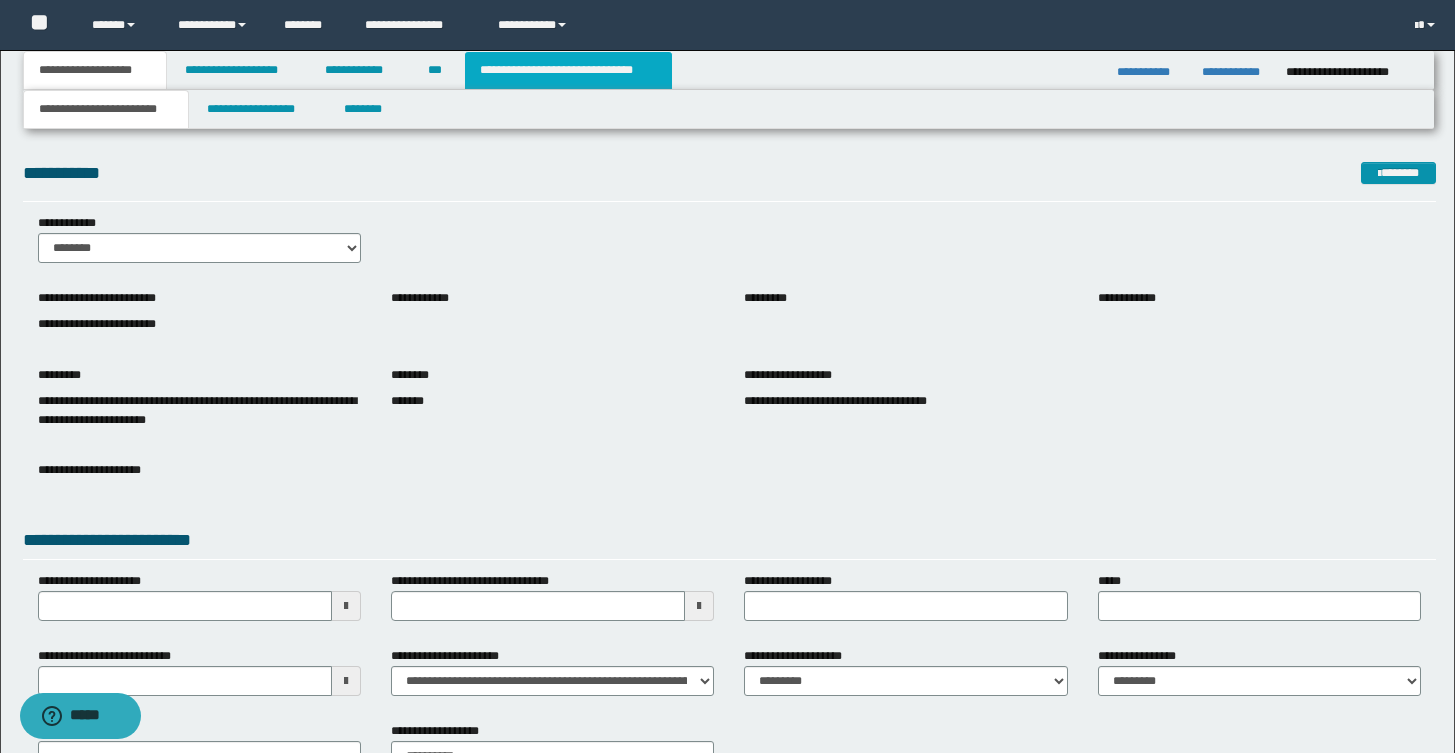 click on "**********" at bounding box center (568, 70) 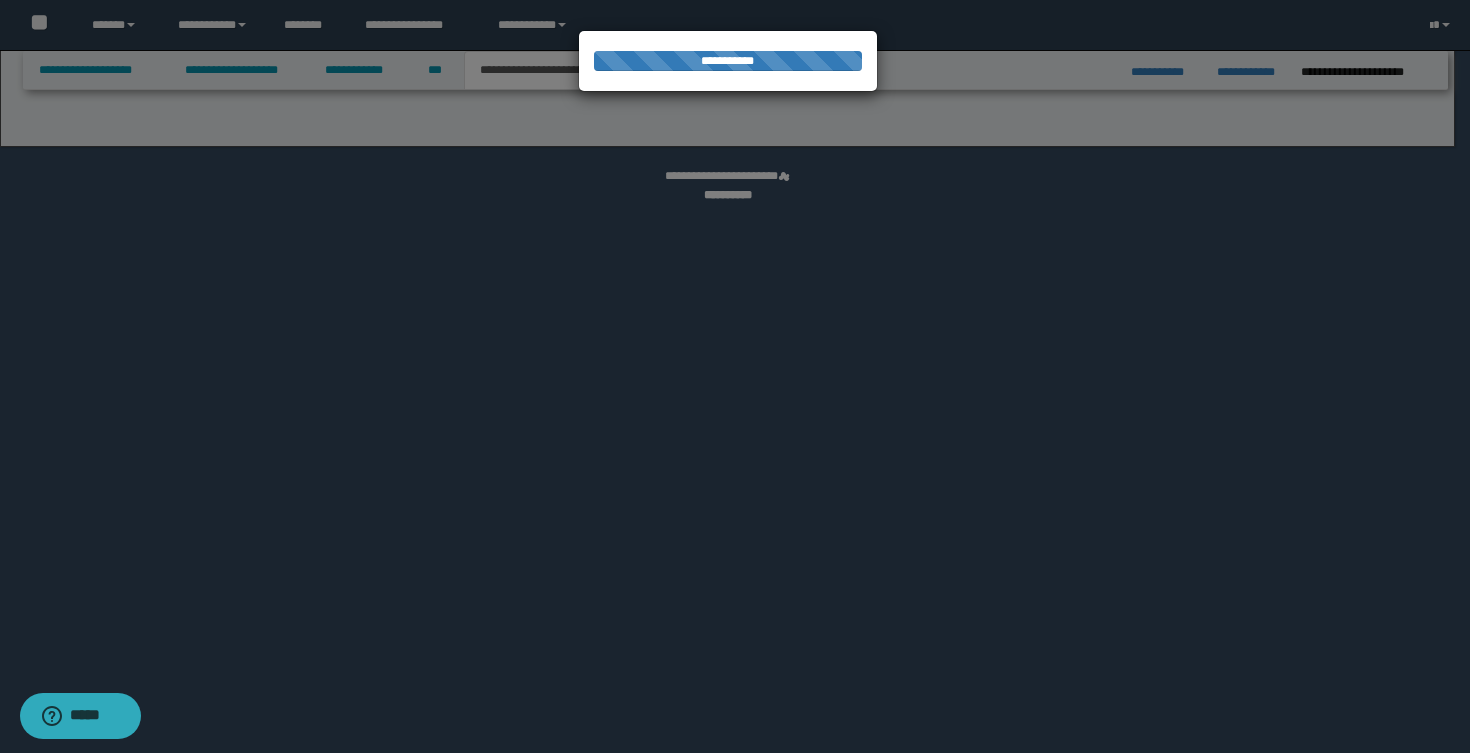 select on "*" 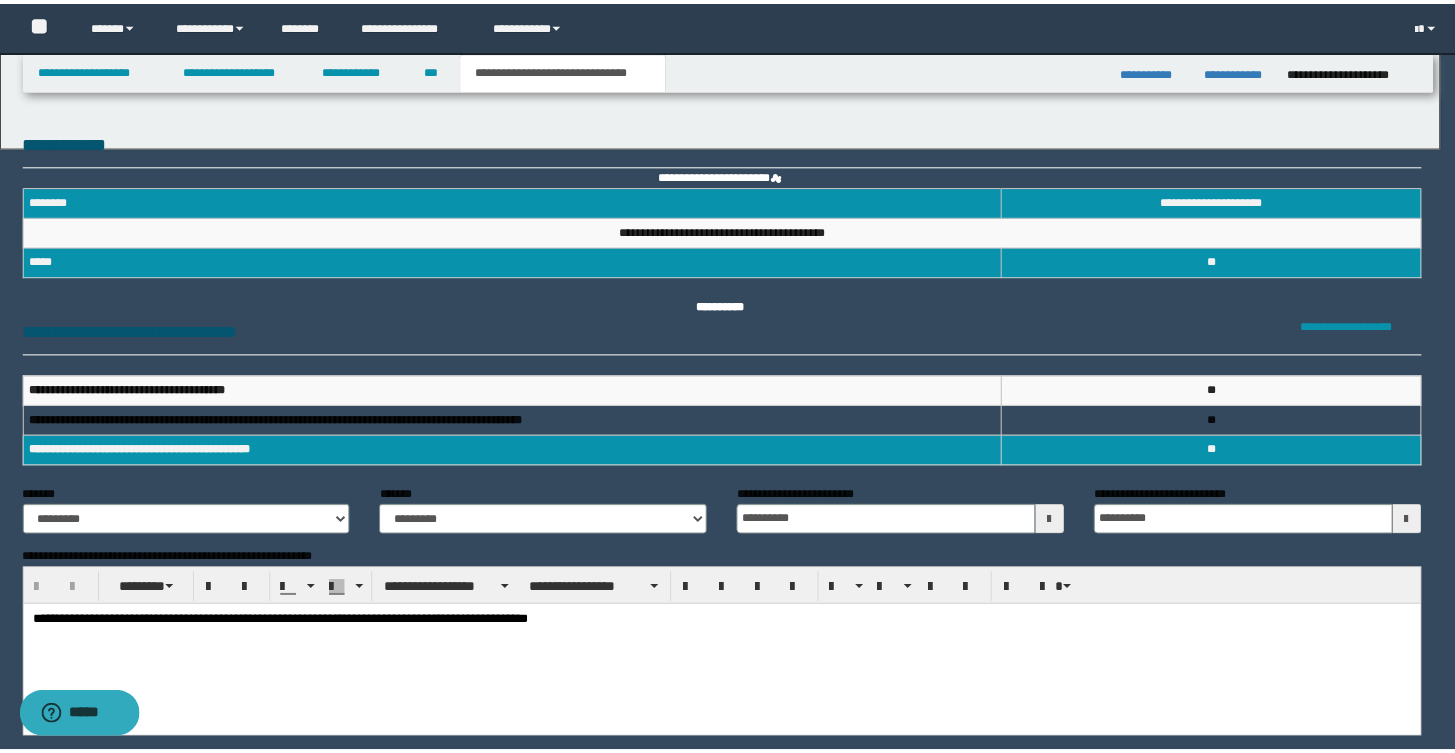 scroll, scrollTop: 0, scrollLeft: 0, axis: both 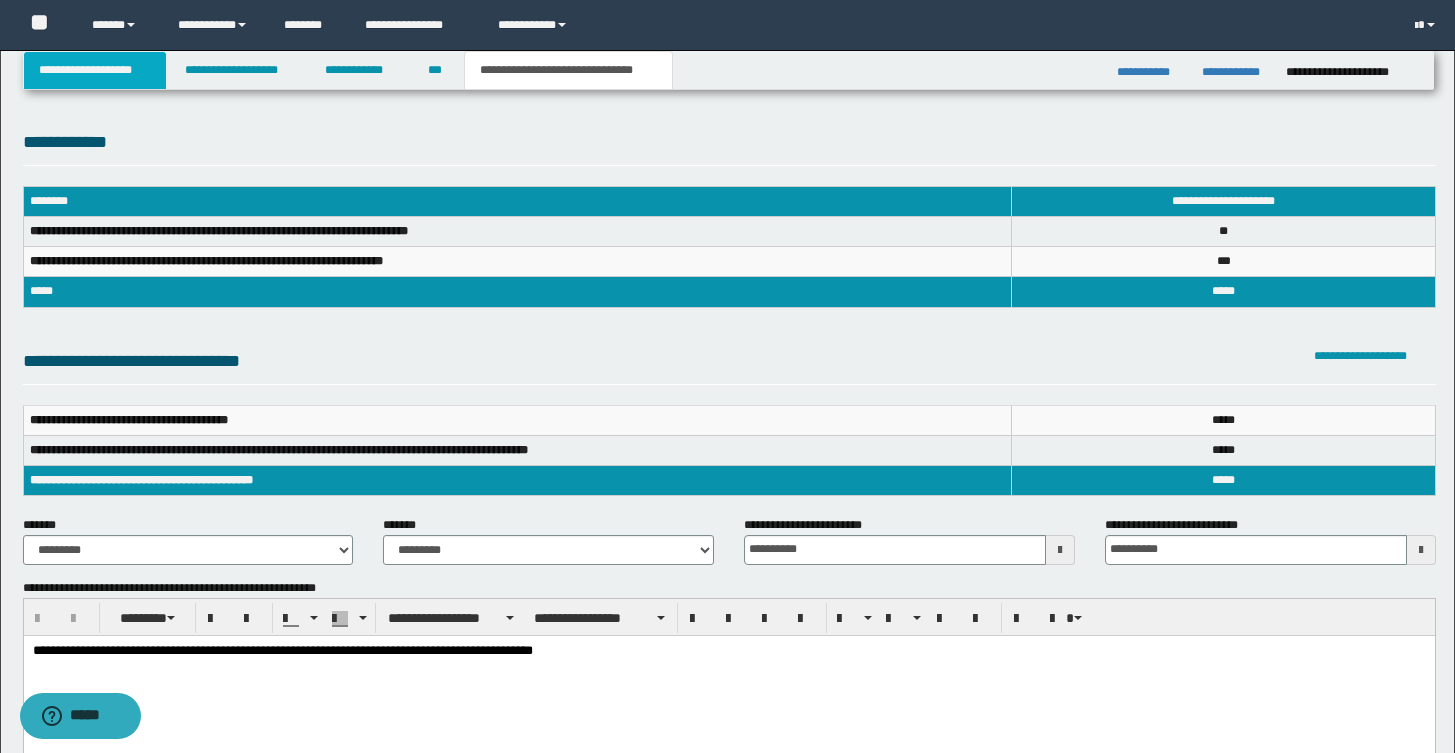 click on "**********" at bounding box center (95, 70) 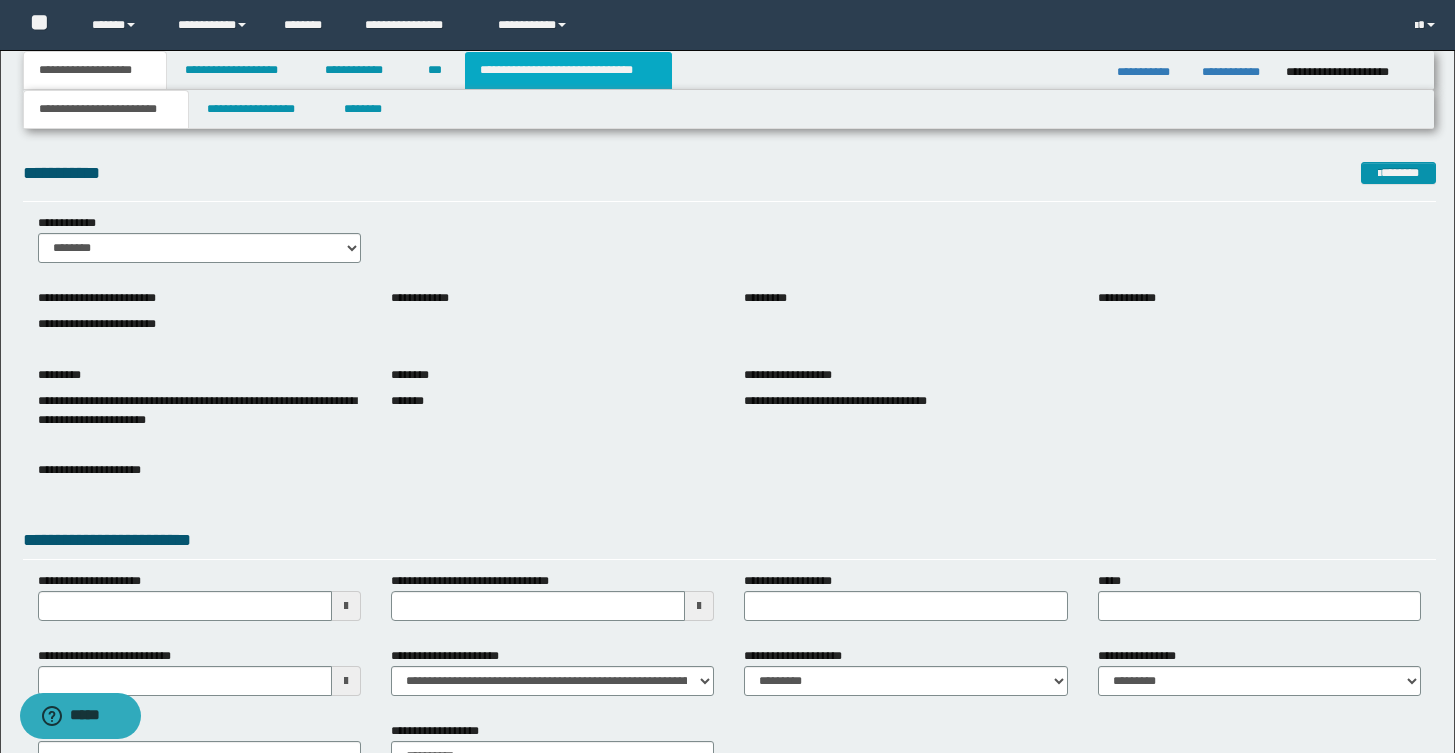 click on "**********" at bounding box center (568, 70) 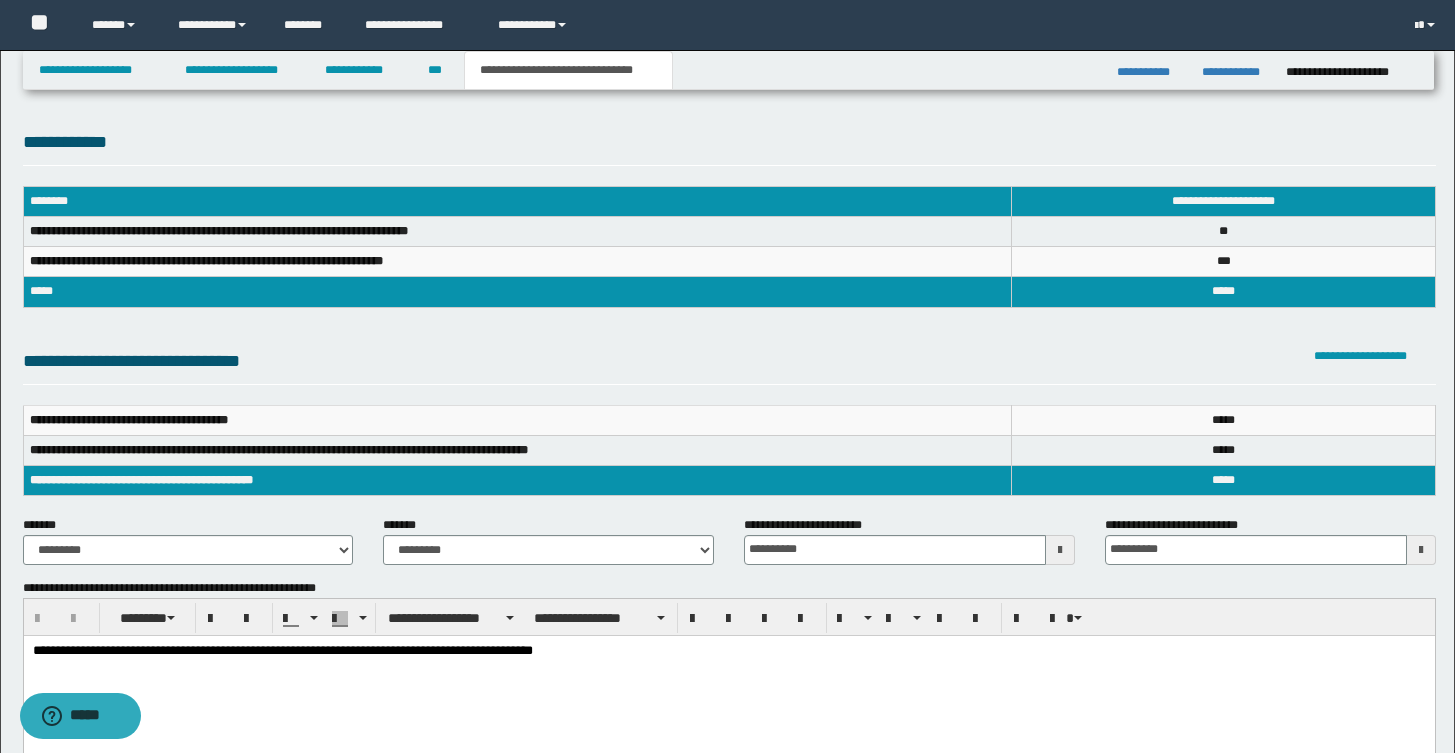 click on "**********" at bounding box center (728, 676) 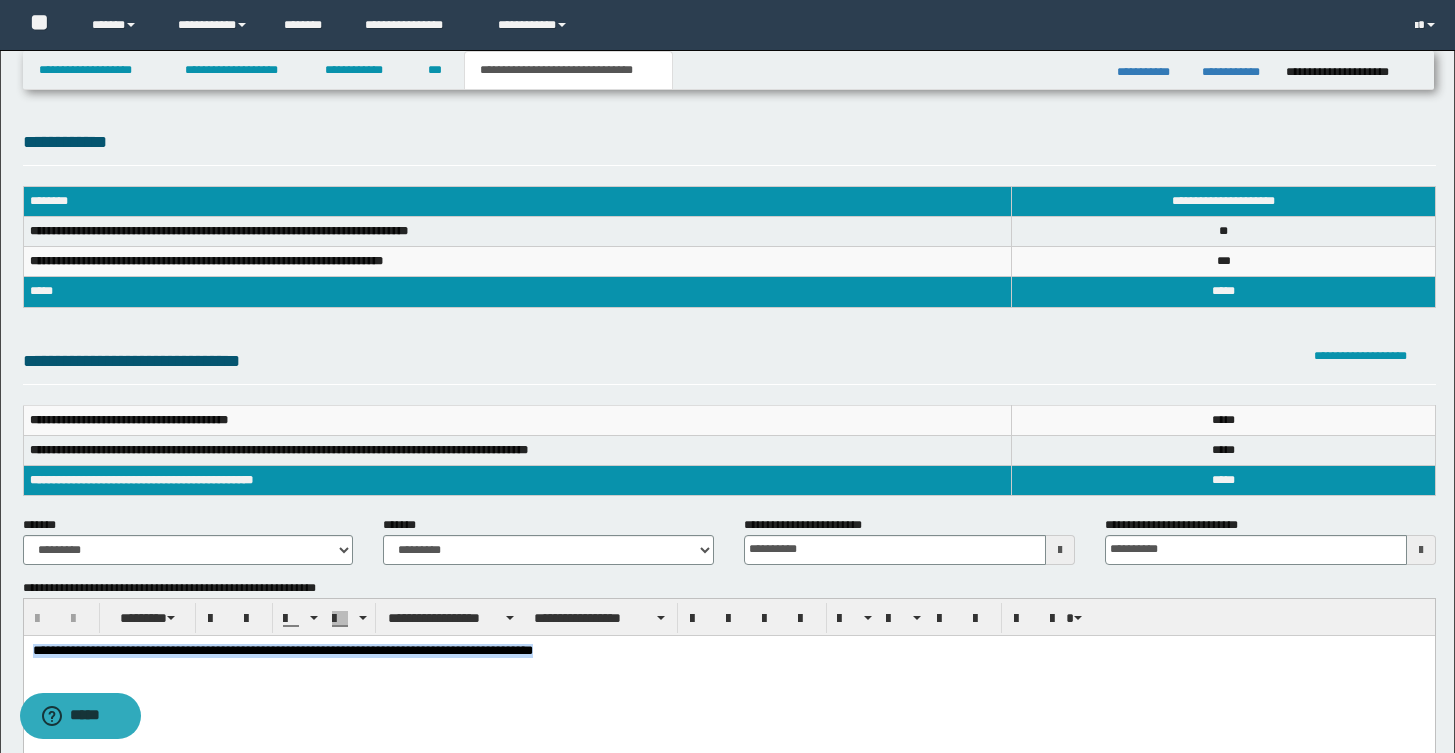 paste 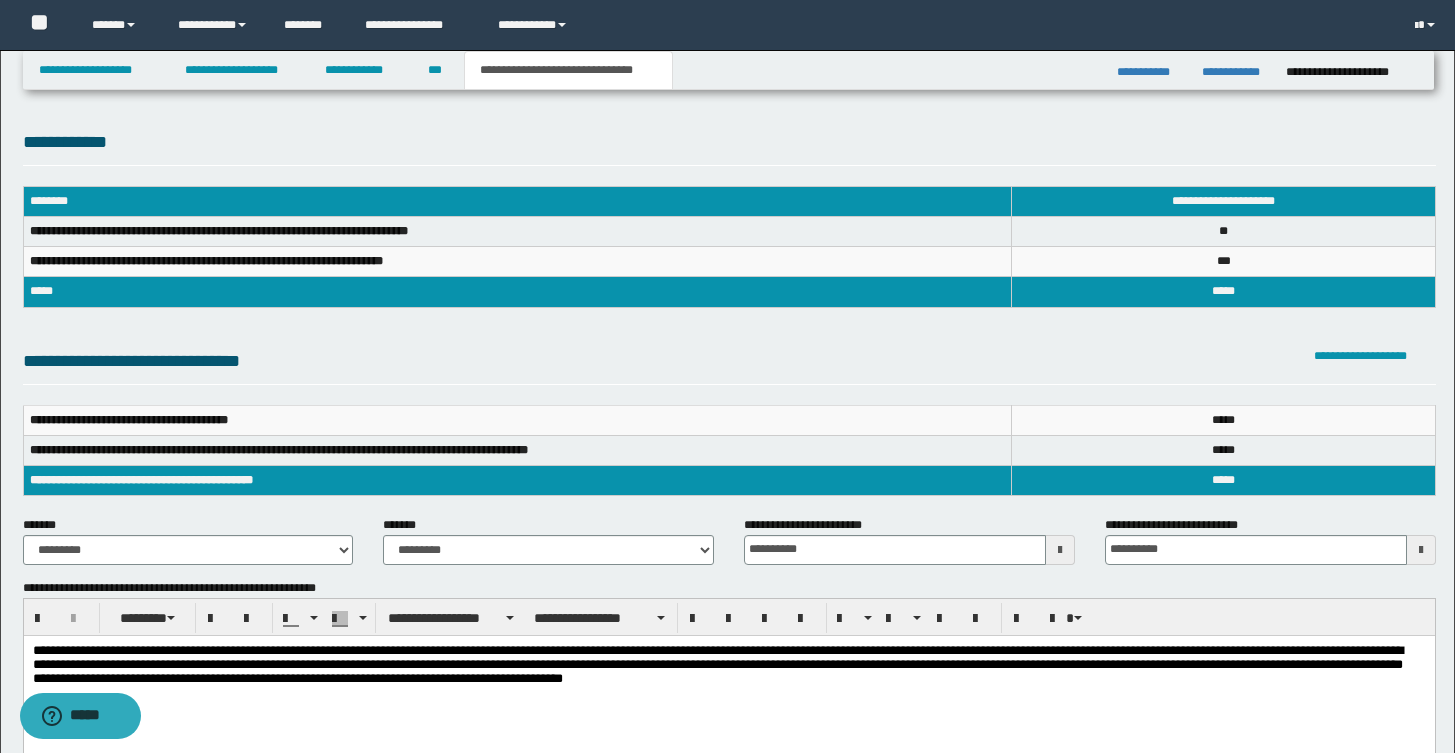 click on "**********" at bounding box center (728, 667) 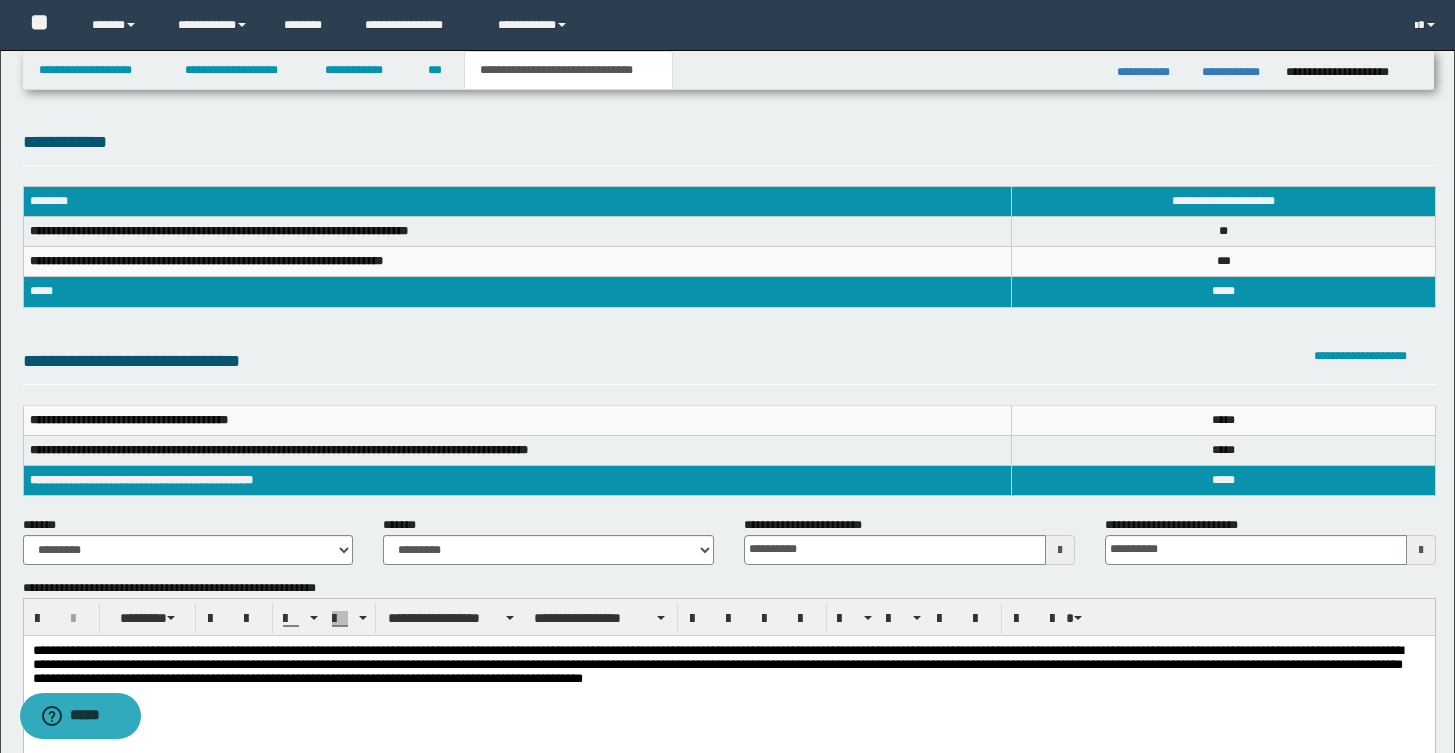 click on "**********" at bounding box center (728, 667) 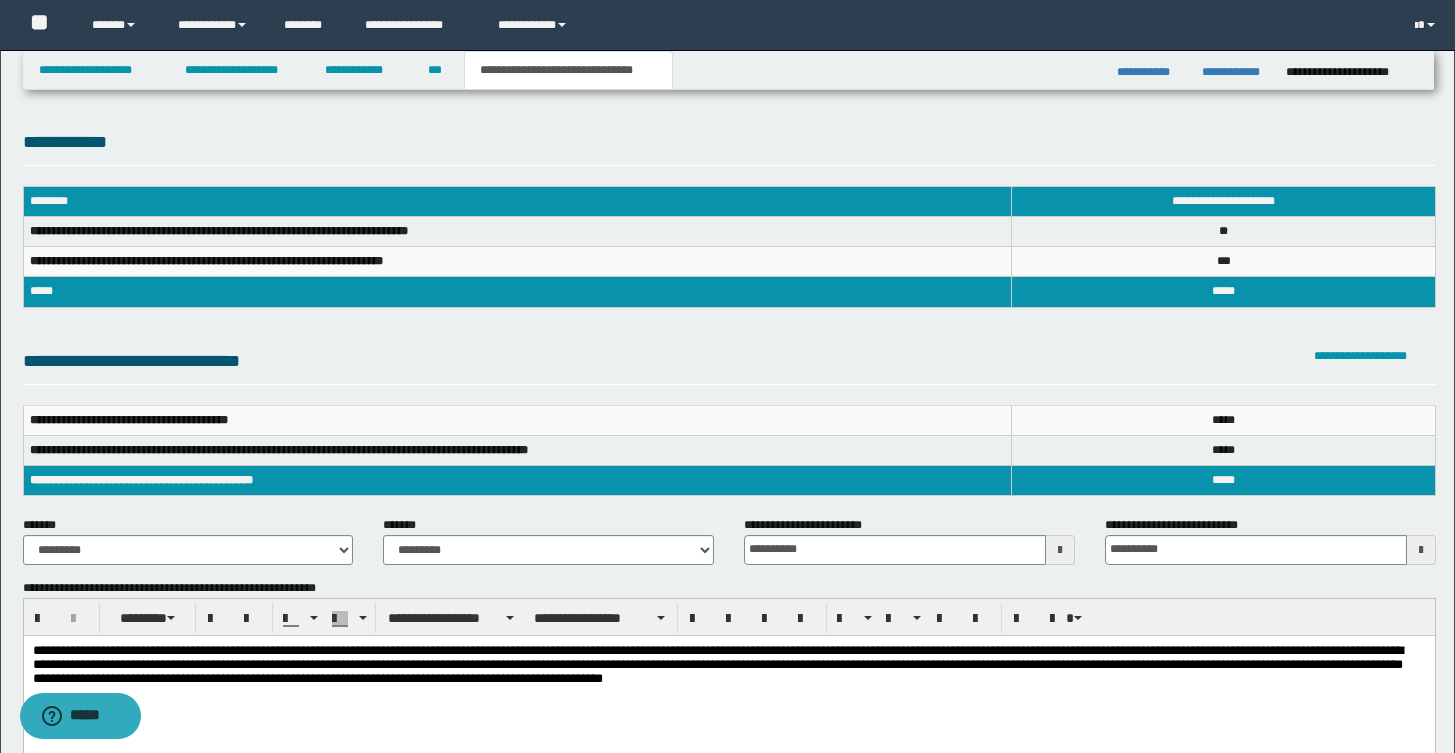 click on "**********" at bounding box center [728, 692] 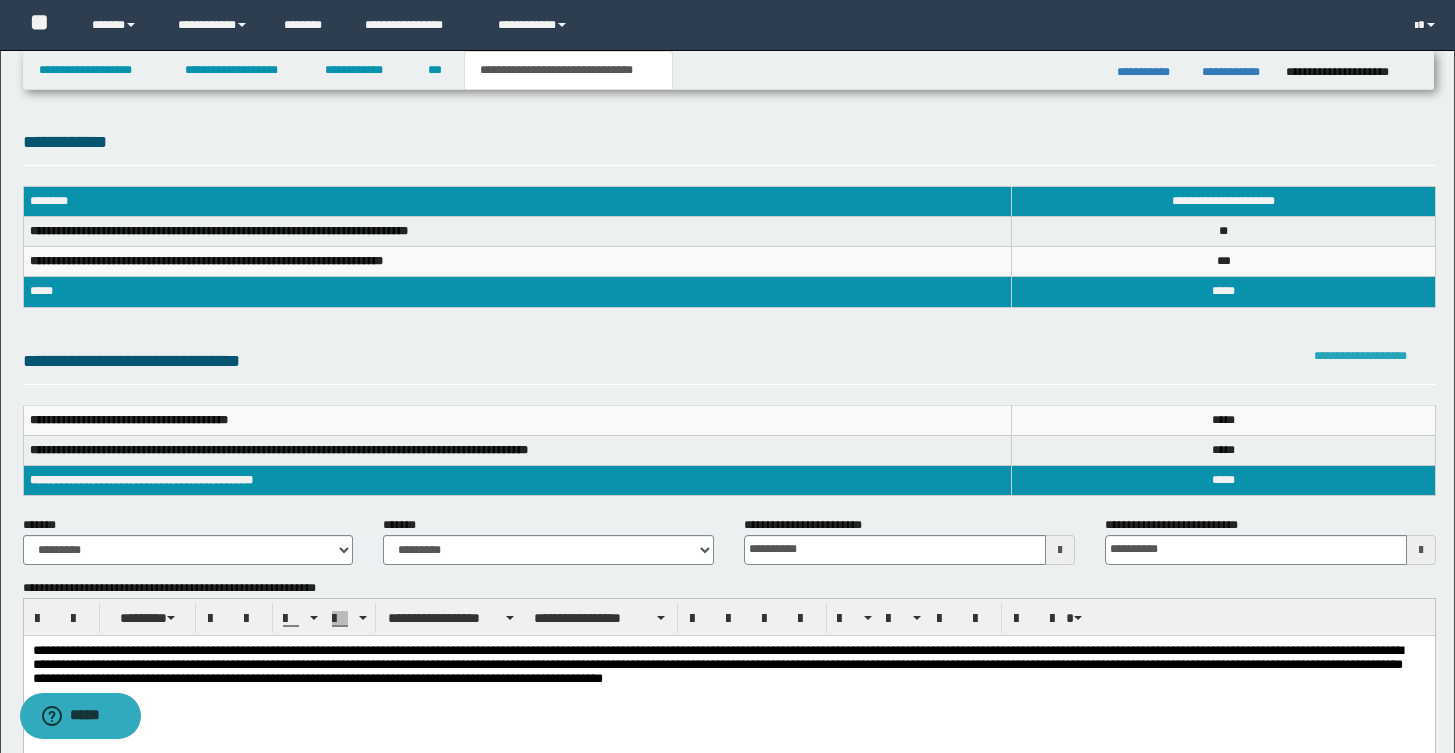 click on "**********" at bounding box center (1360, 356) 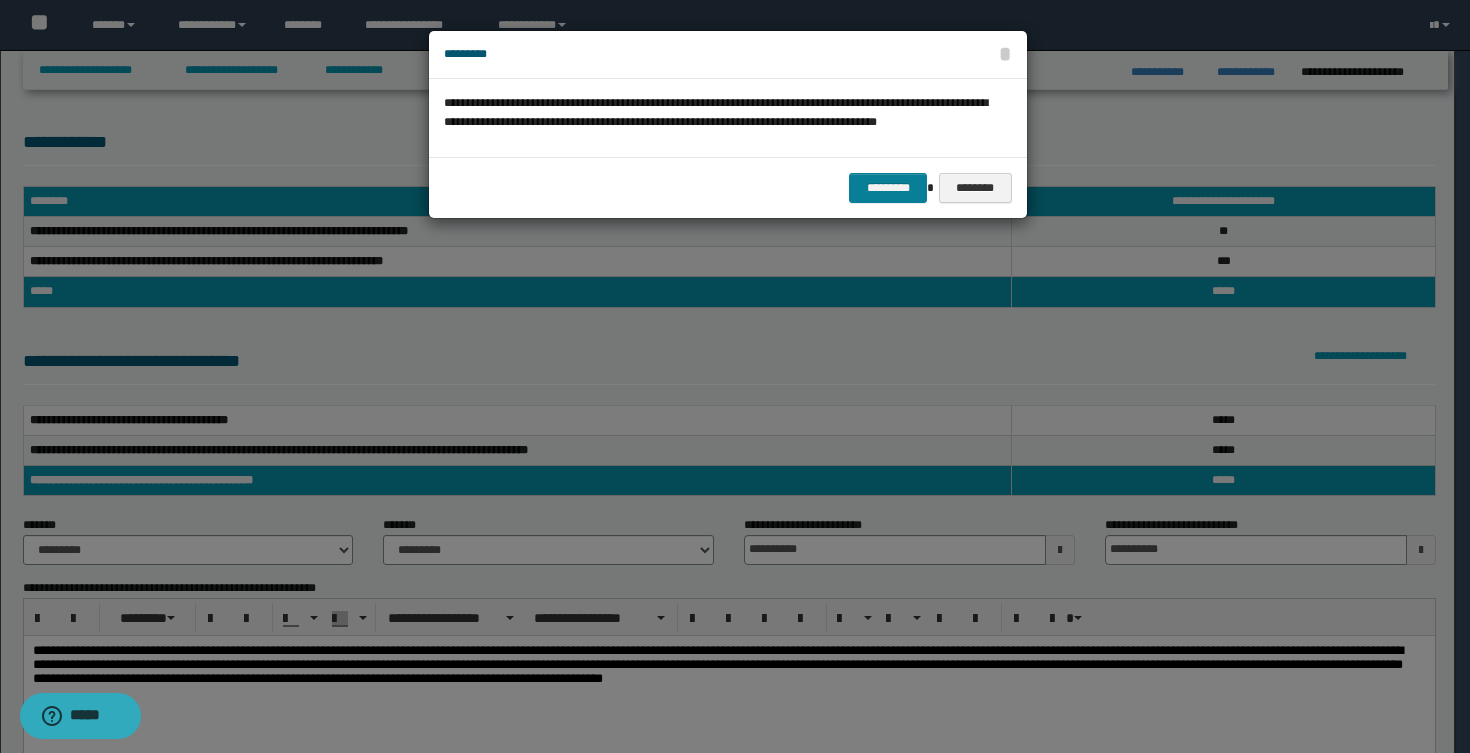 click on "*********" at bounding box center (888, 188) 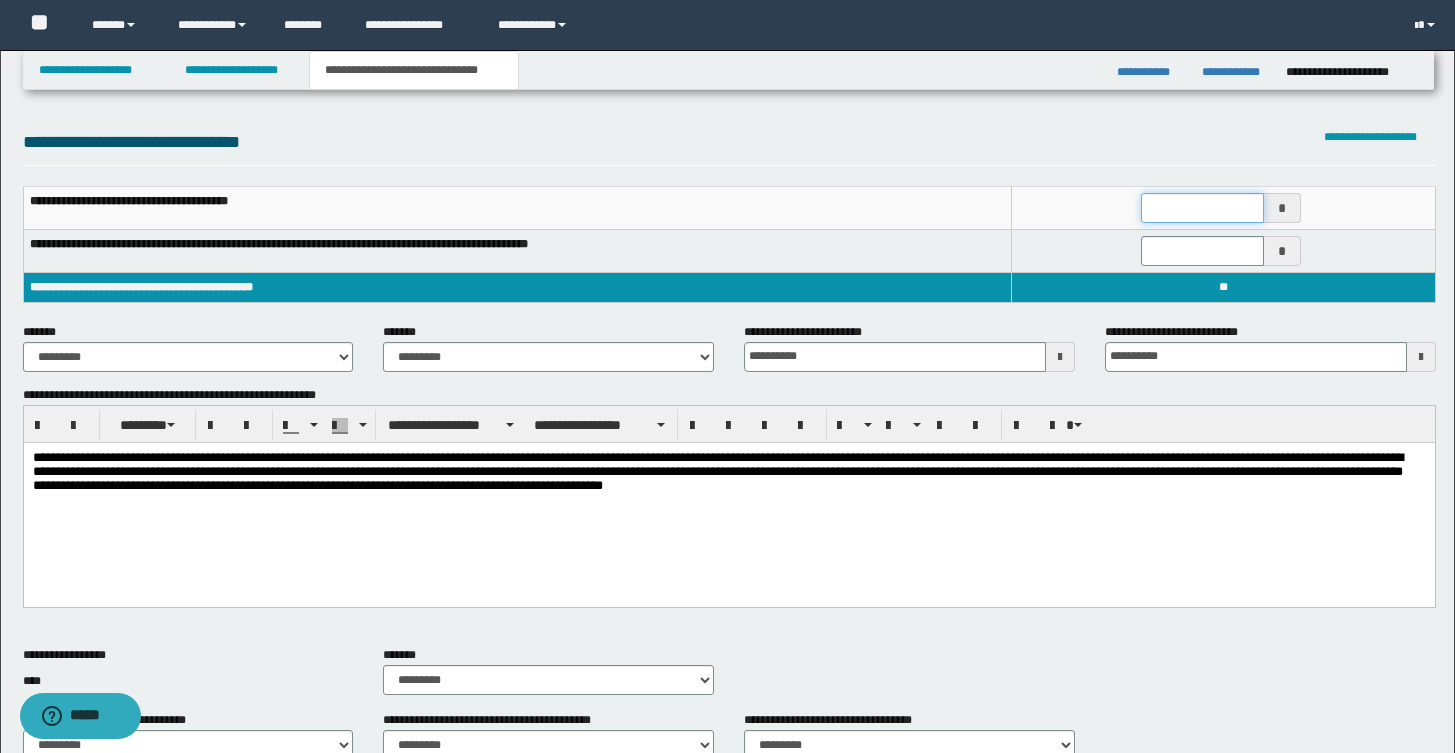 drag, startPoint x: 1193, startPoint y: 194, endPoint x: 1197, endPoint y: 206, distance: 12.649111 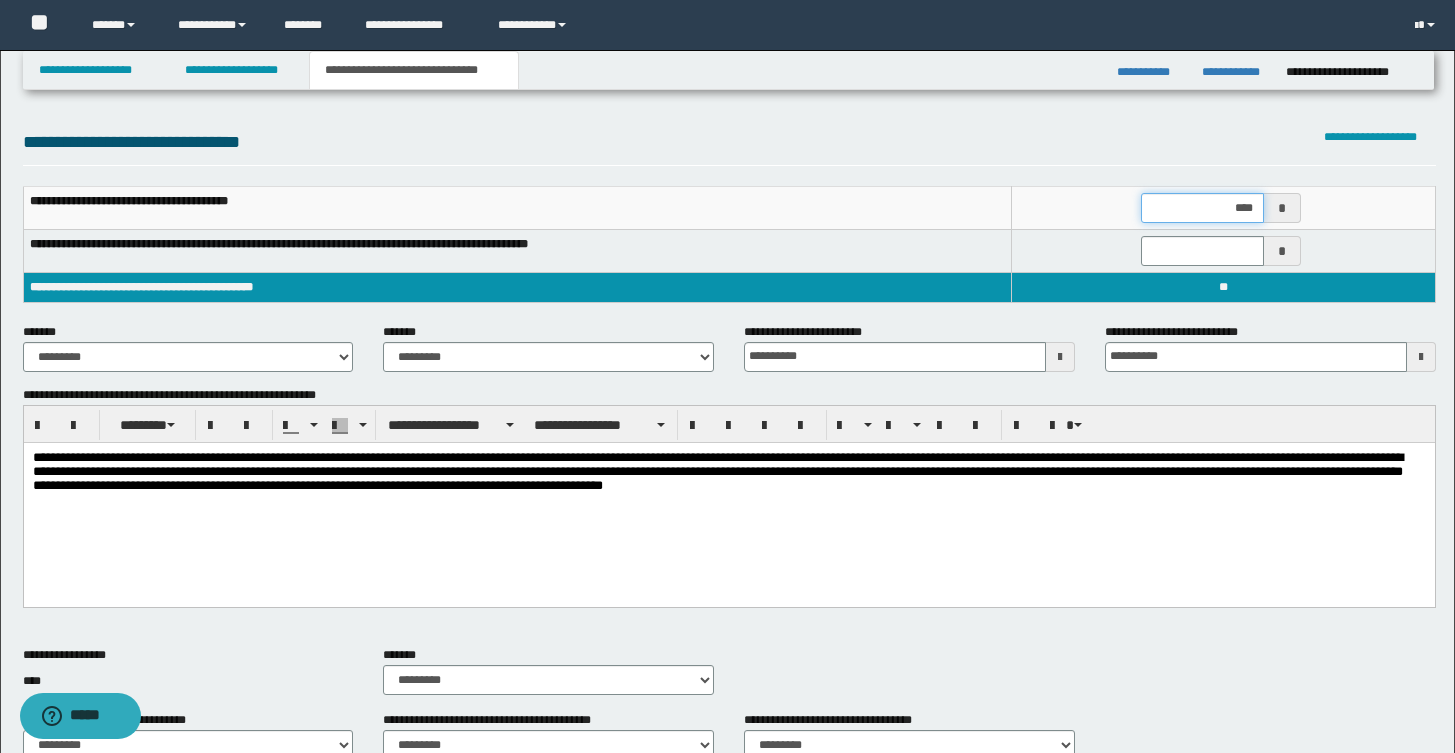 type on "*****" 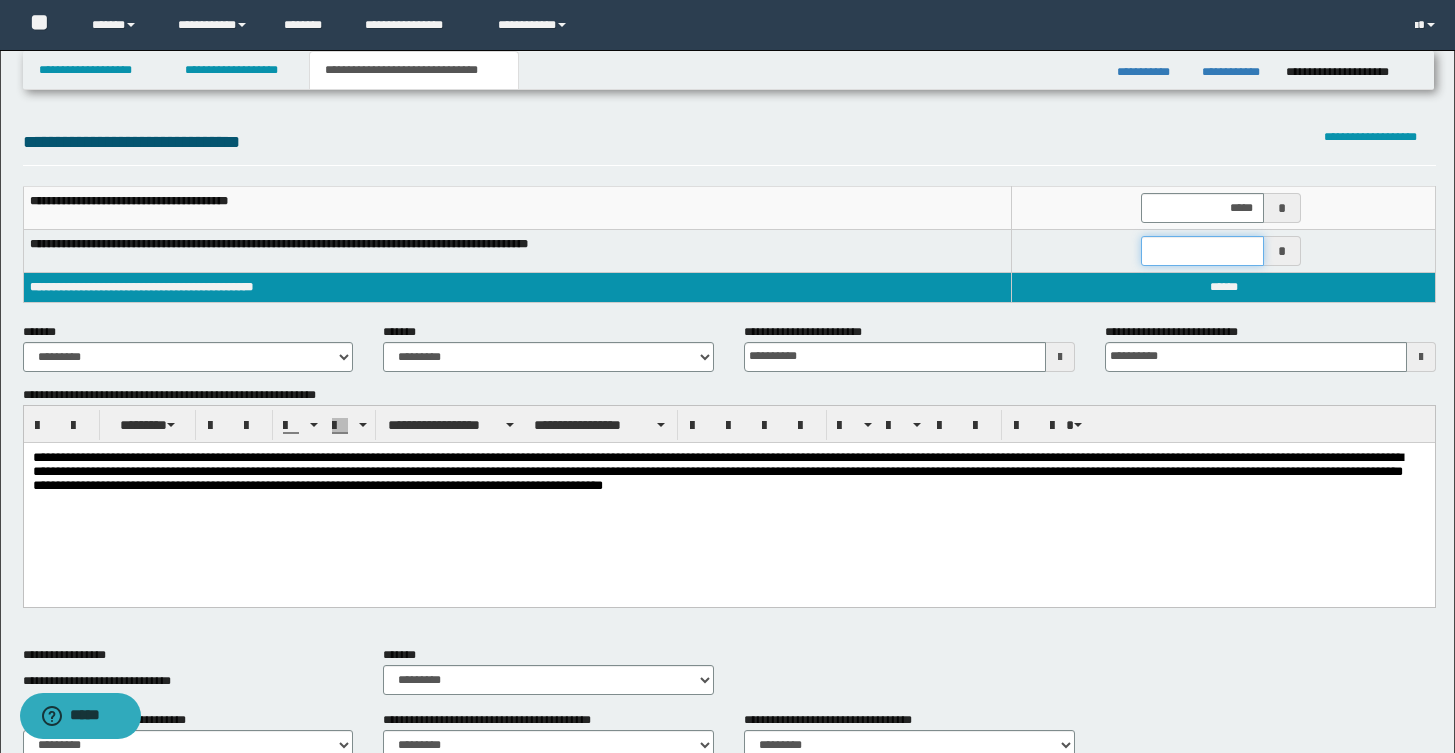click at bounding box center (1202, 251) 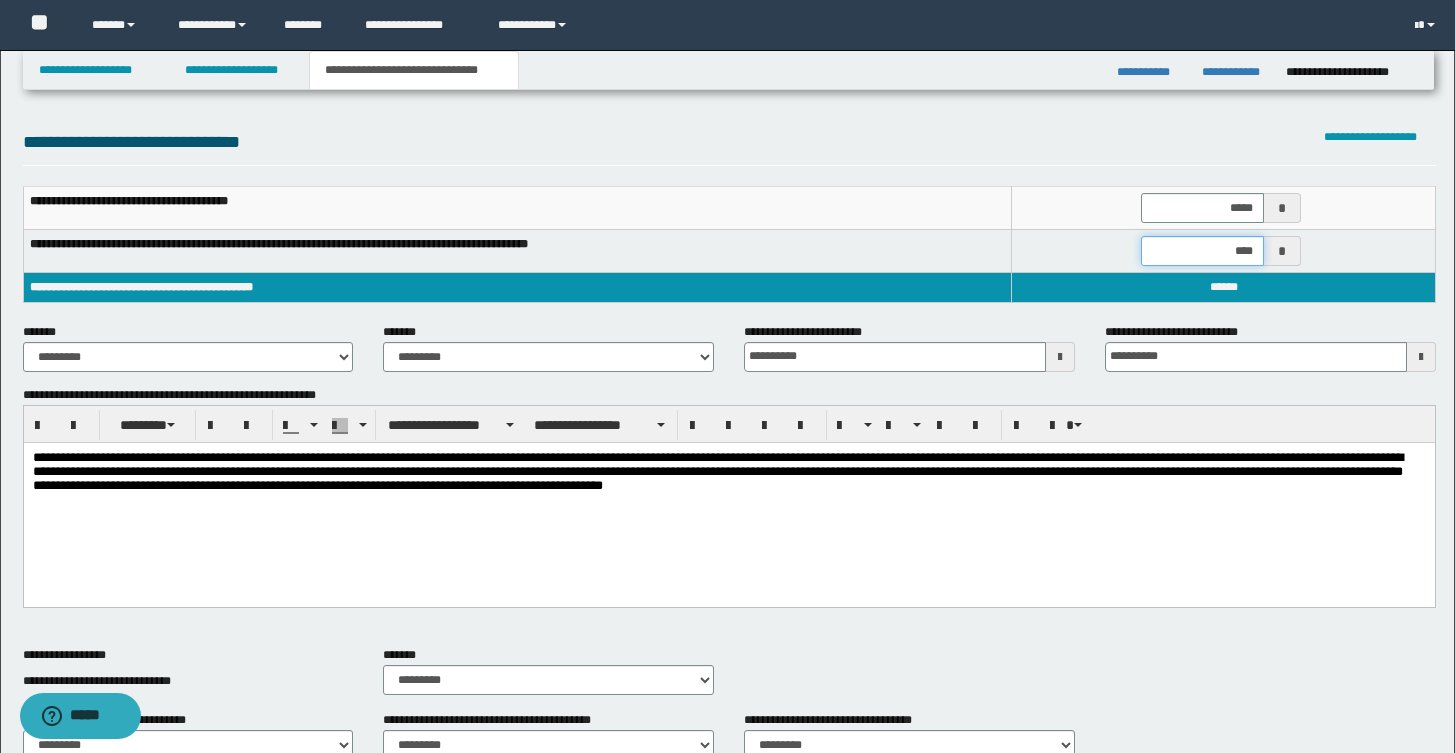 click on "****" at bounding box center (1202, 251) 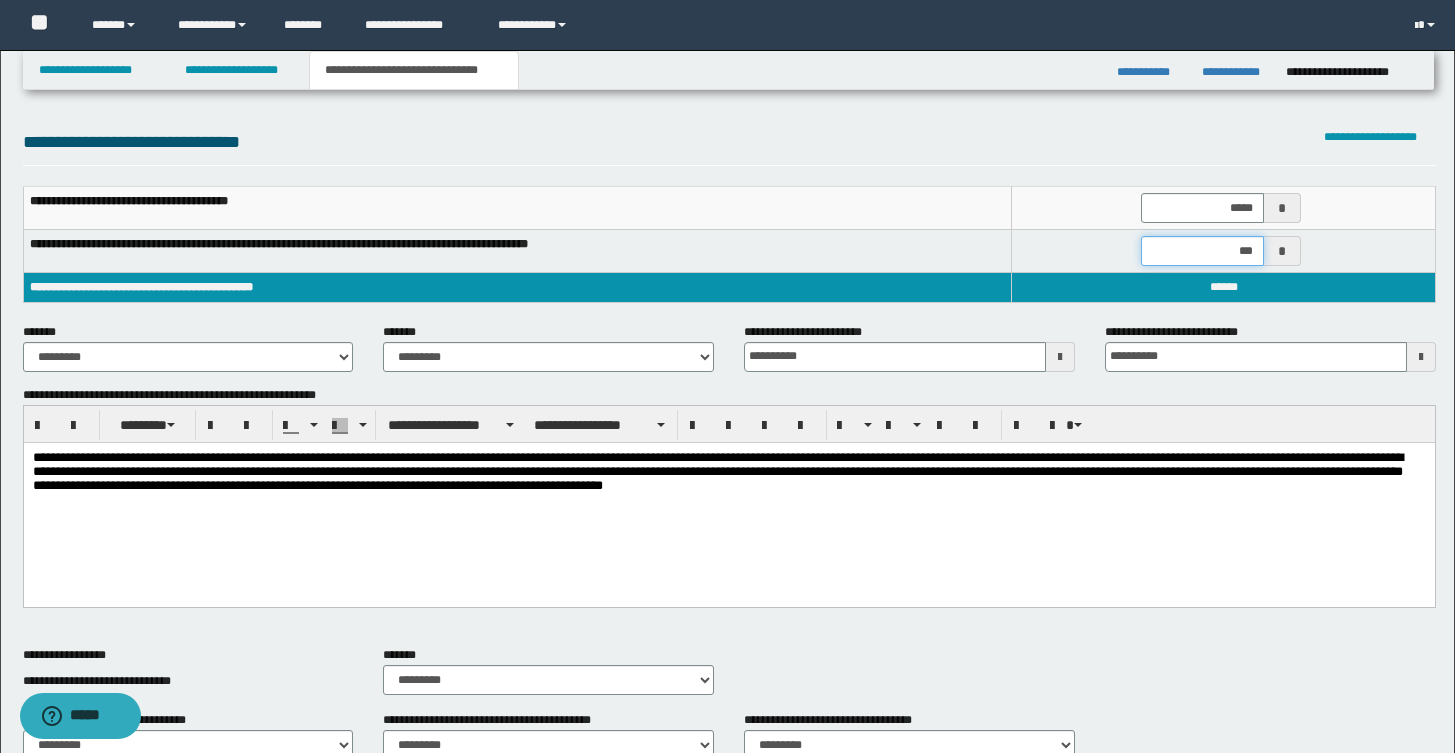 type on "****" 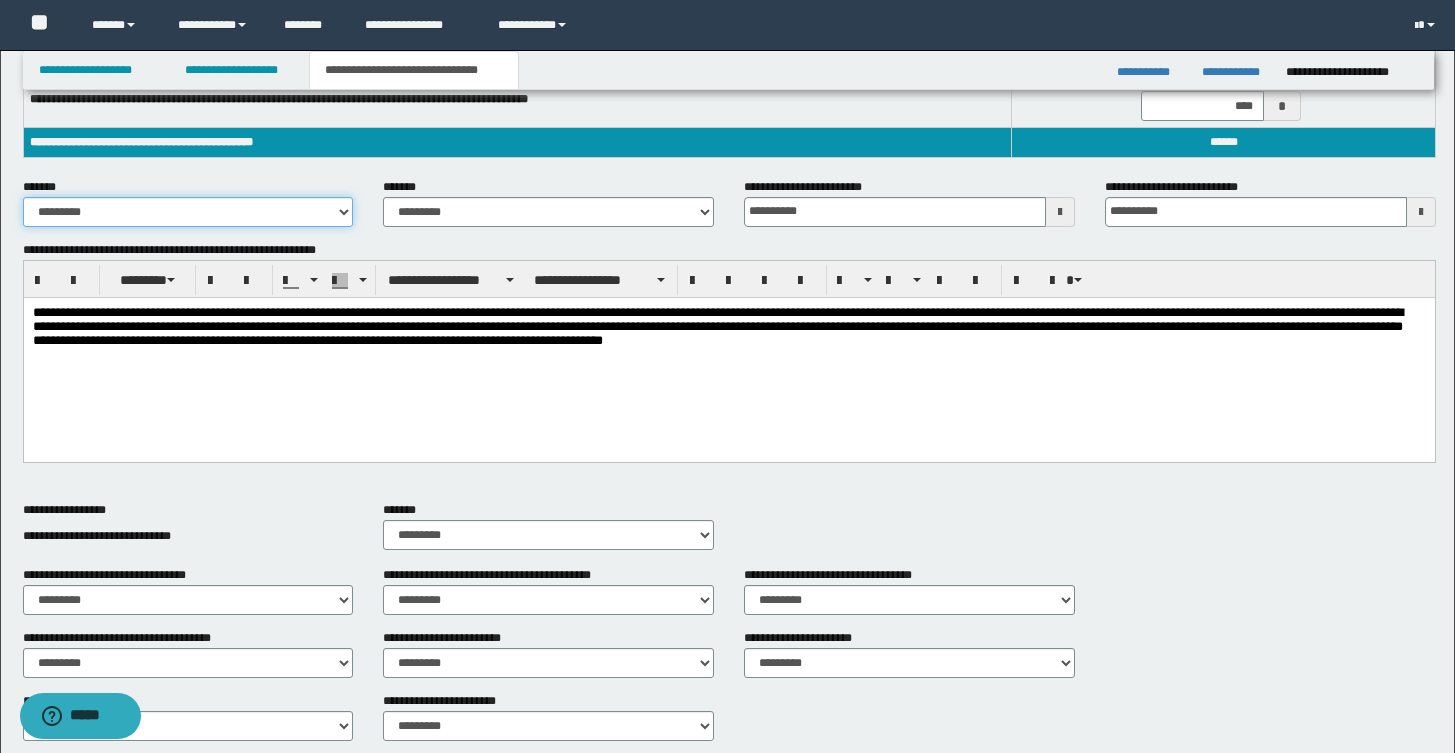 scroll, scrollTop: 559, scrollLeft: 0, axis: vertical 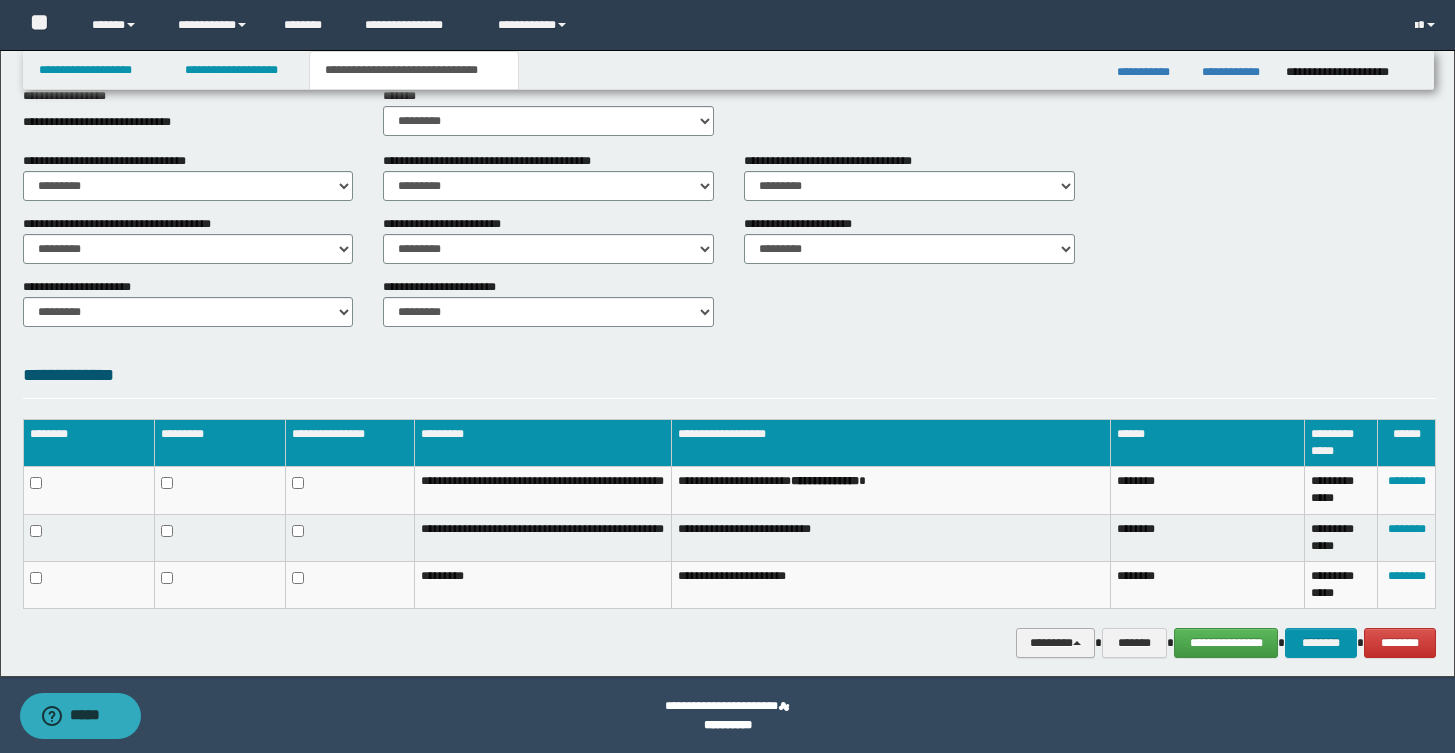 click on "********" at bounding box center (1056, 643) 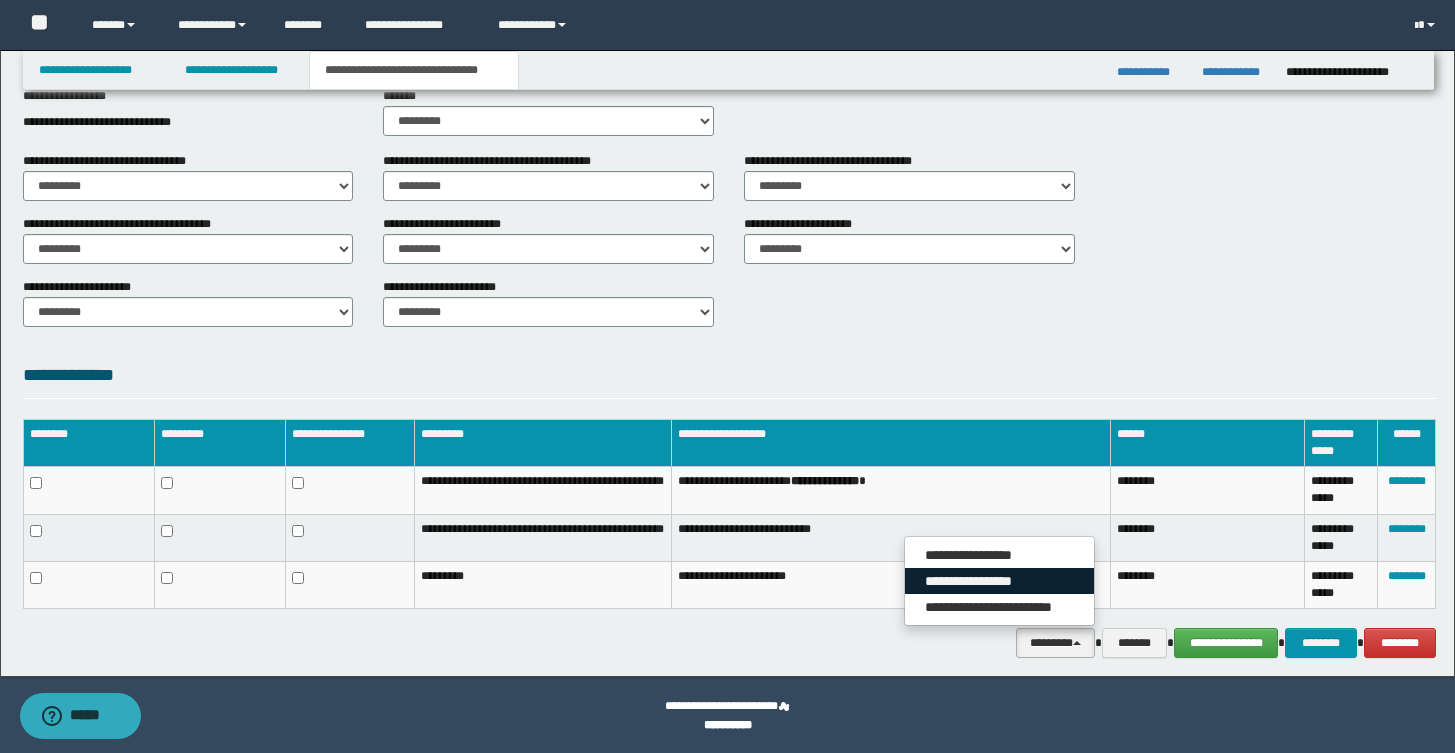 click on "**********" at bounding box center [999, 581] 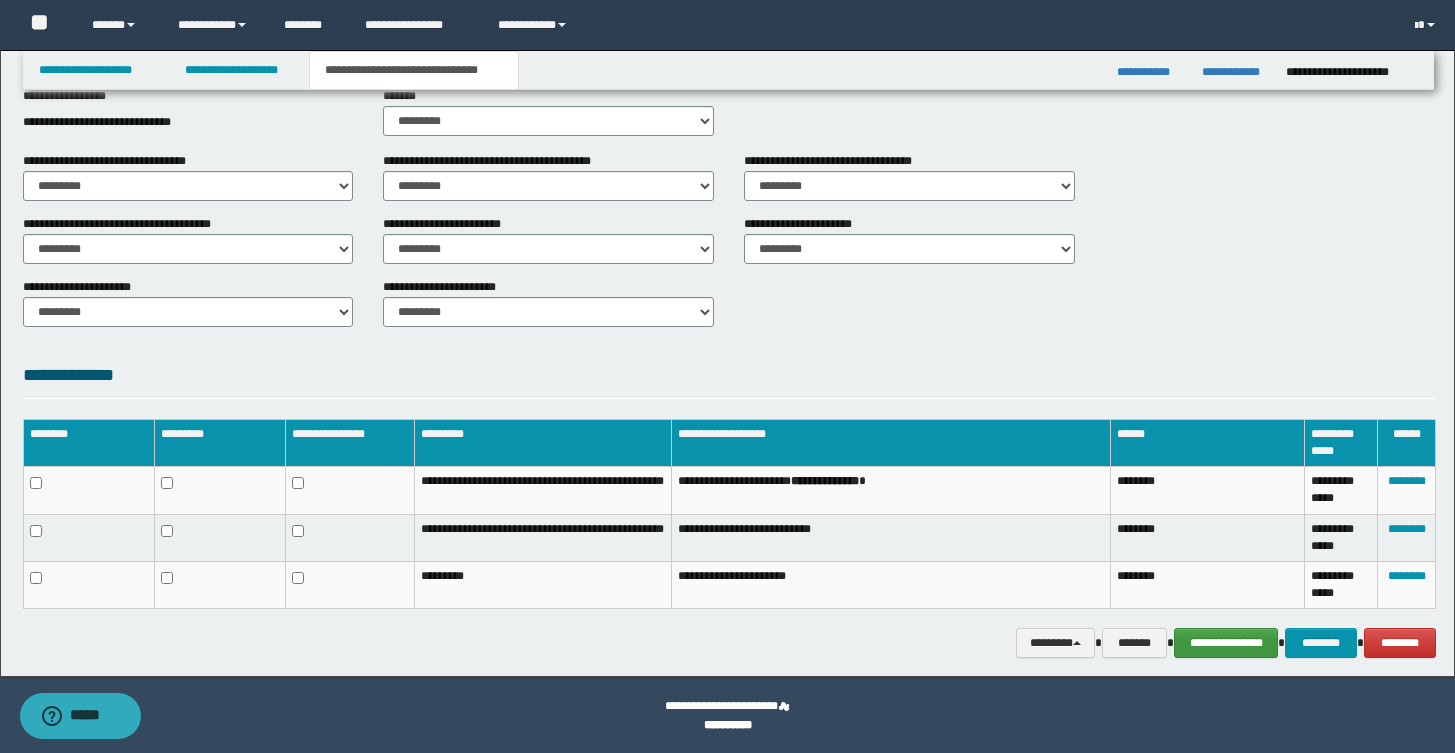 click on "**********" at bounding box center (1226, 643) 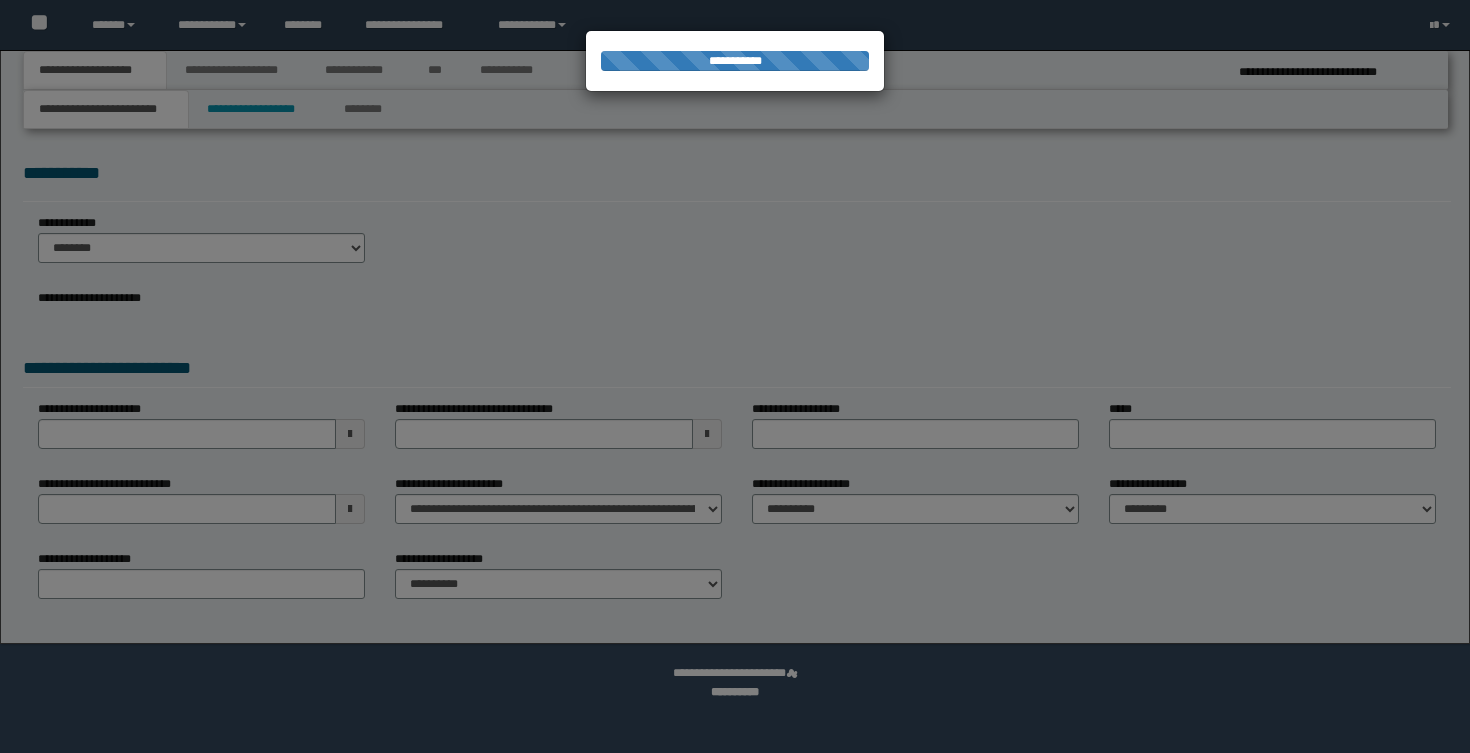 scroll, scrollTop: 0, scrollLeft: 0, axis: both 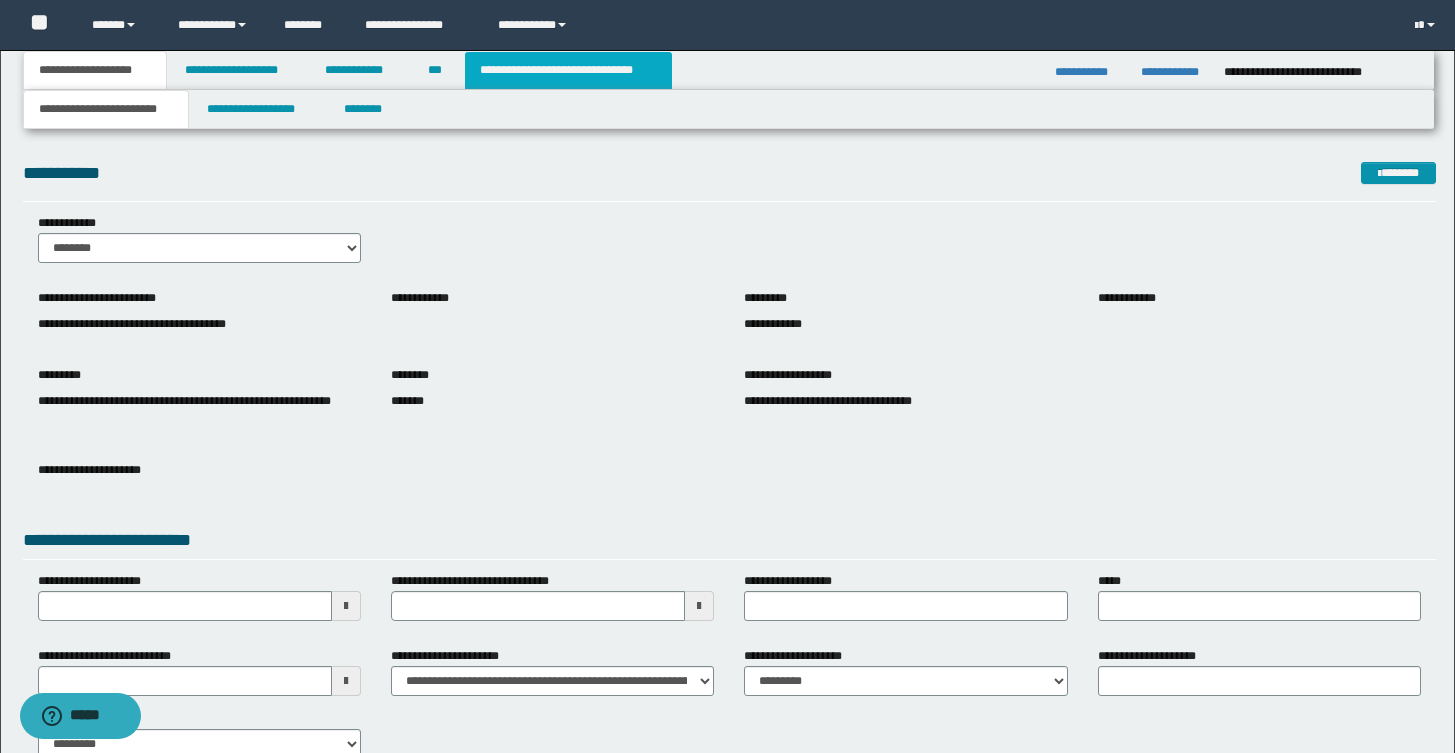 click on "**********" at bounding box center [568, 70] 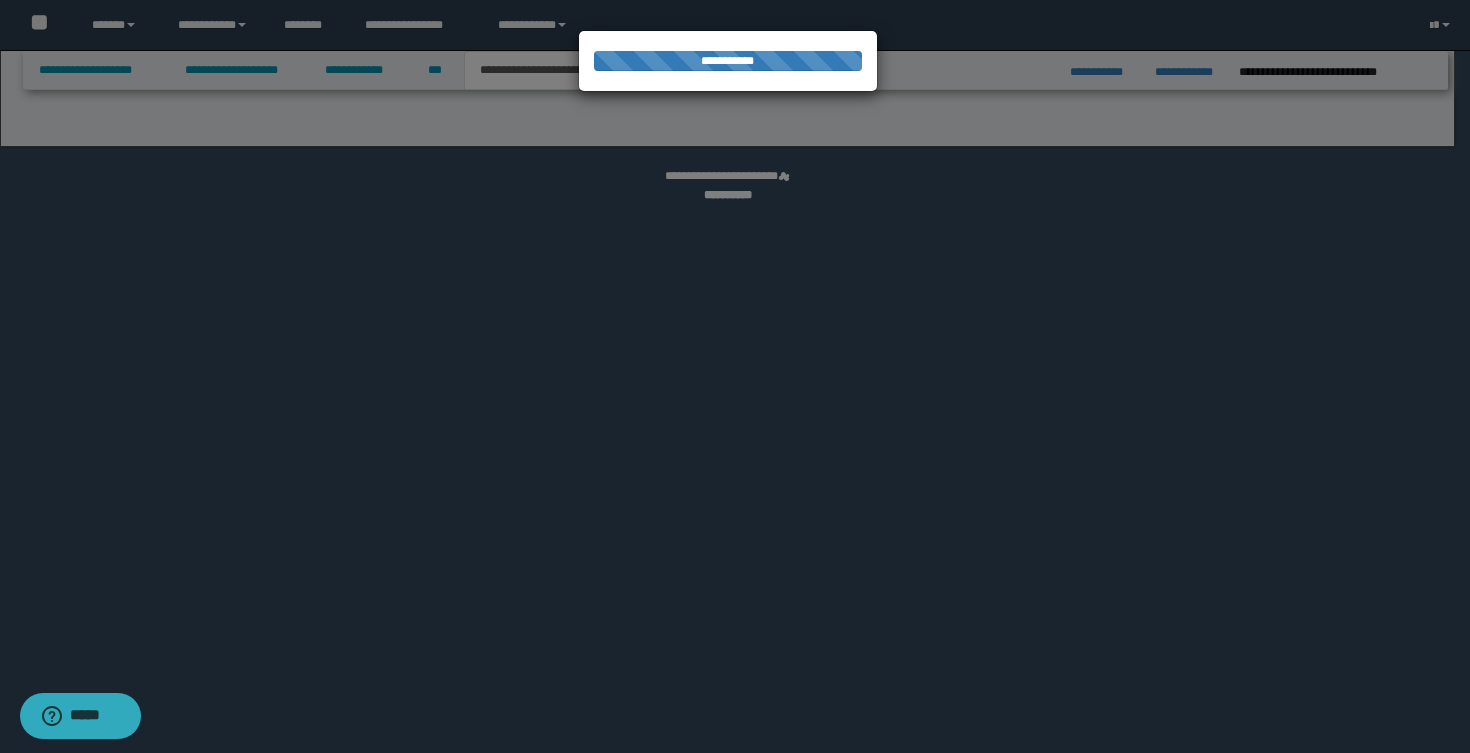 select on "*" 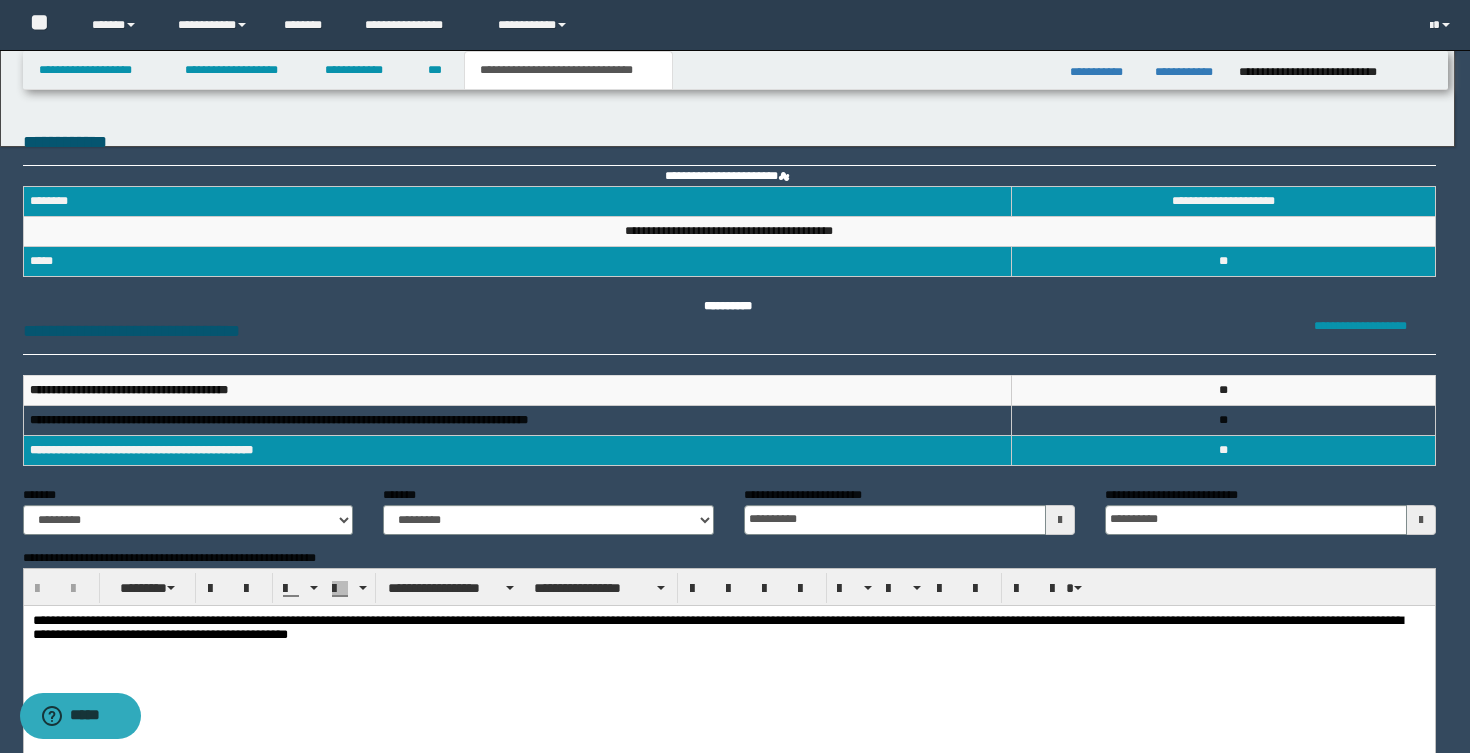 scroll, scrollTop: 0, scrollLeft: 0, axis: both 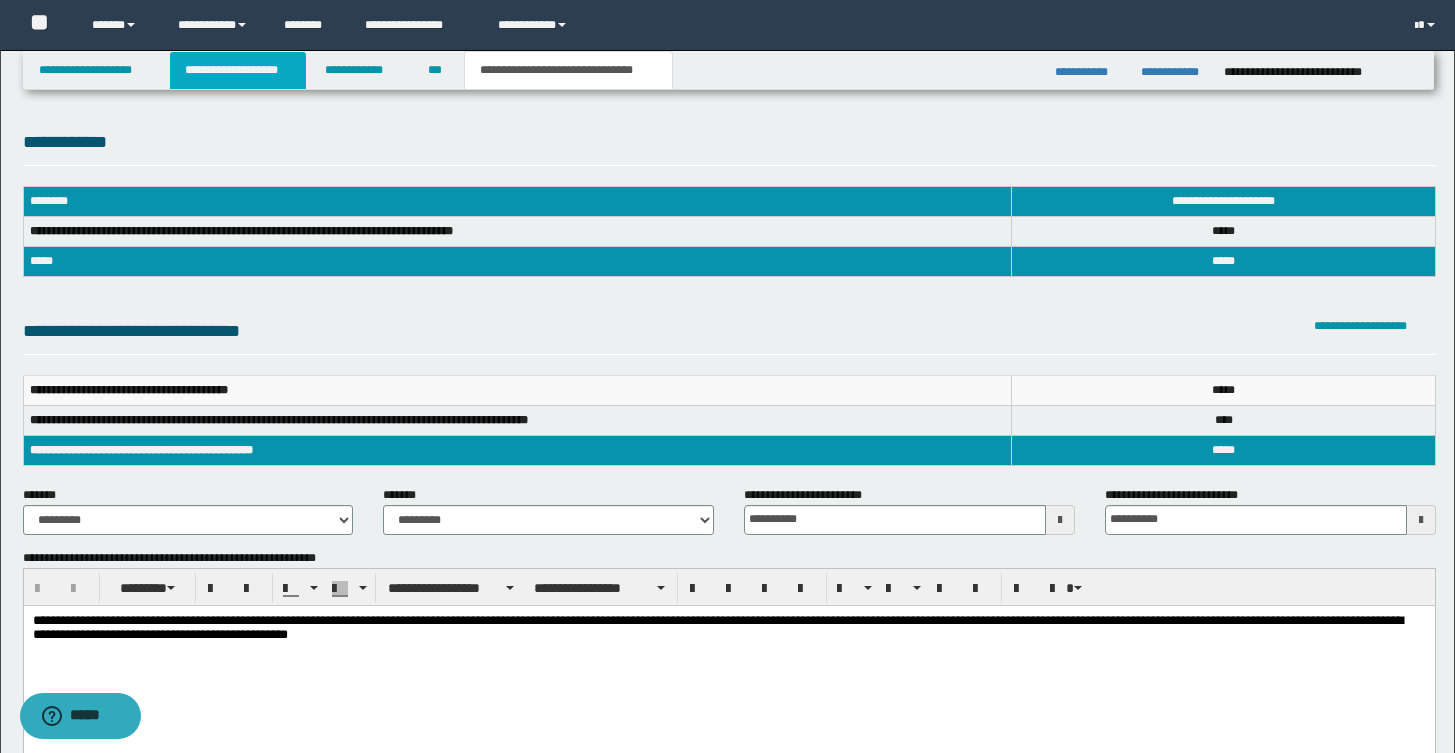 click on "**********" at bounding box center [238, 70] 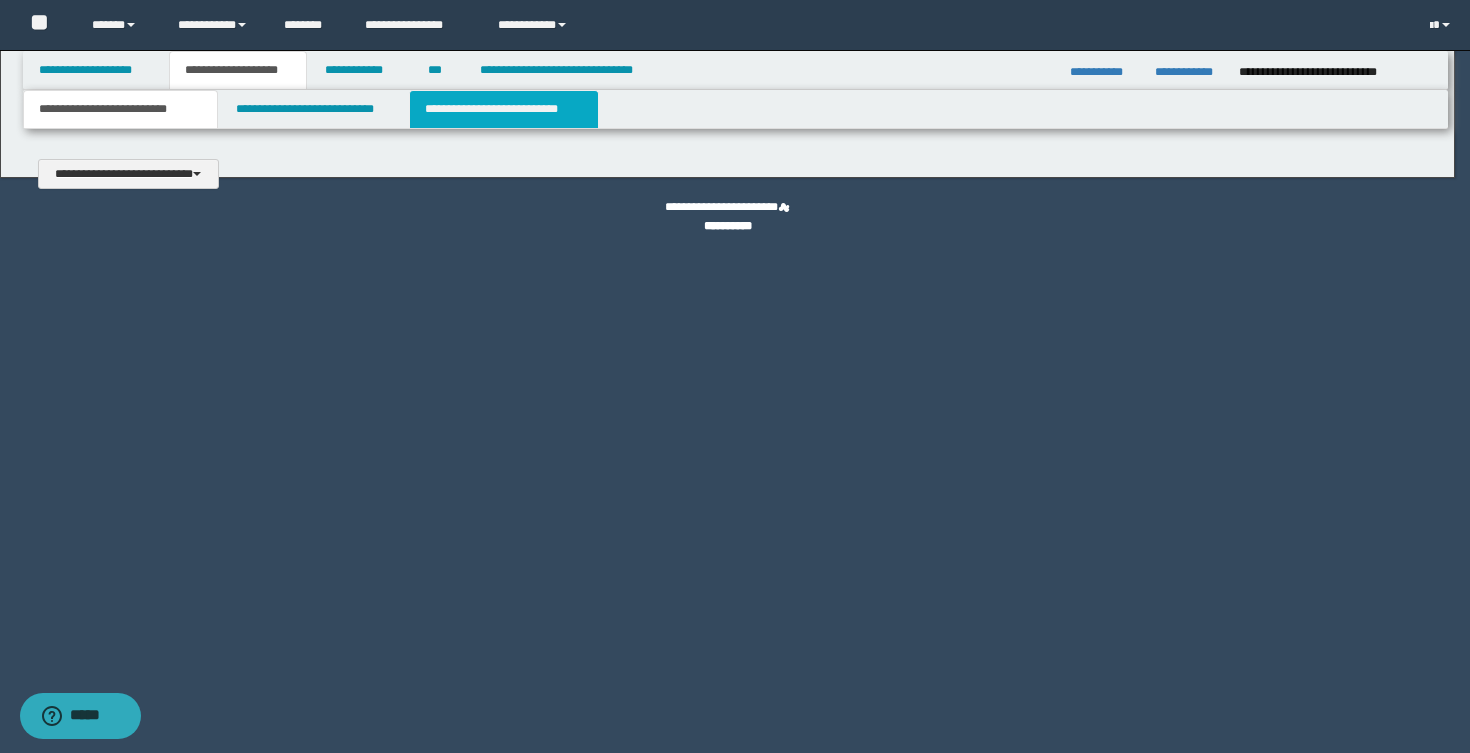 scroll, scrollTop: 0, scrollLeft: 0, axis: both 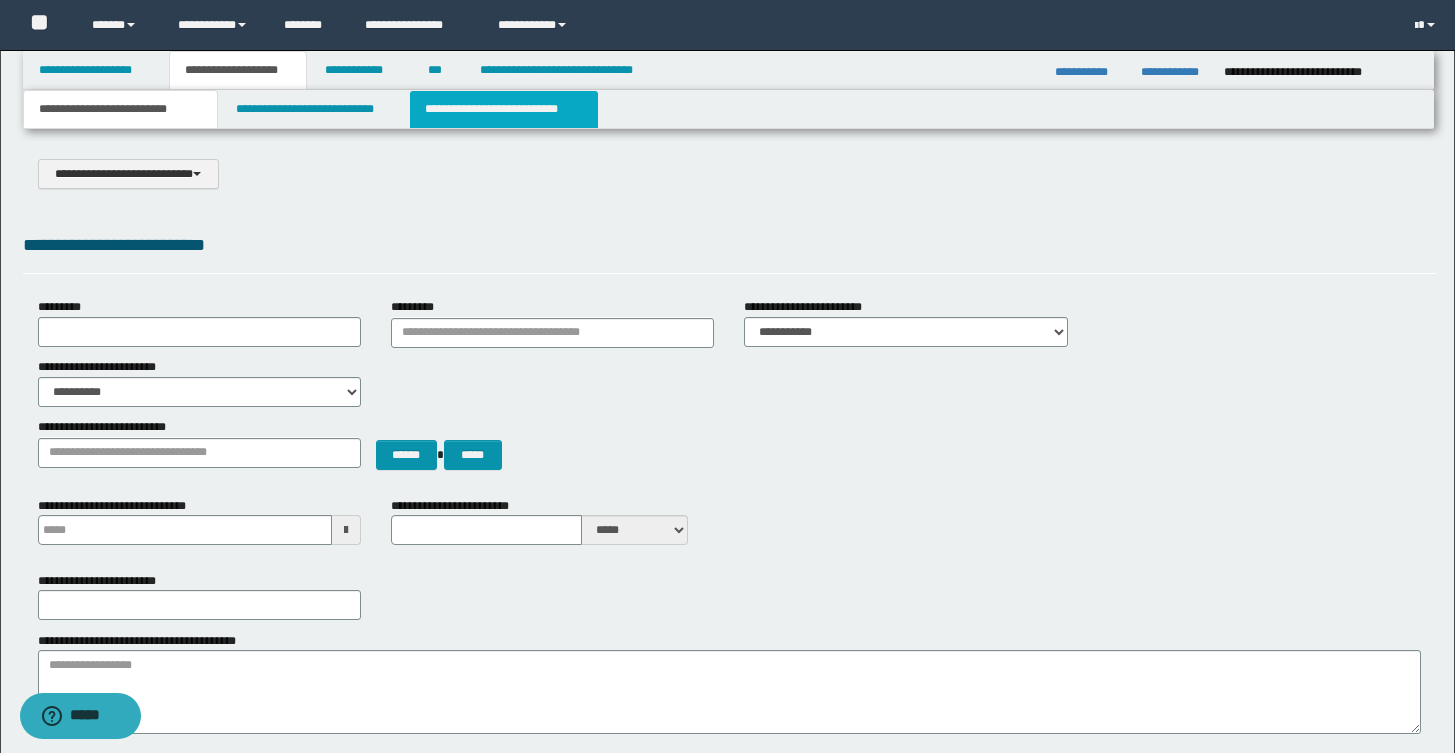 click on "**********" at bounding box center (504, 109) 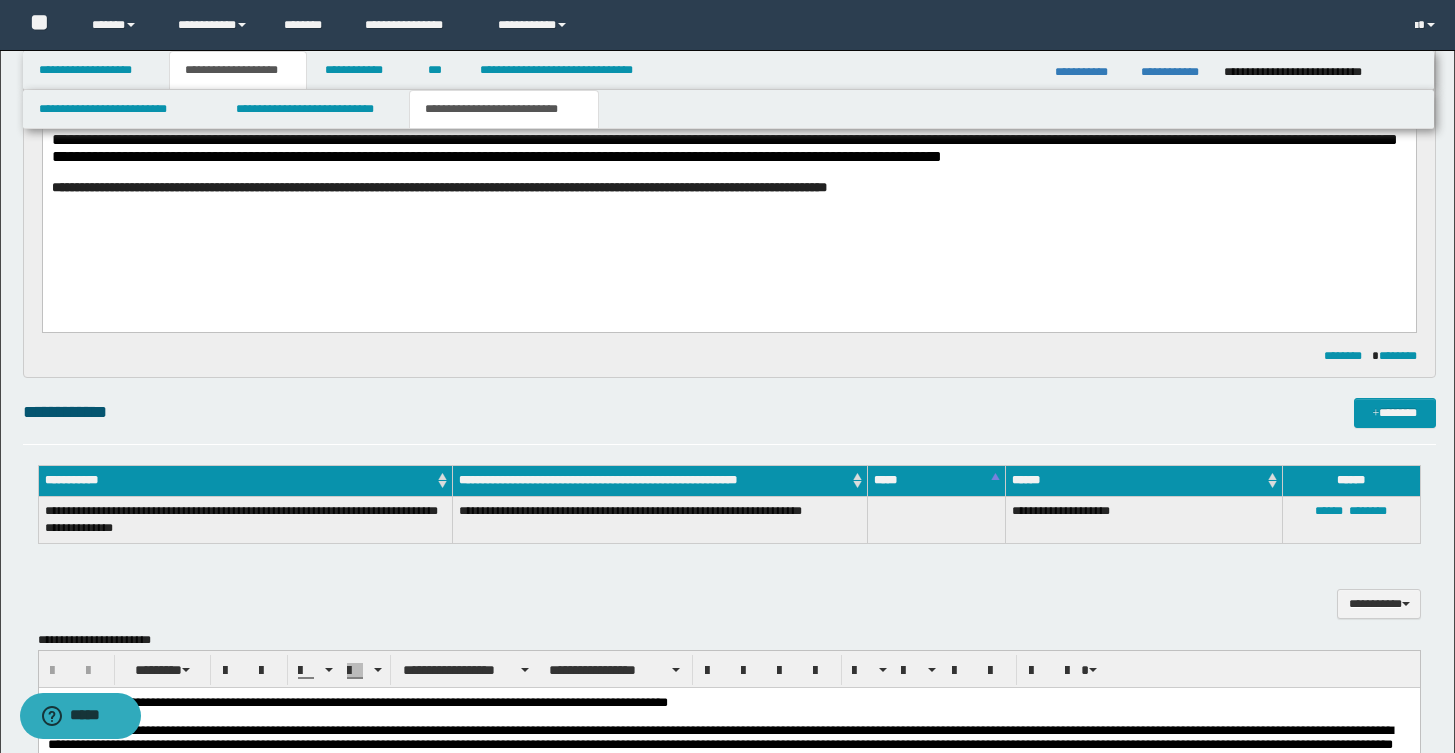scroll, scrollTop: 776, scrollLeft: 0, axis: vertical 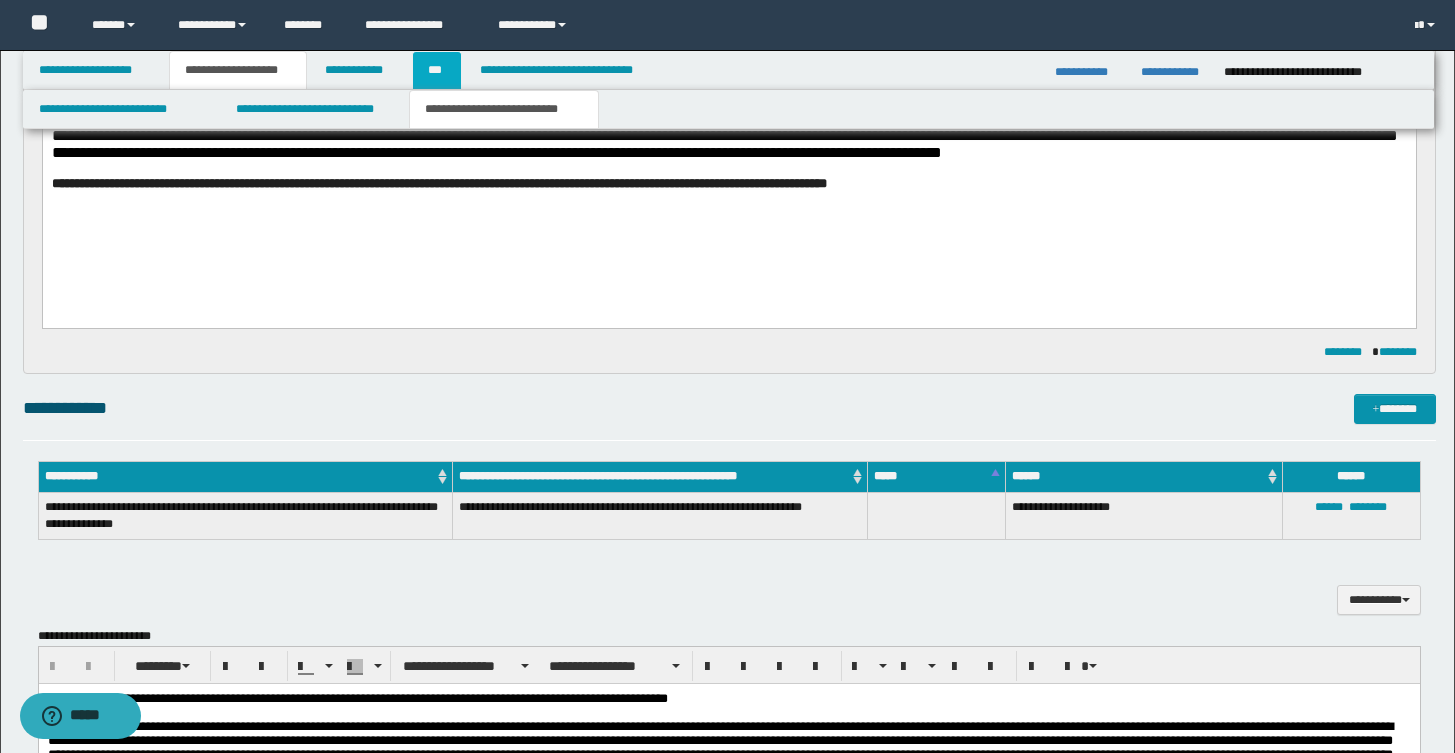 click on "***" at bounding box center (437, 70) 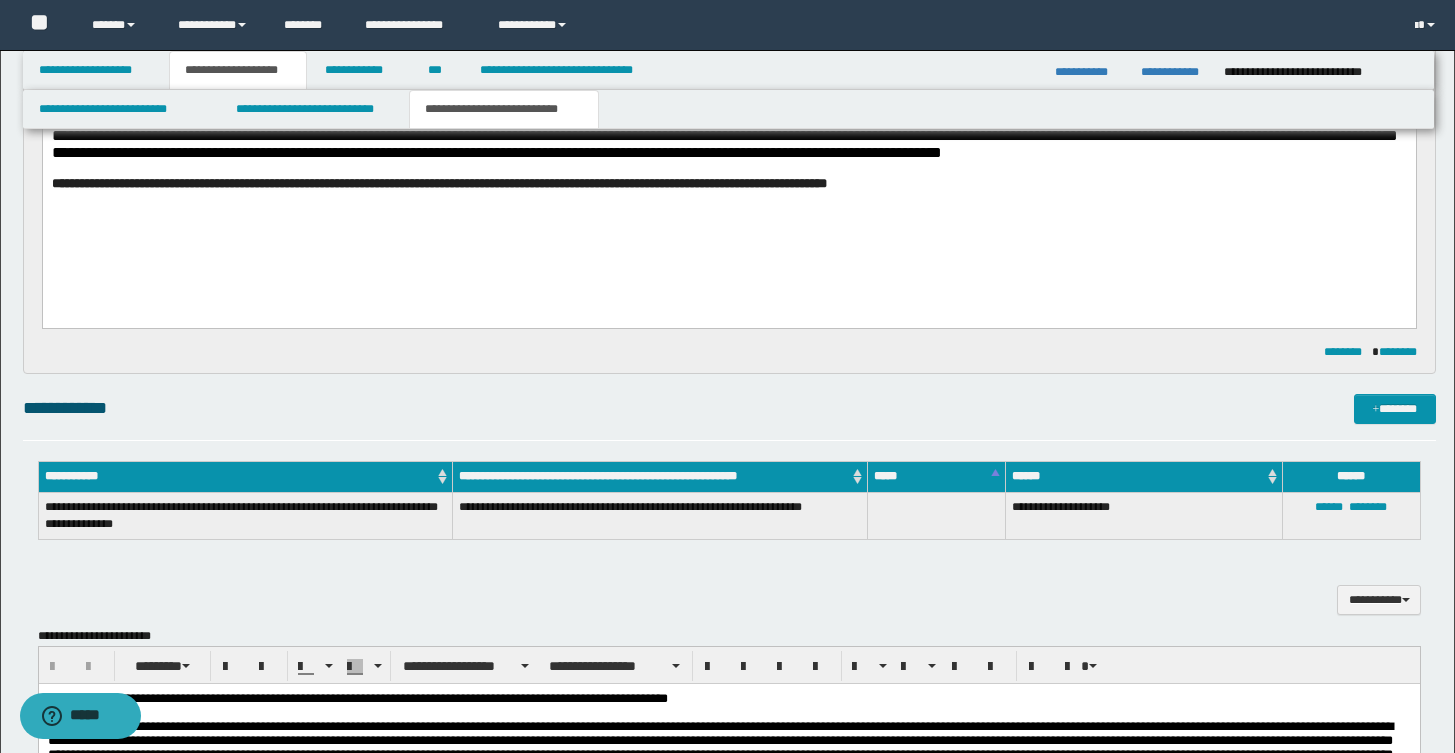 scroll, scrollTop: 0, scrollLeft: 0, axis: both 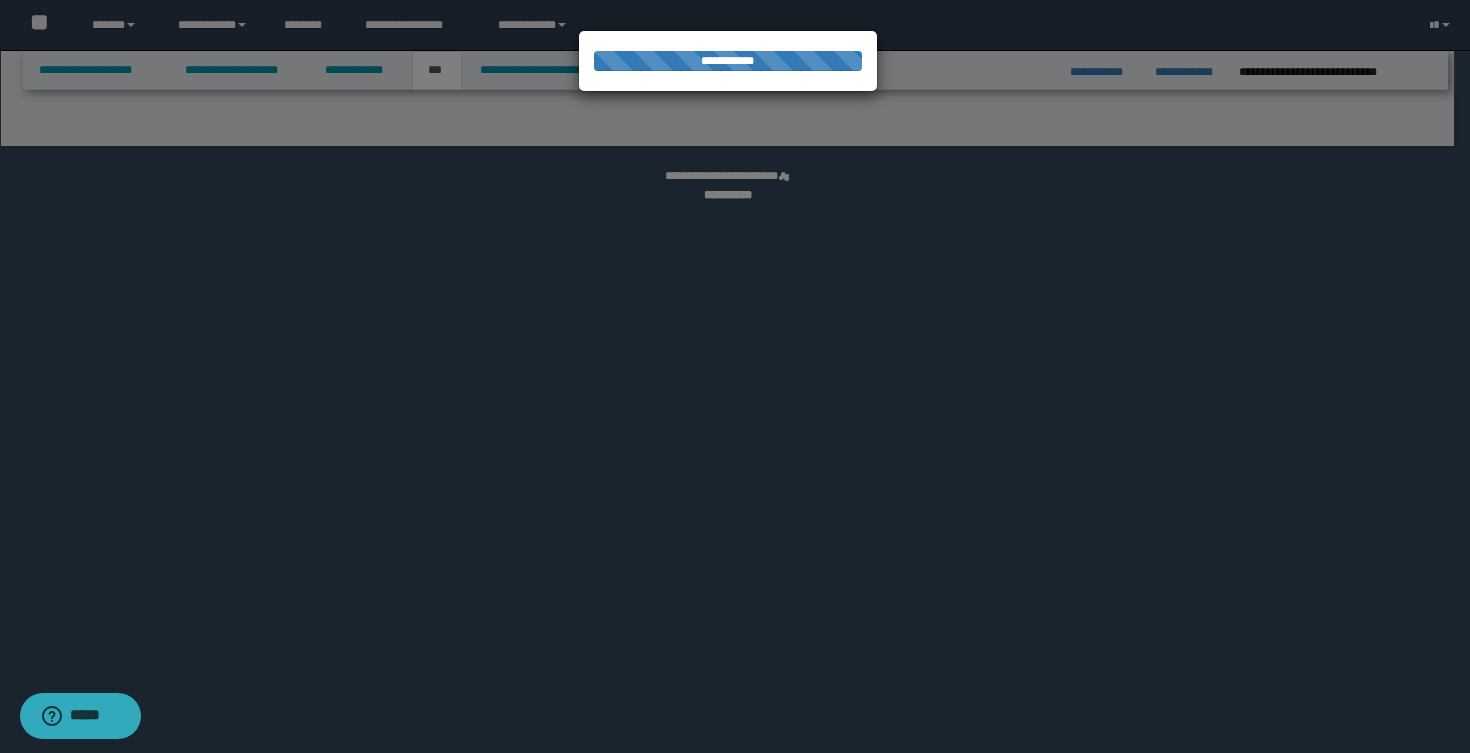 select on "*" 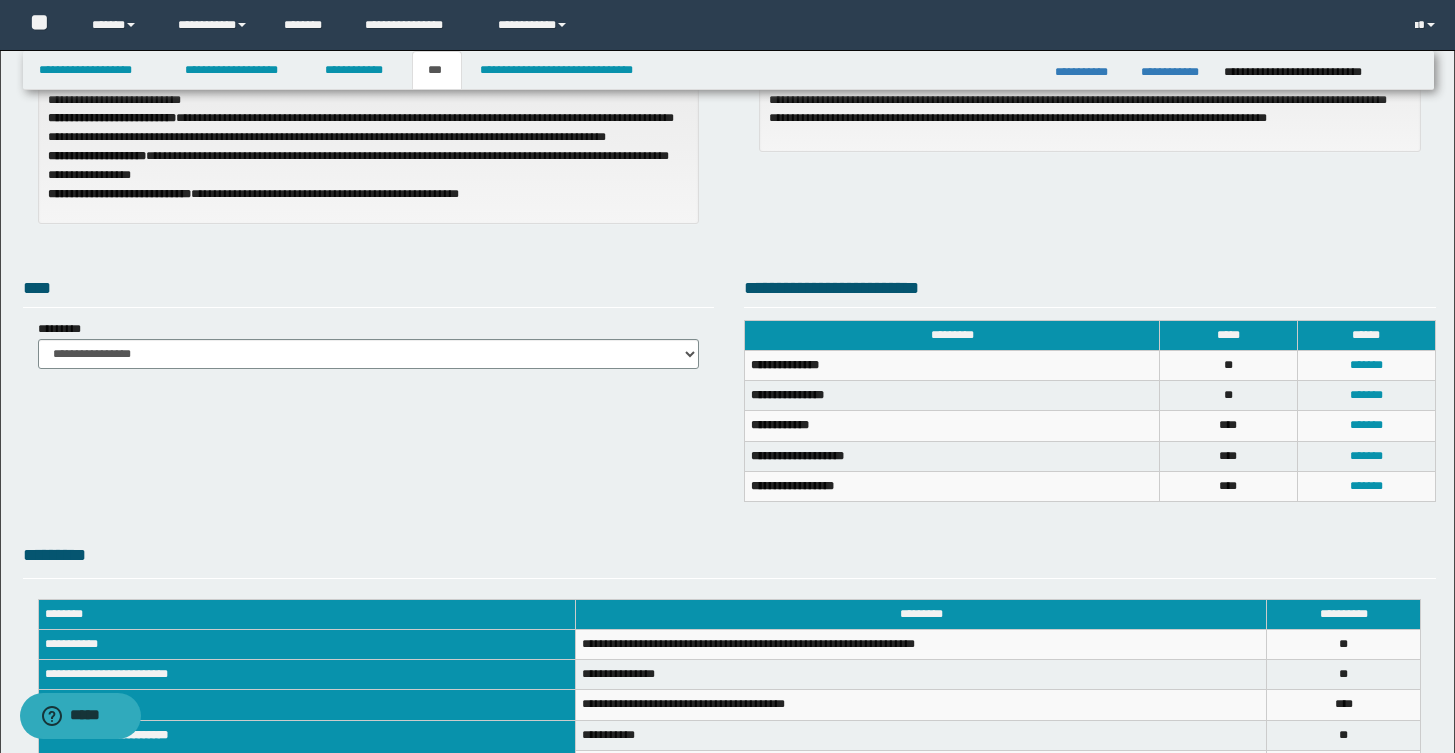 scroll, scrollTop: 232, scrollLeft: 0, axis: vertical 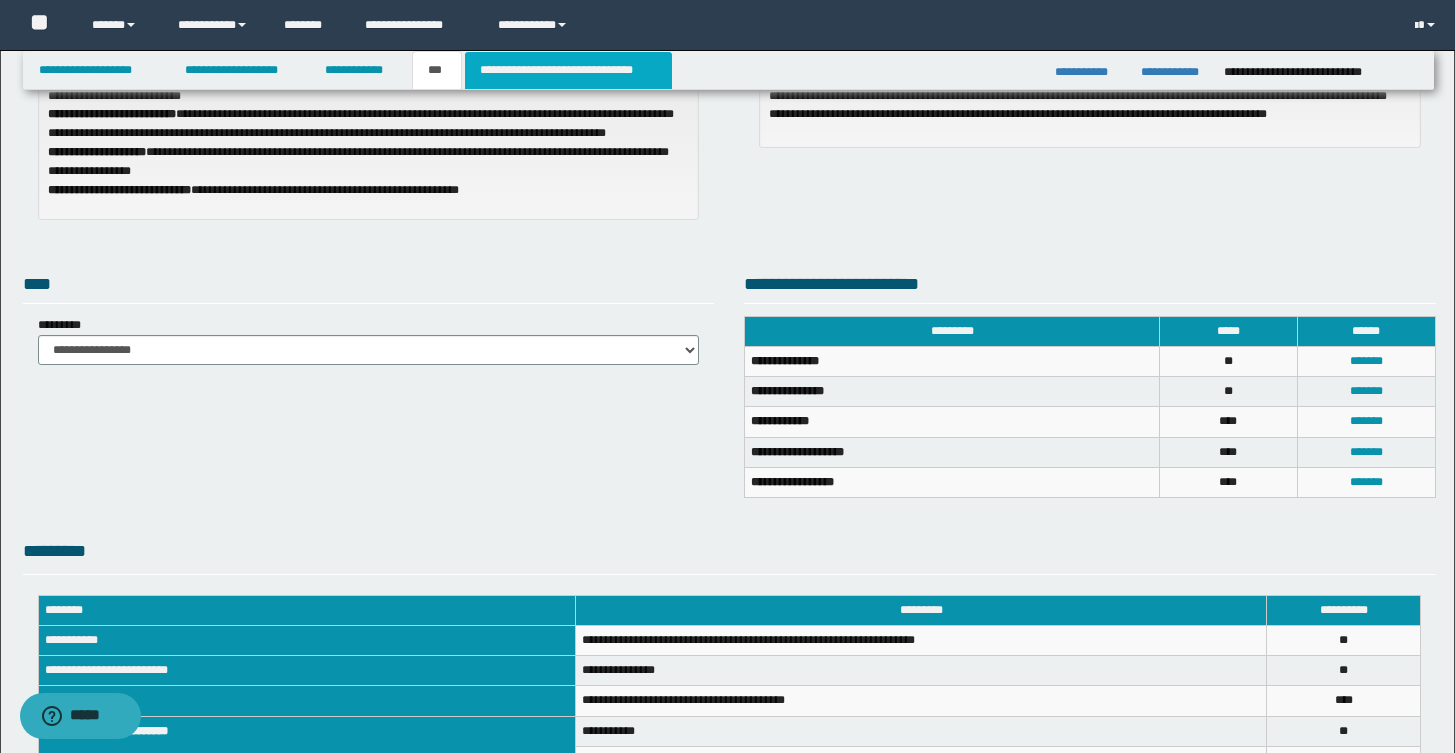 click on "**********" at bounding box center [568, 70] 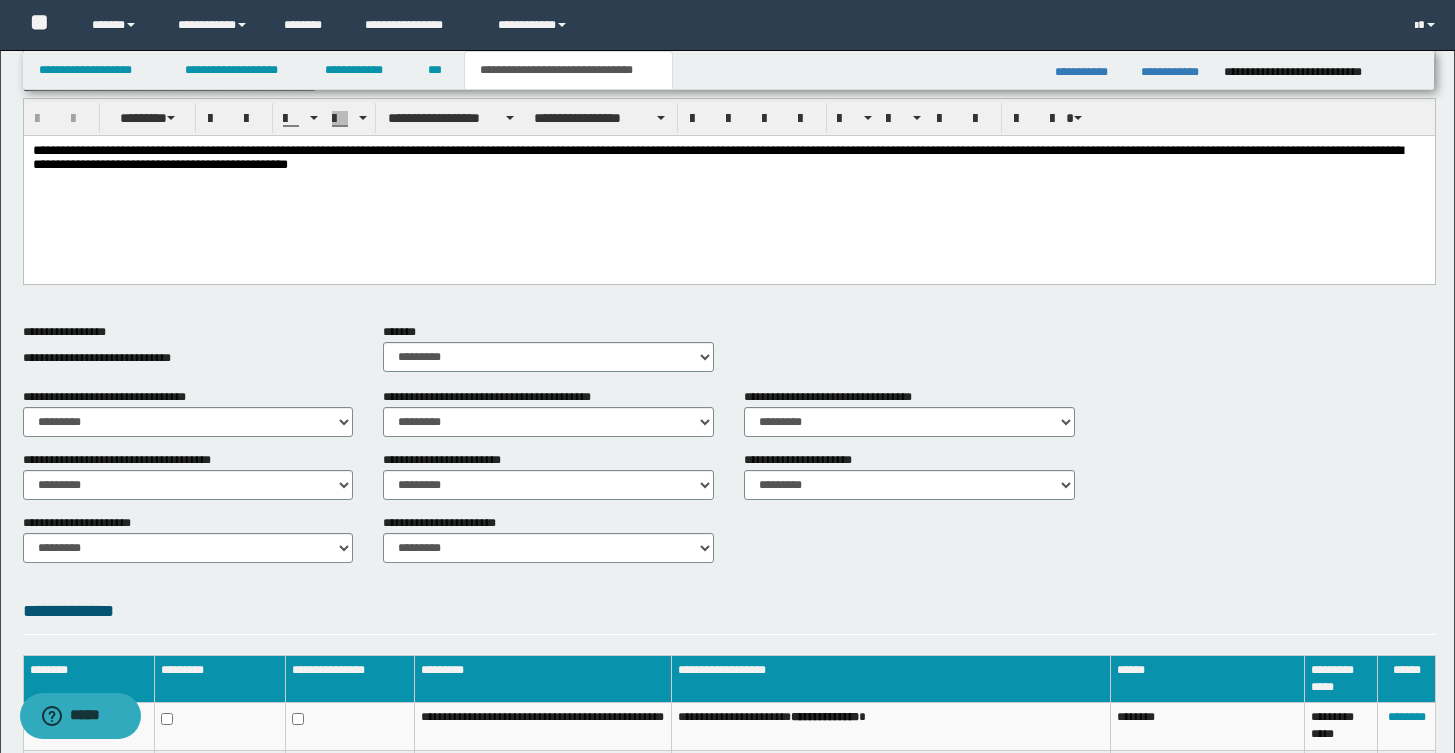 scroll, scrollTop: 646, scrollLeft: 0, axis: vertical 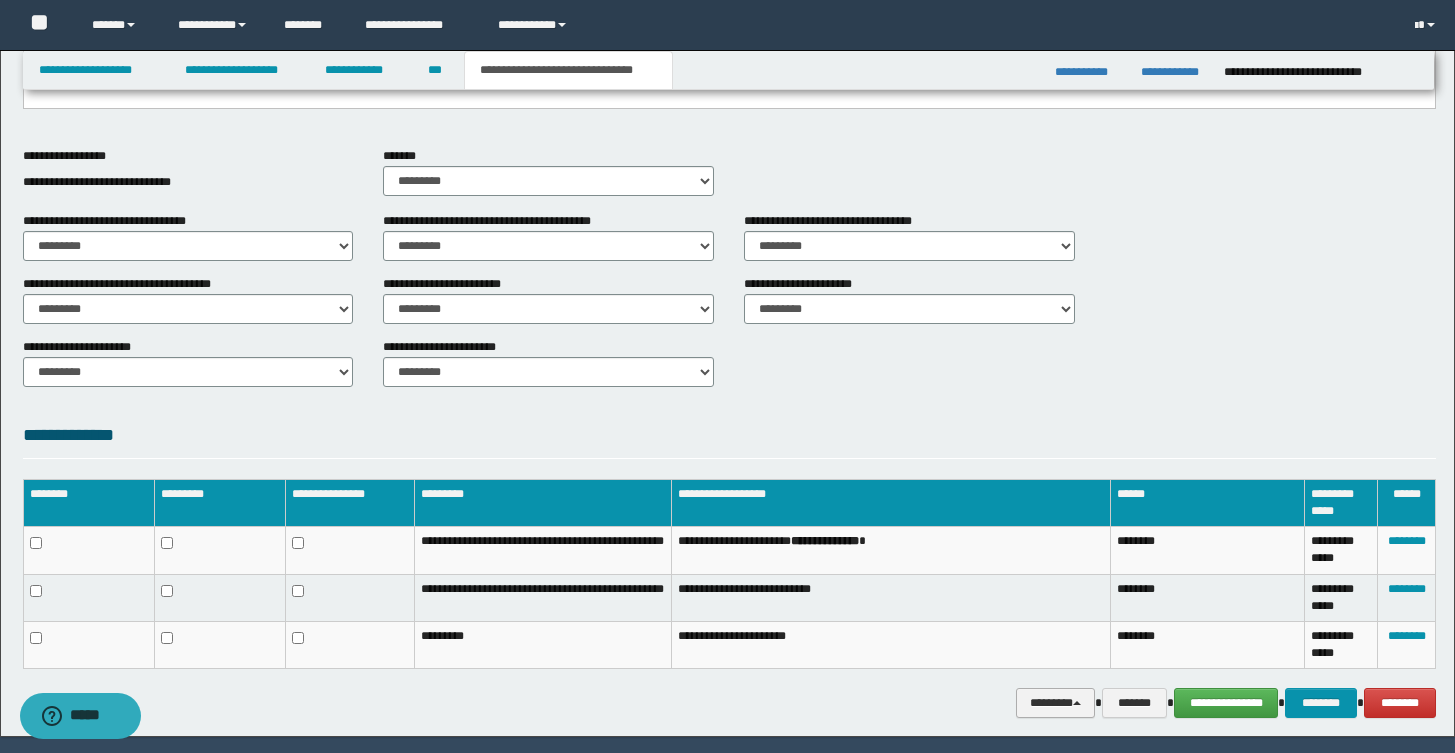 click on "********" at bounding box center (1056, 703) 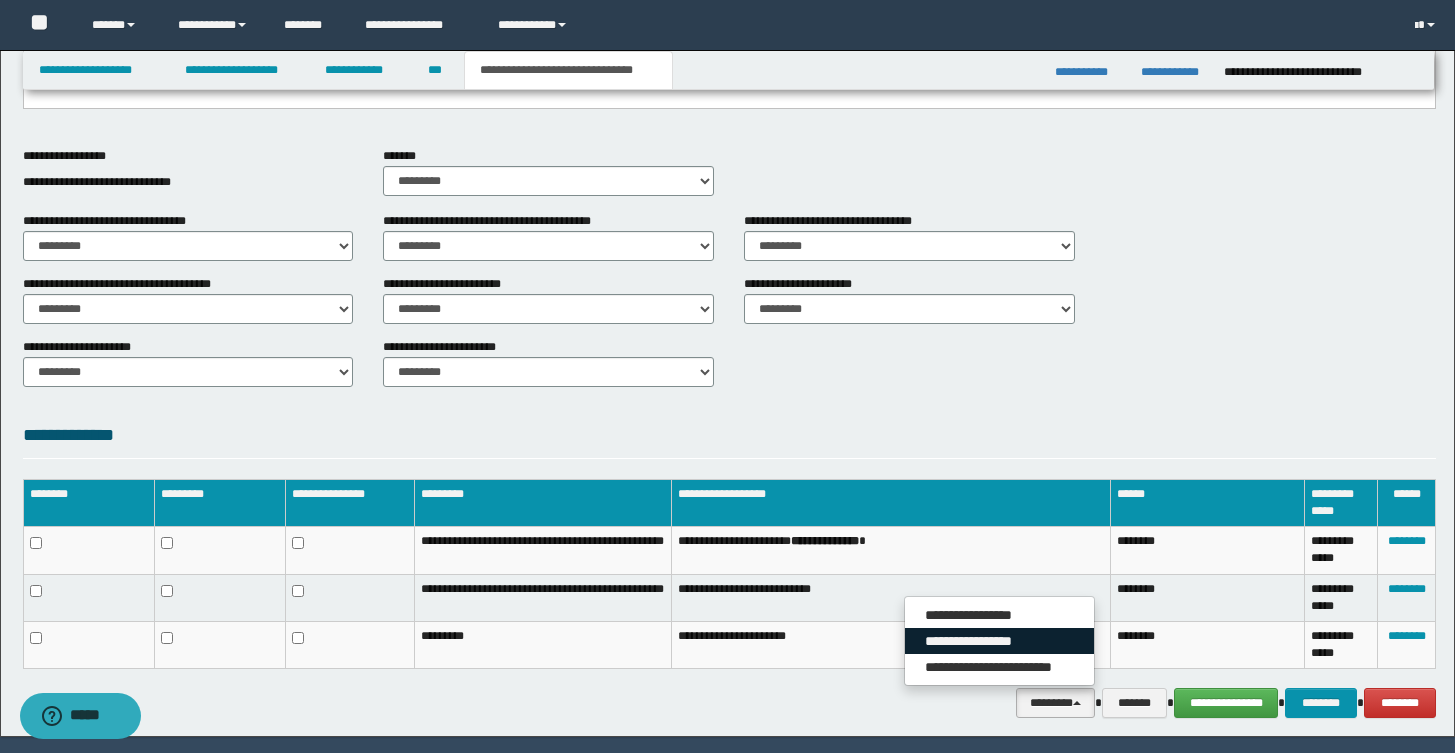 click on "**********" at bounding box center [999, 641] 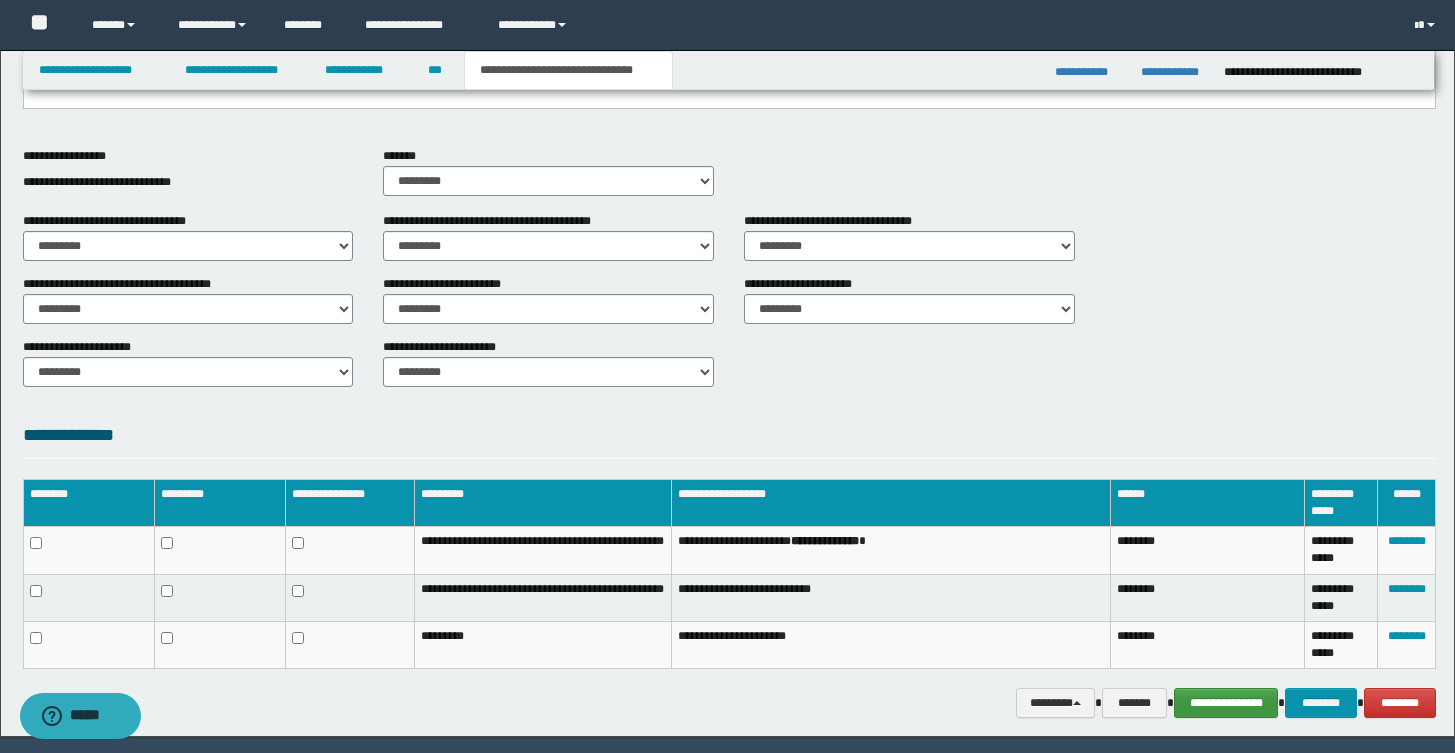 click on "**********" at bounding box center (1226, 703) 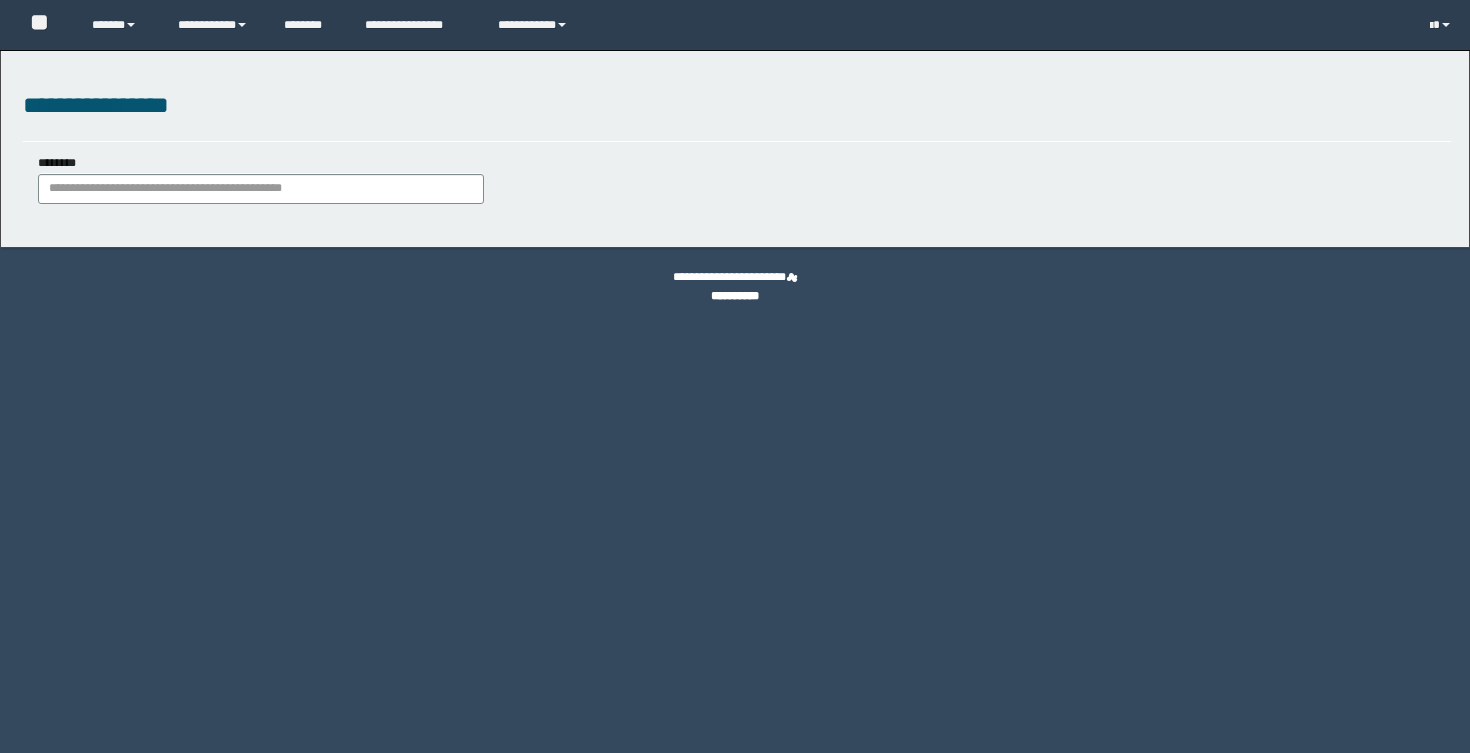 scroll, scrollTop: 0, scrollLeft: 0, axis: both 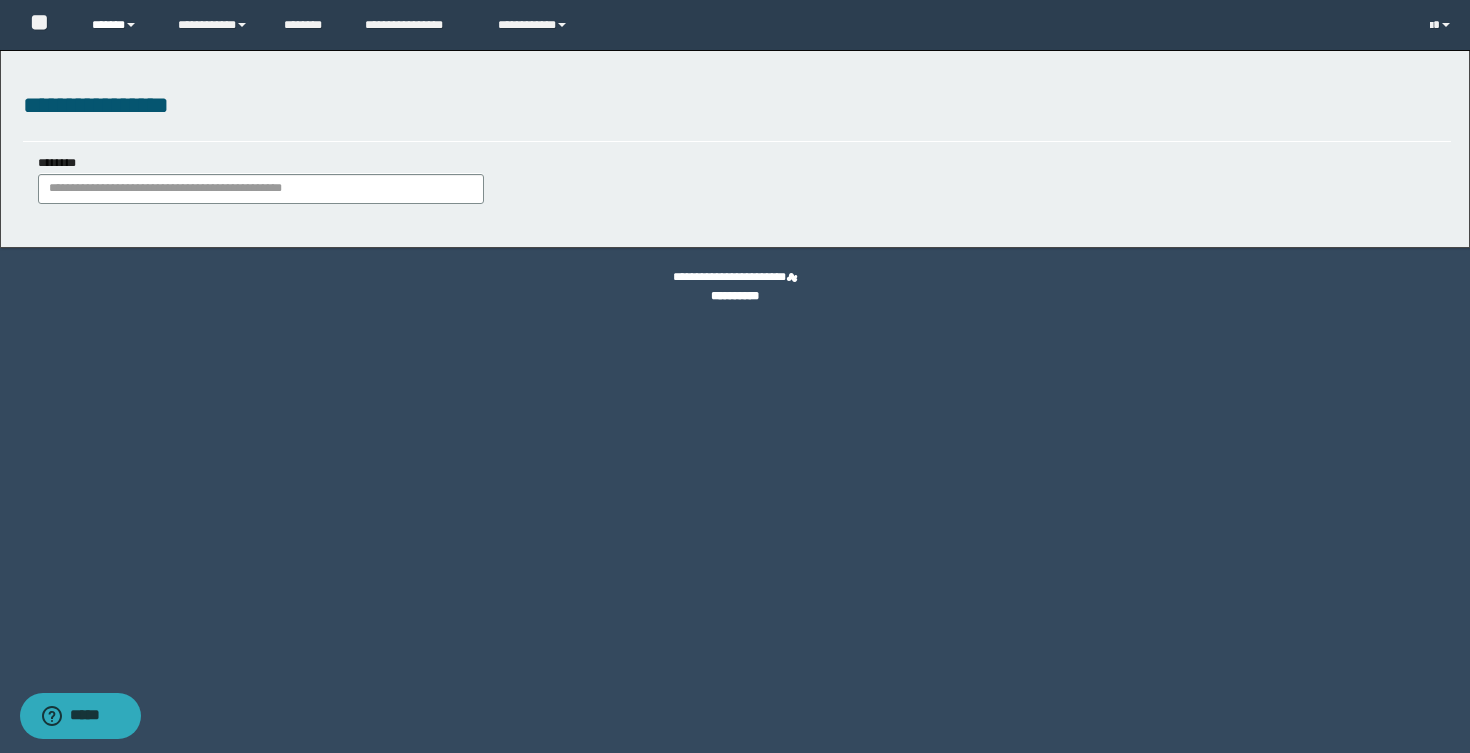 click at bounding box center [131, 25] 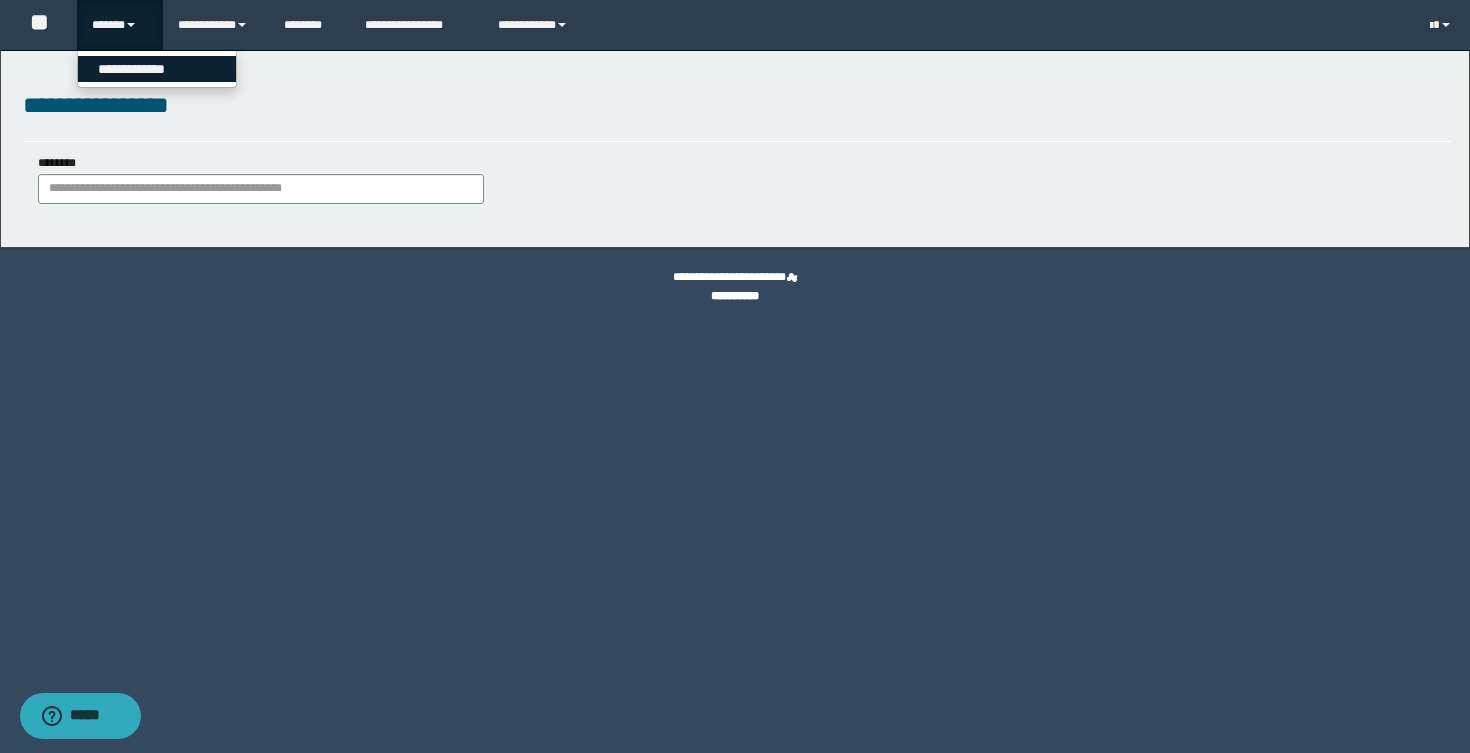 click on "**********" at bounding box center (157, 69) 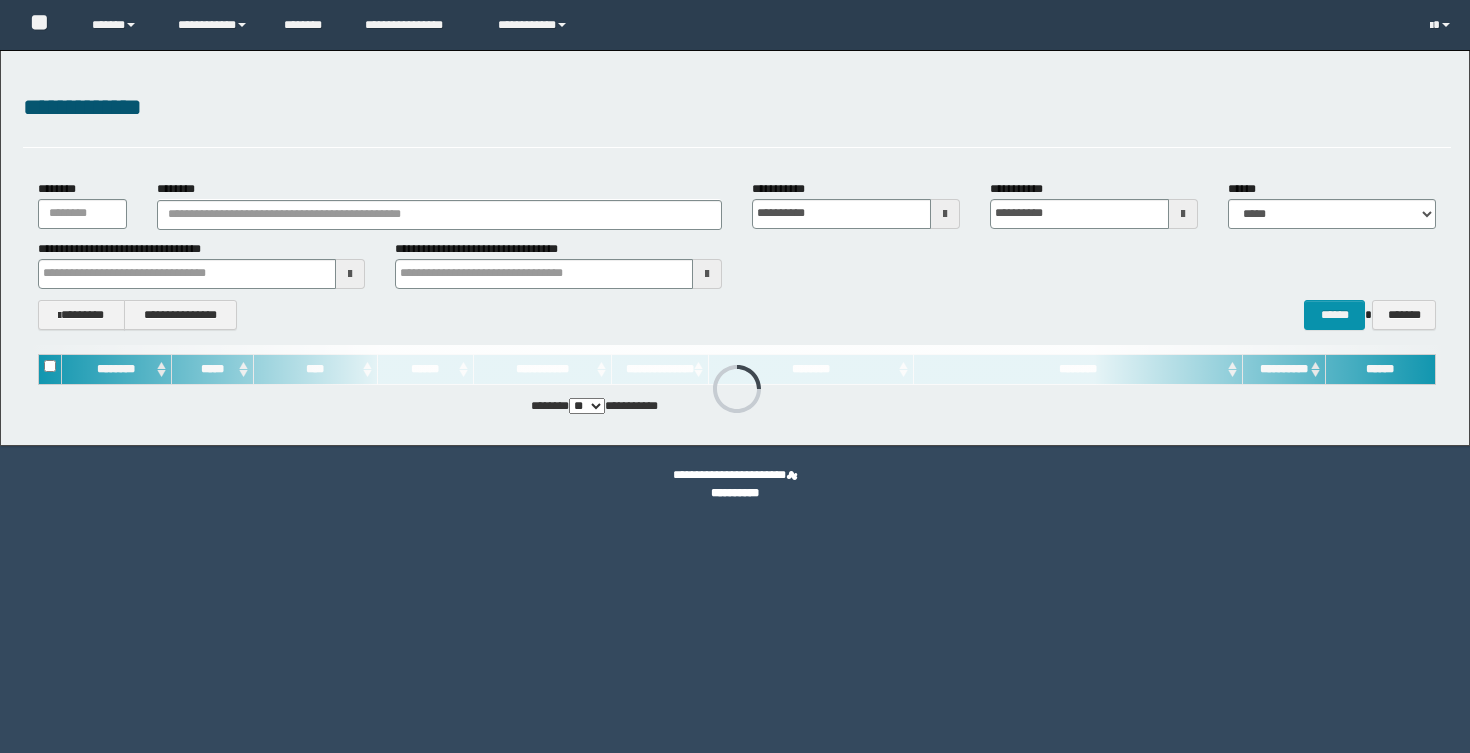 scroll, scrollTop: 0, scrollLeft: 0, axis: both 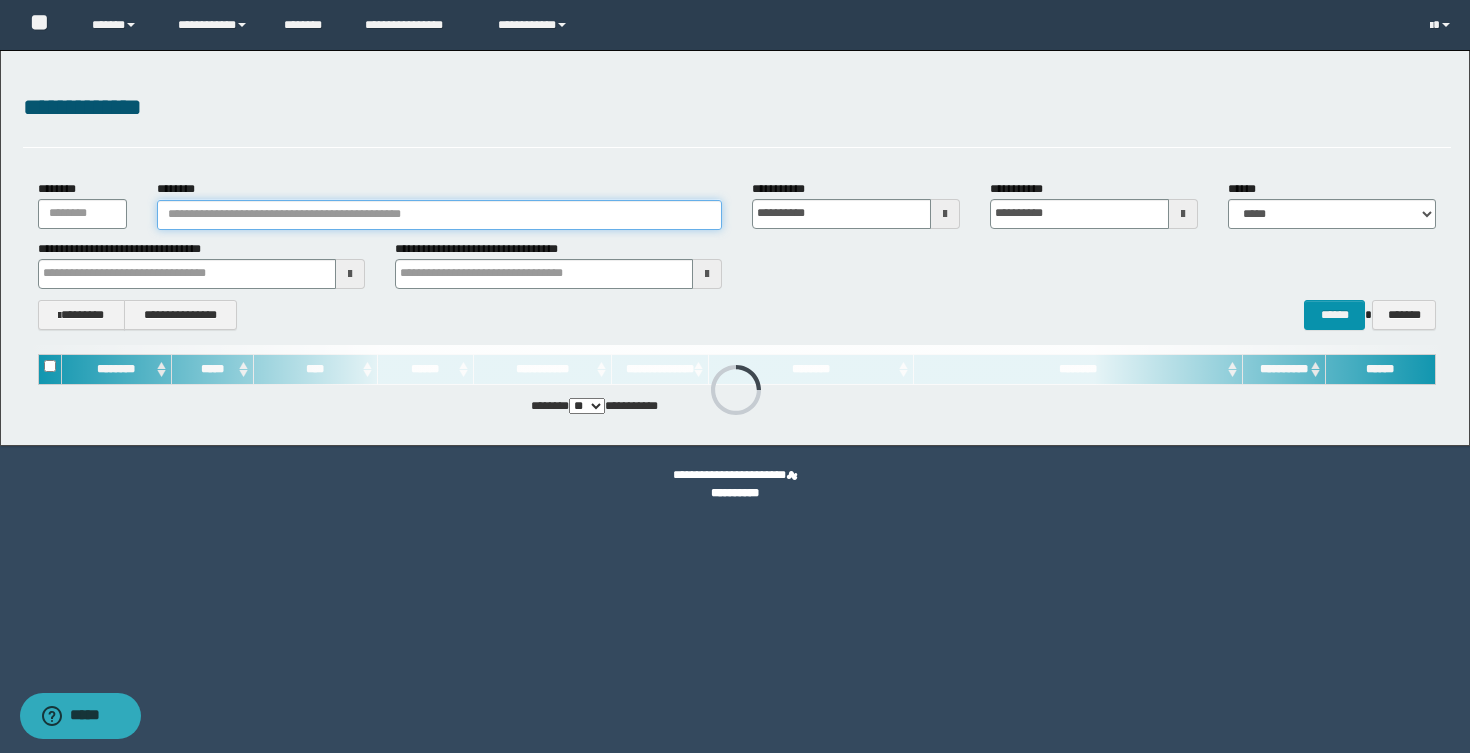 paste on "**********" 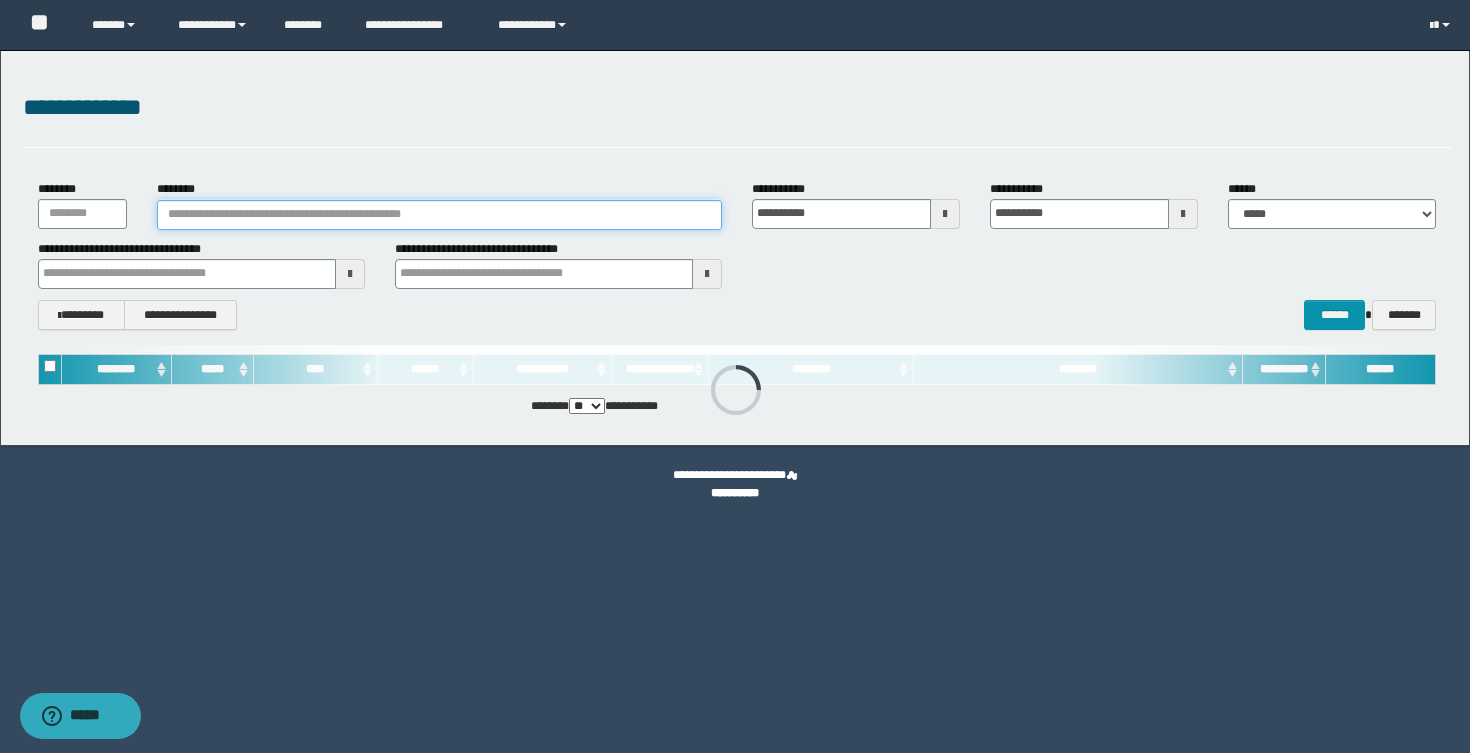 type on "**********" 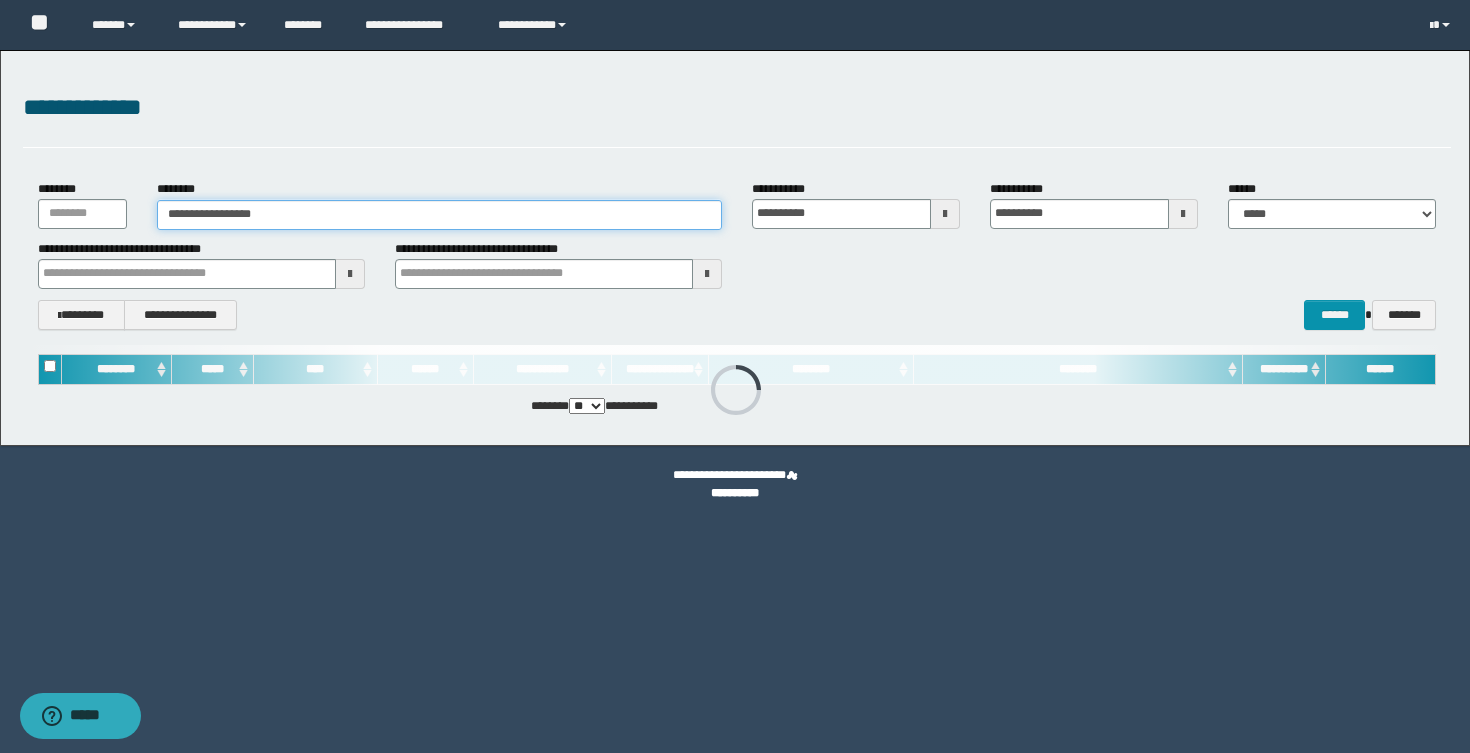 type on "**********" 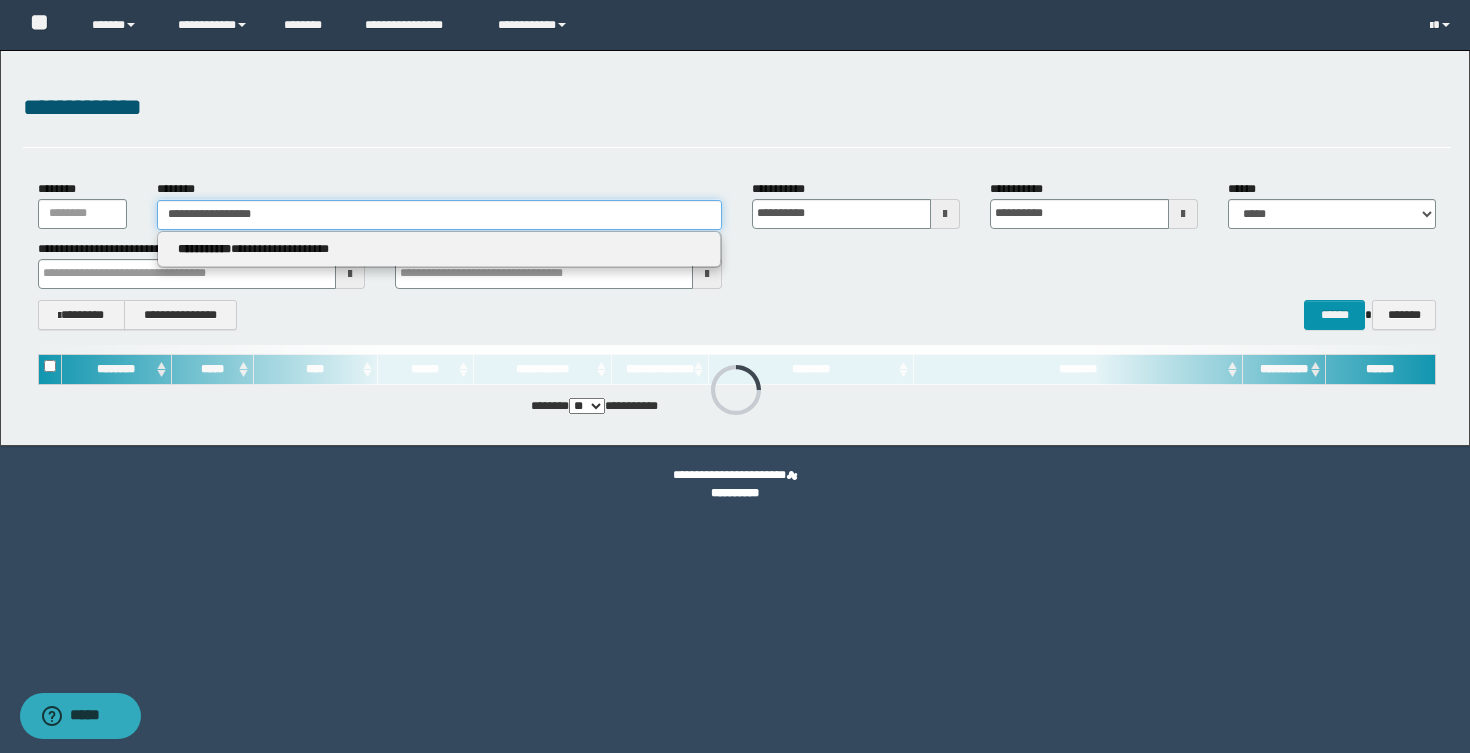 type on "**********" 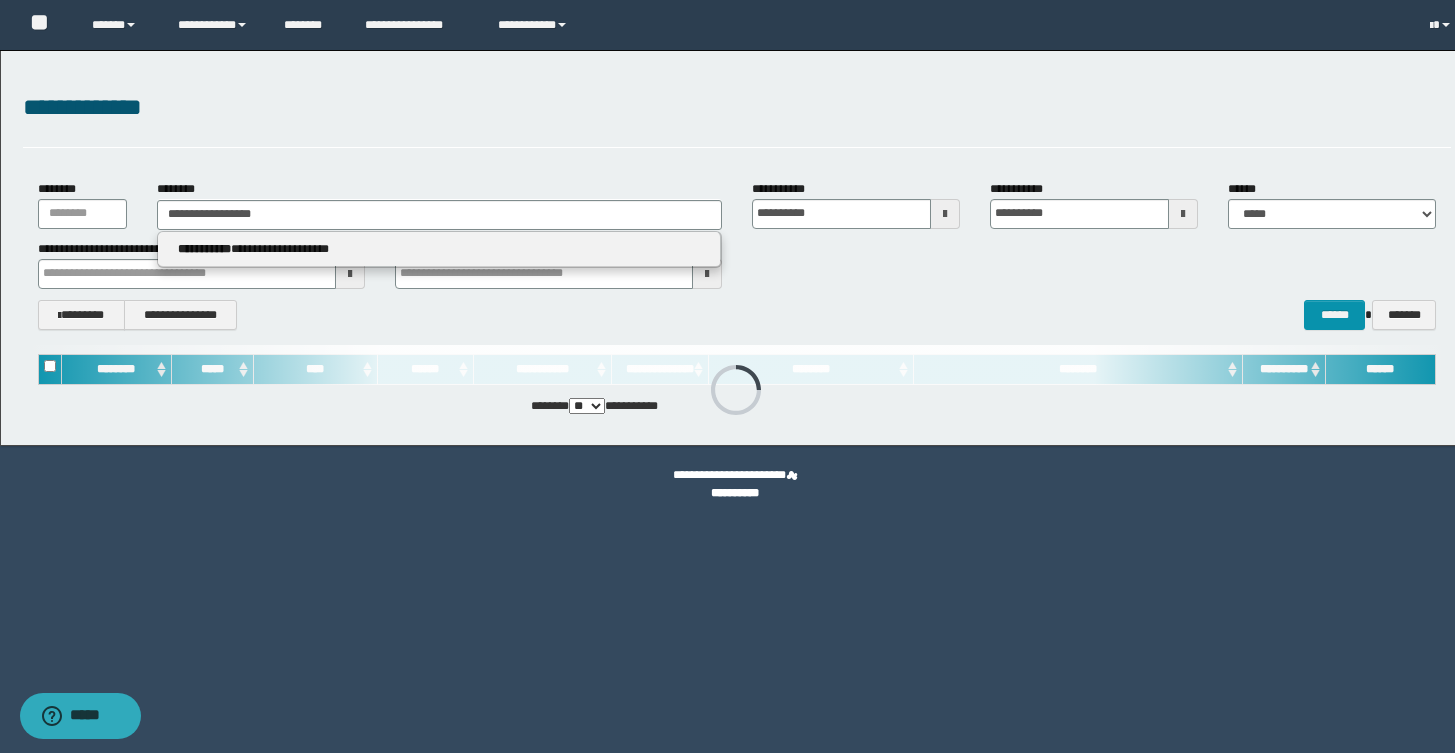 click on "**********" at bounding box center (204, 249) 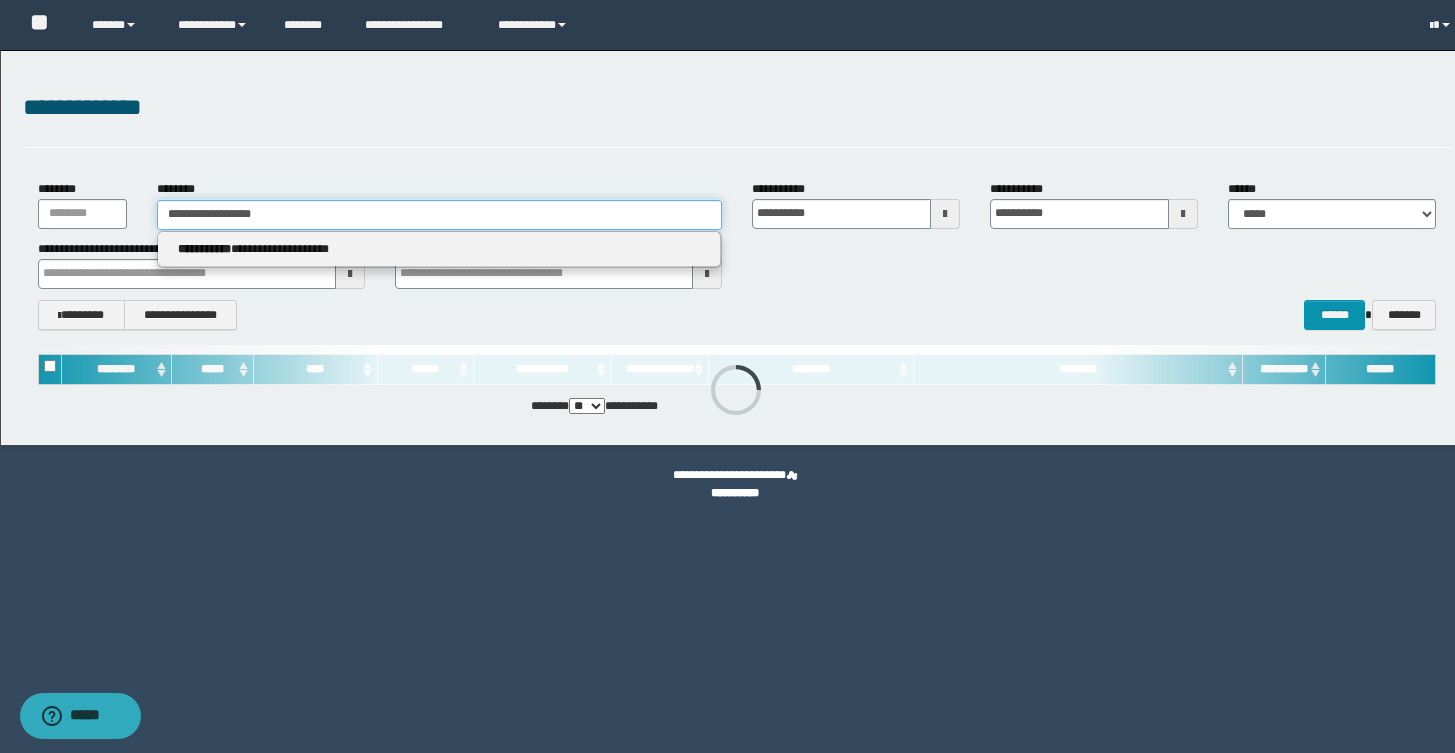 type 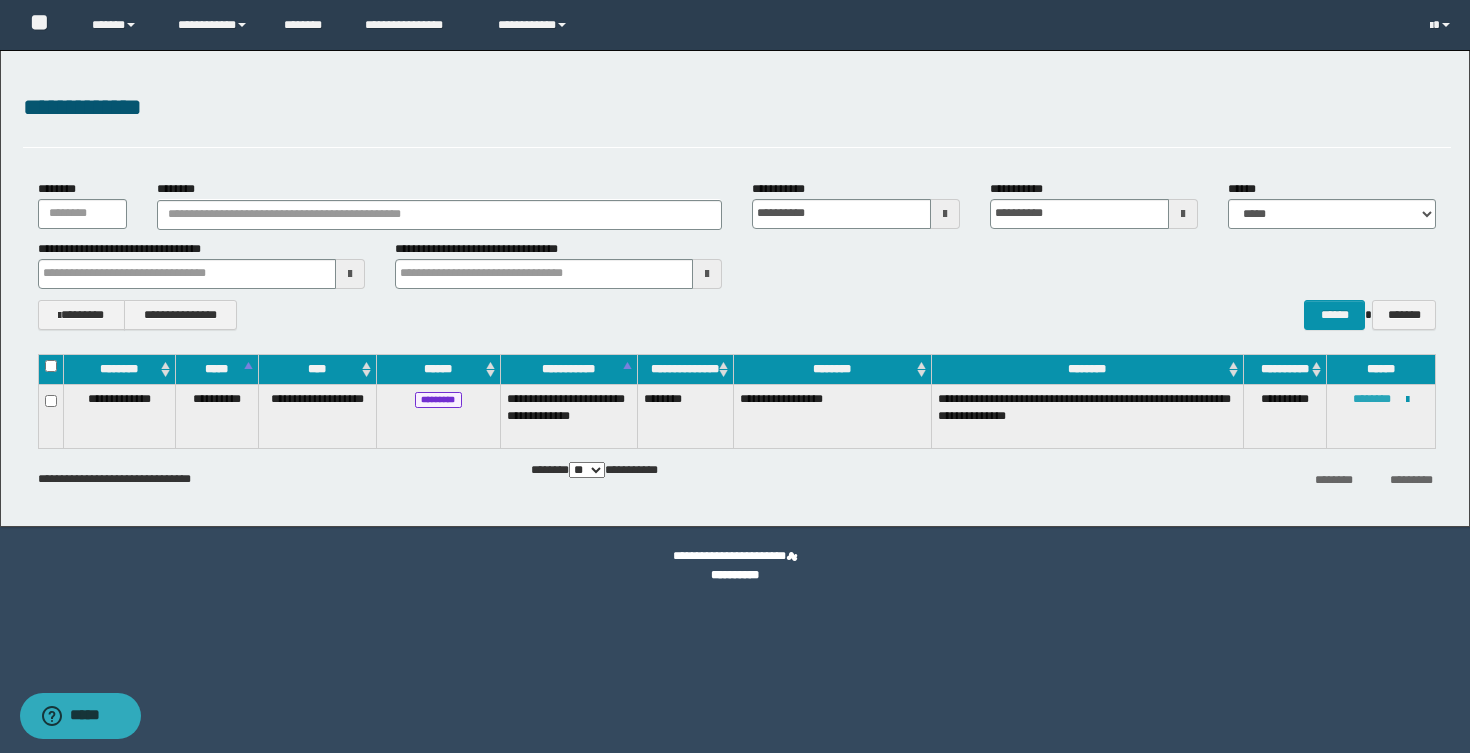click on "********" at bounding box center [1372, 399] 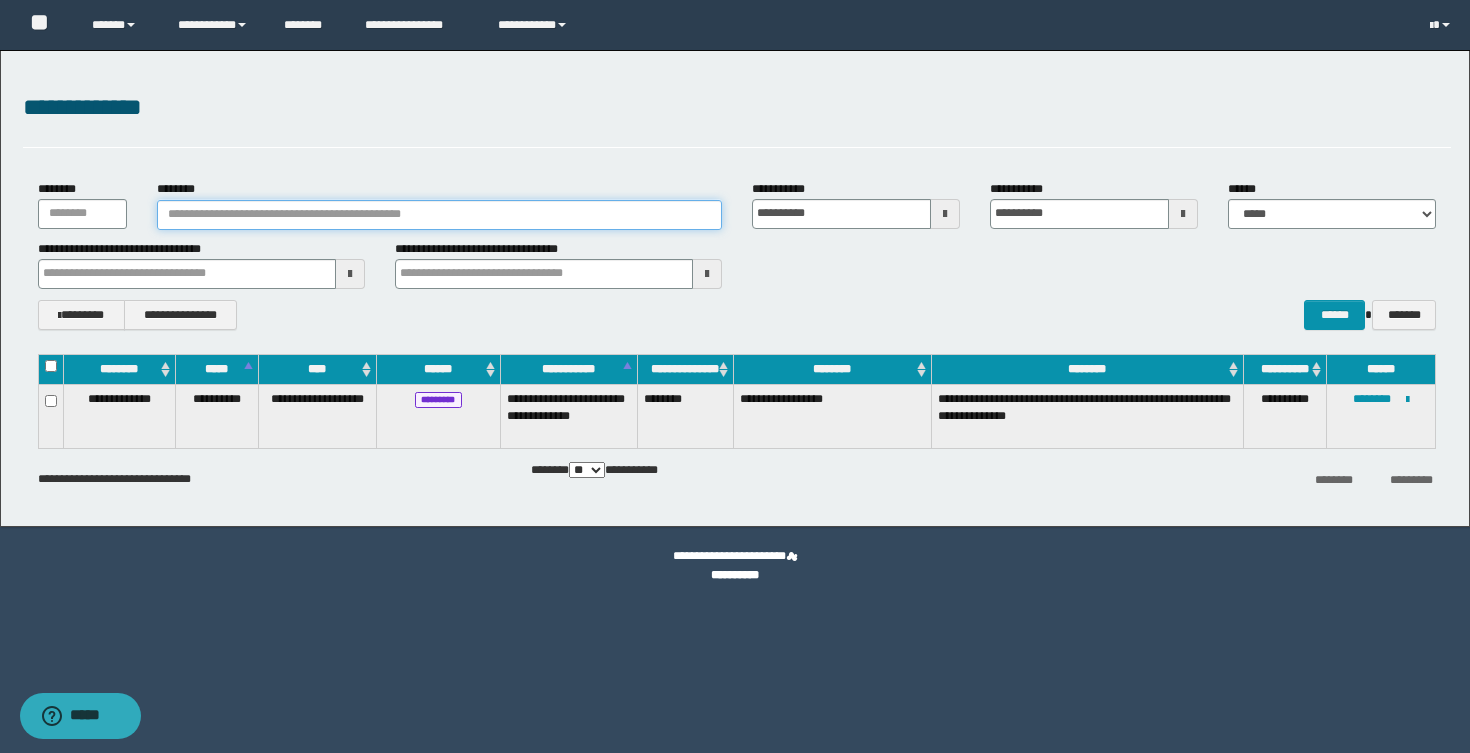 click on "********" at bounding box center [439, 215] 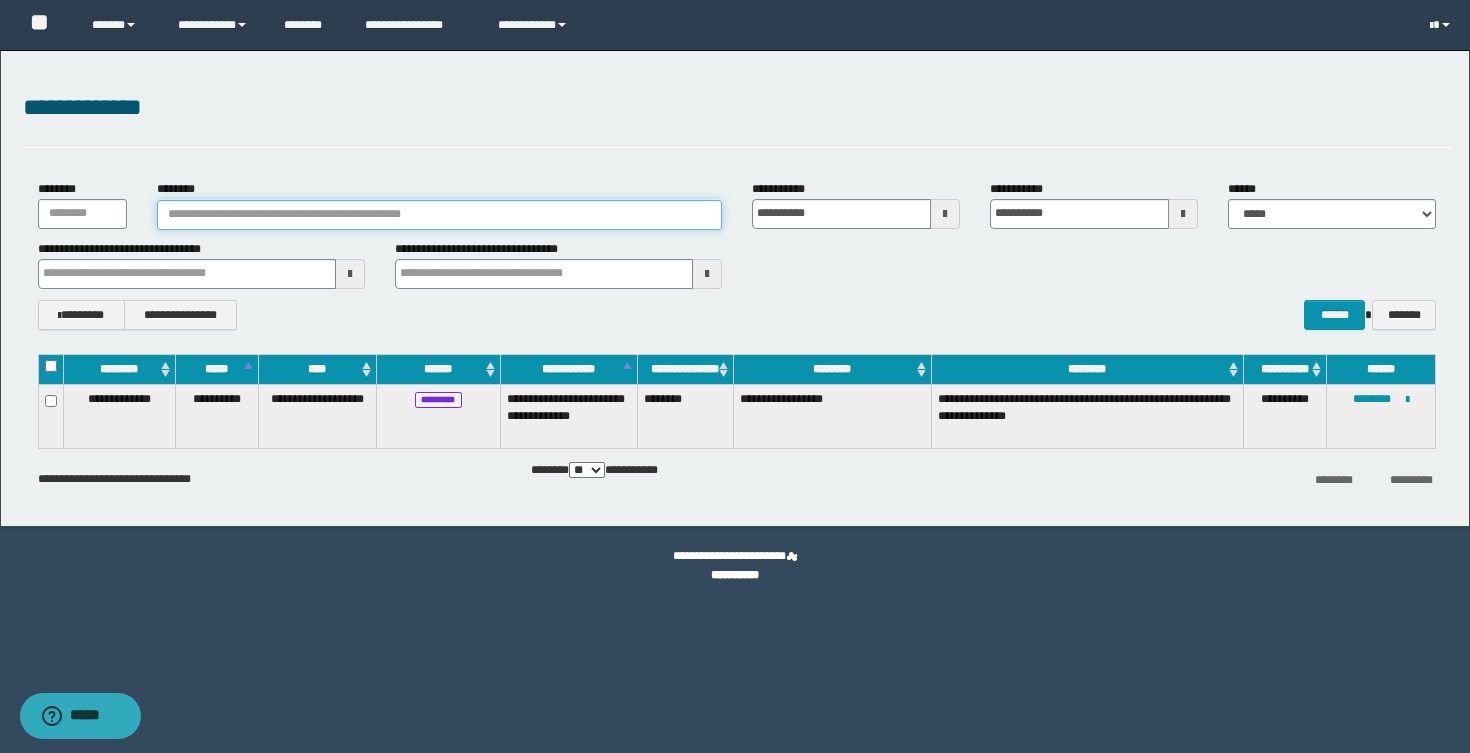 paste on "**********" 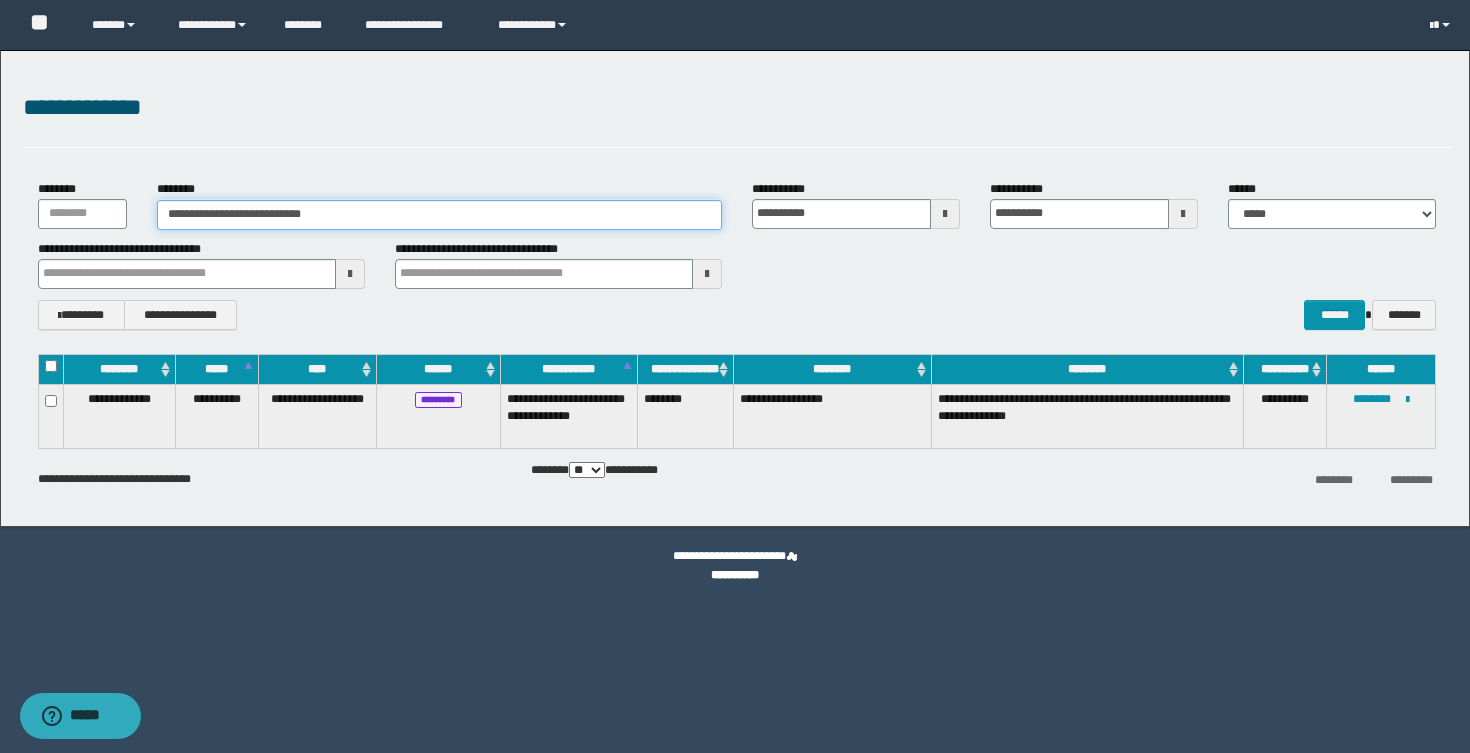 type on "**********" 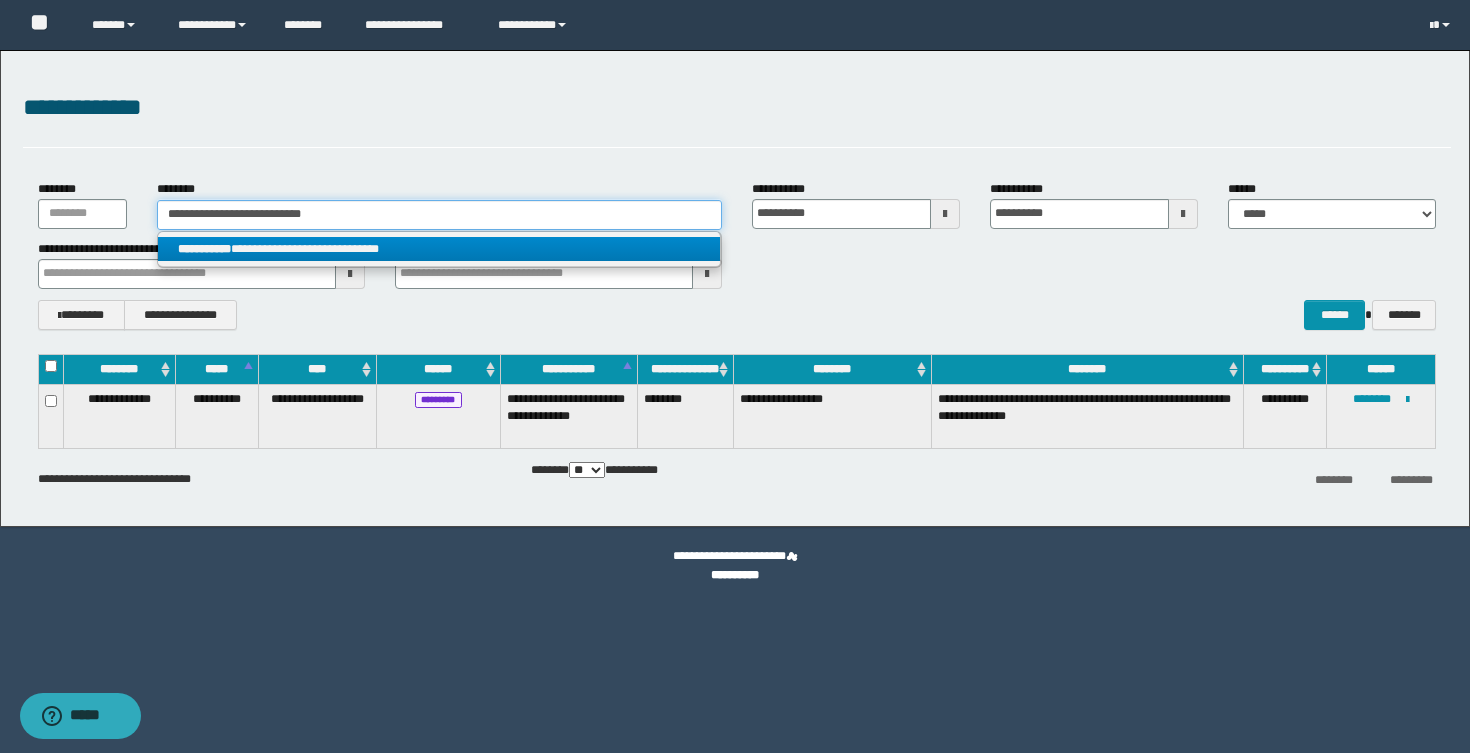 type on "**********" 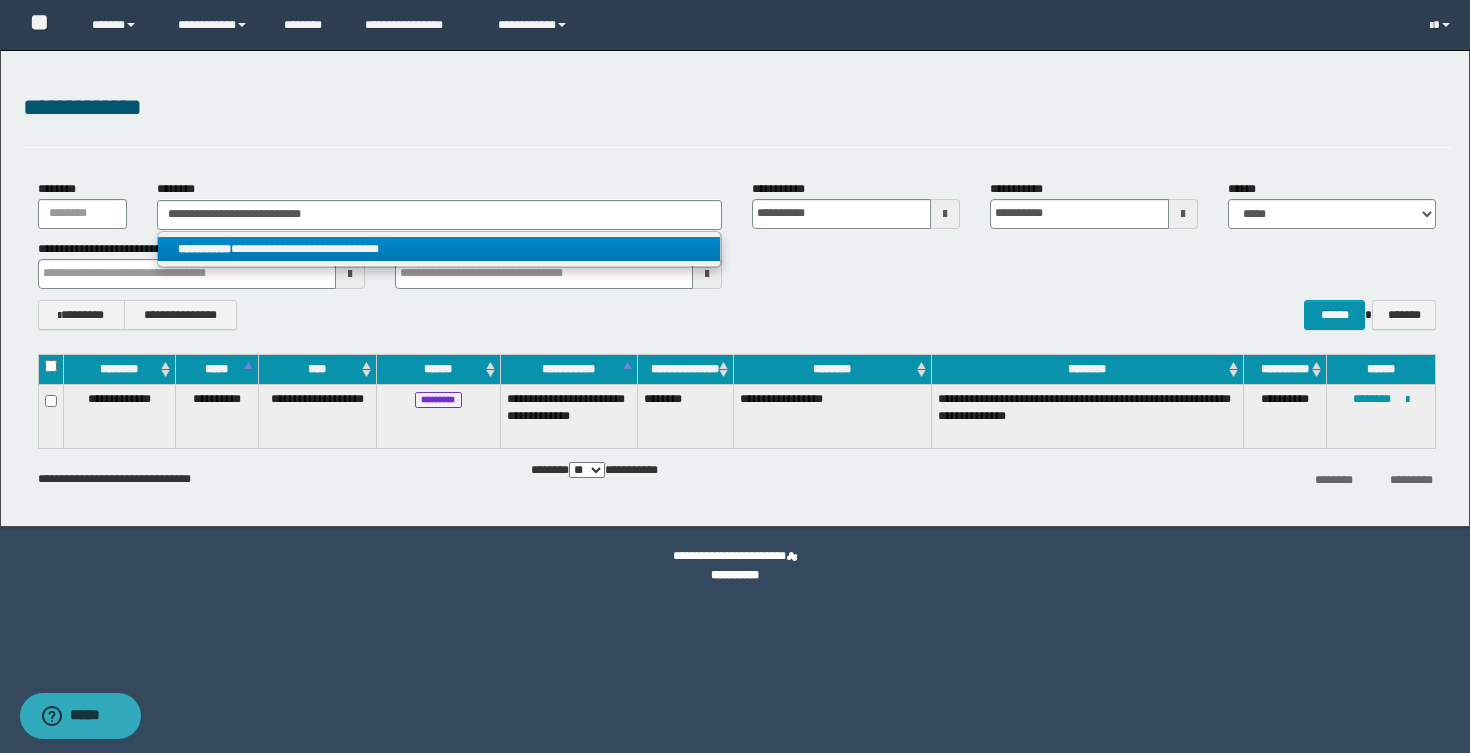 click on "**********" at bounding box center (439, 249) 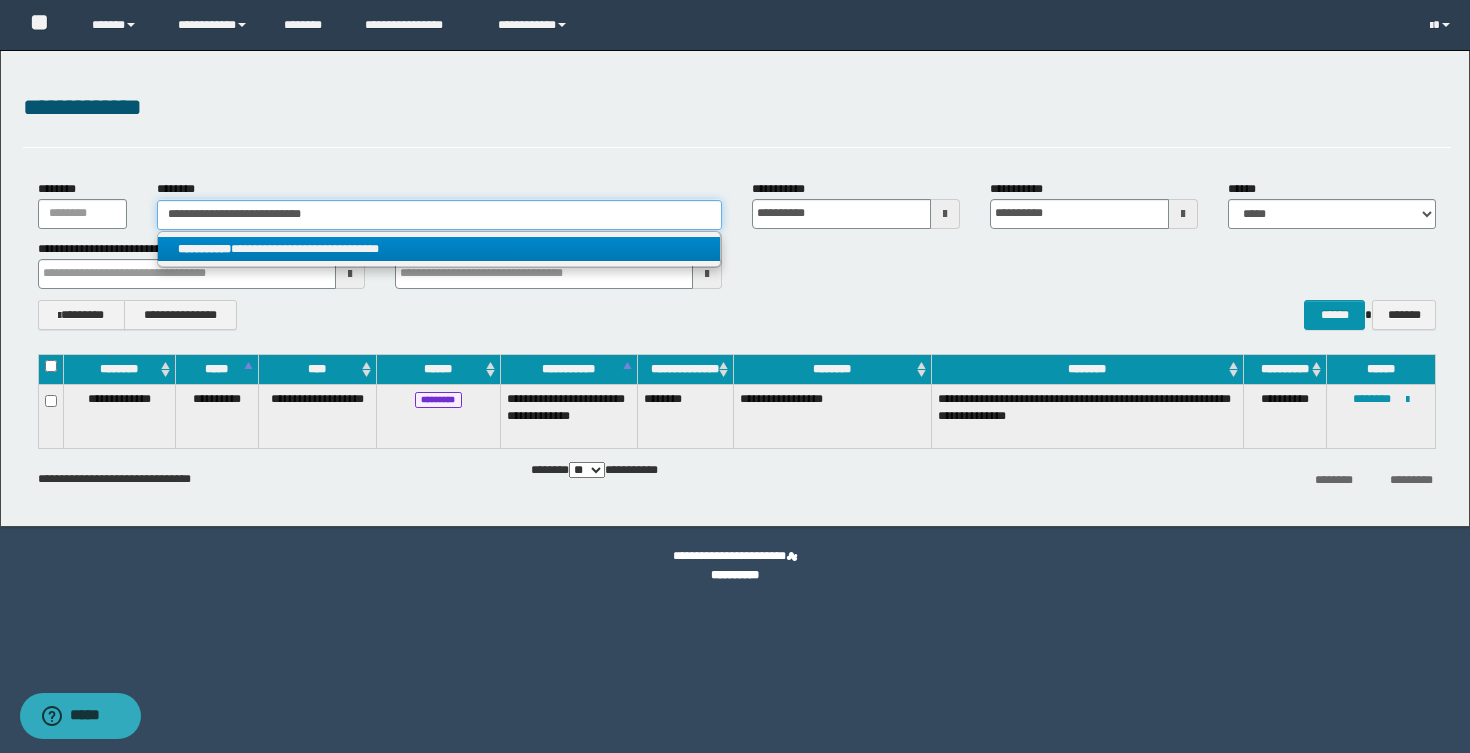 type 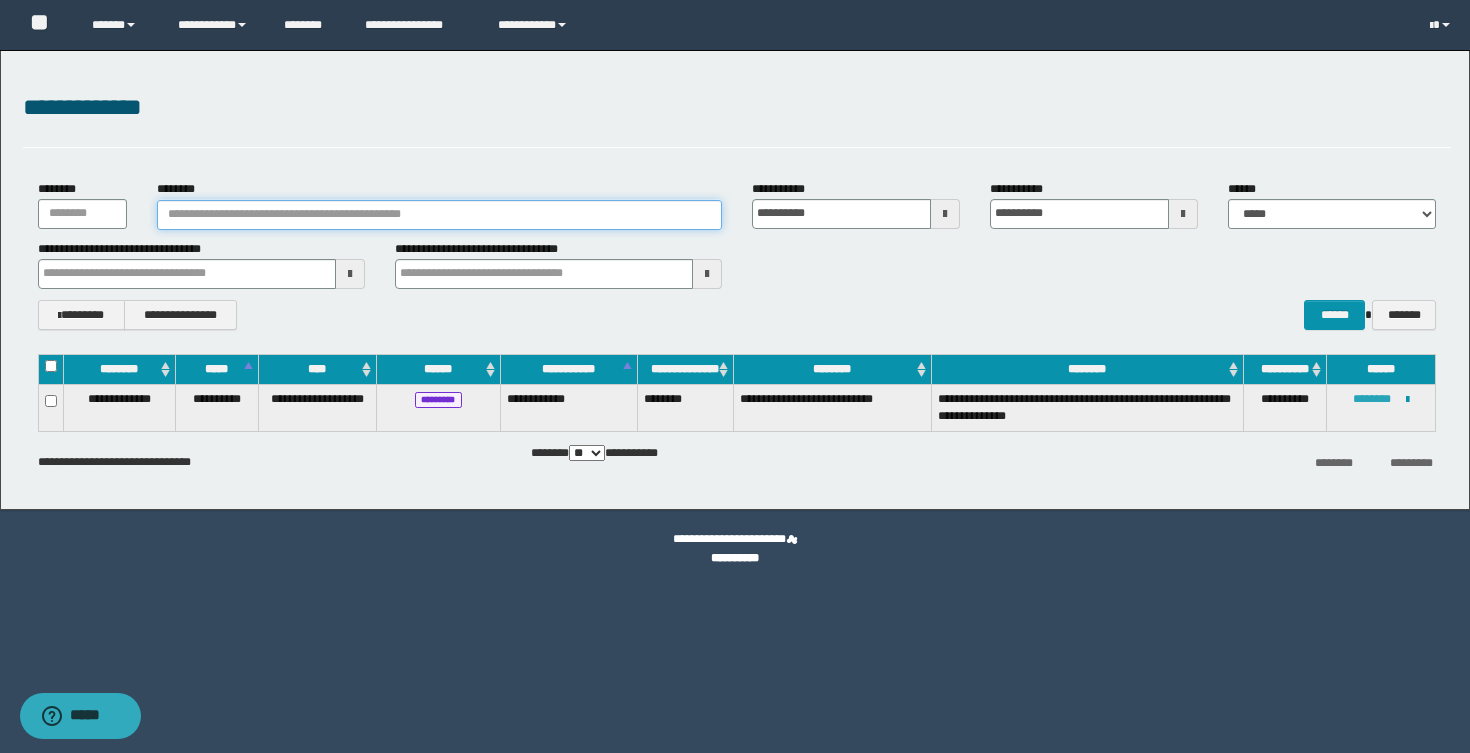 type 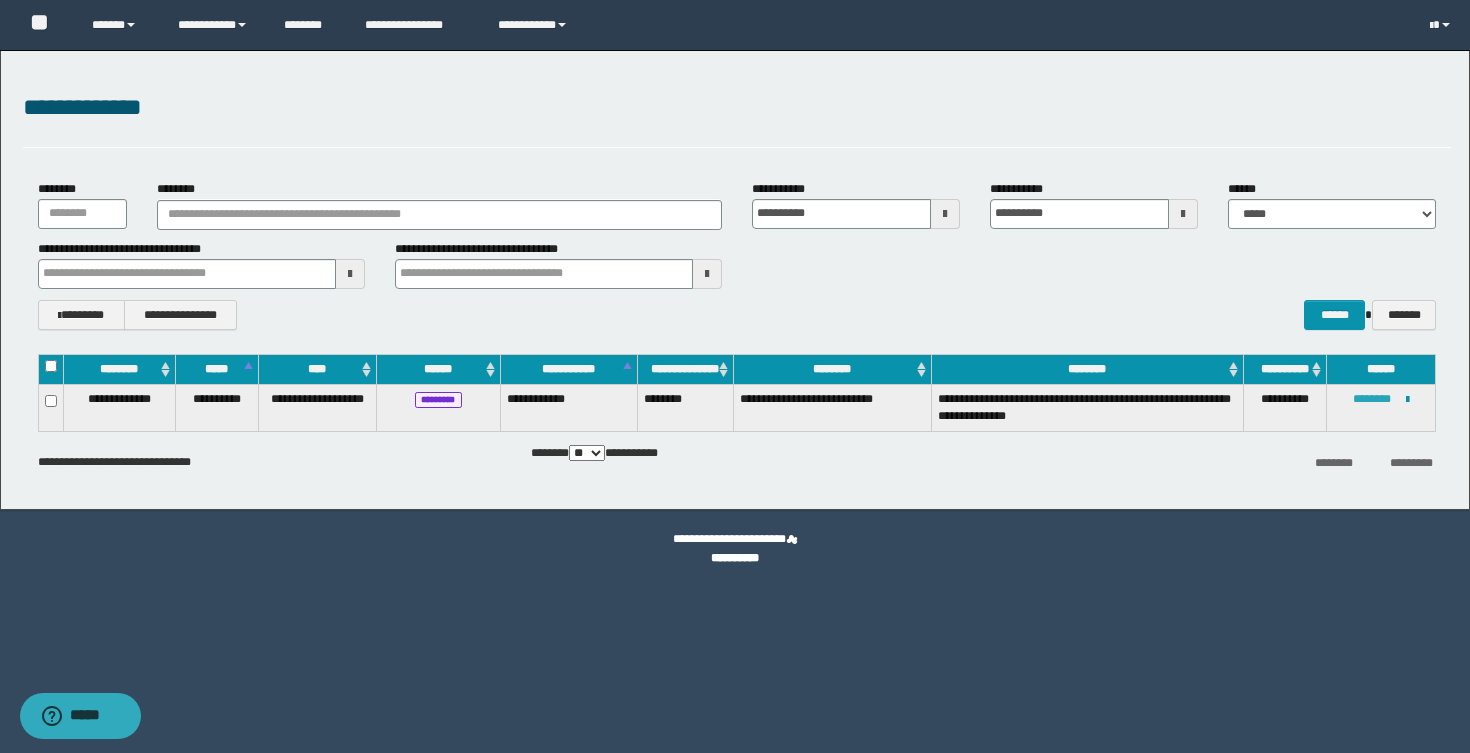 click on "********" at bounding box center (1372, 399) 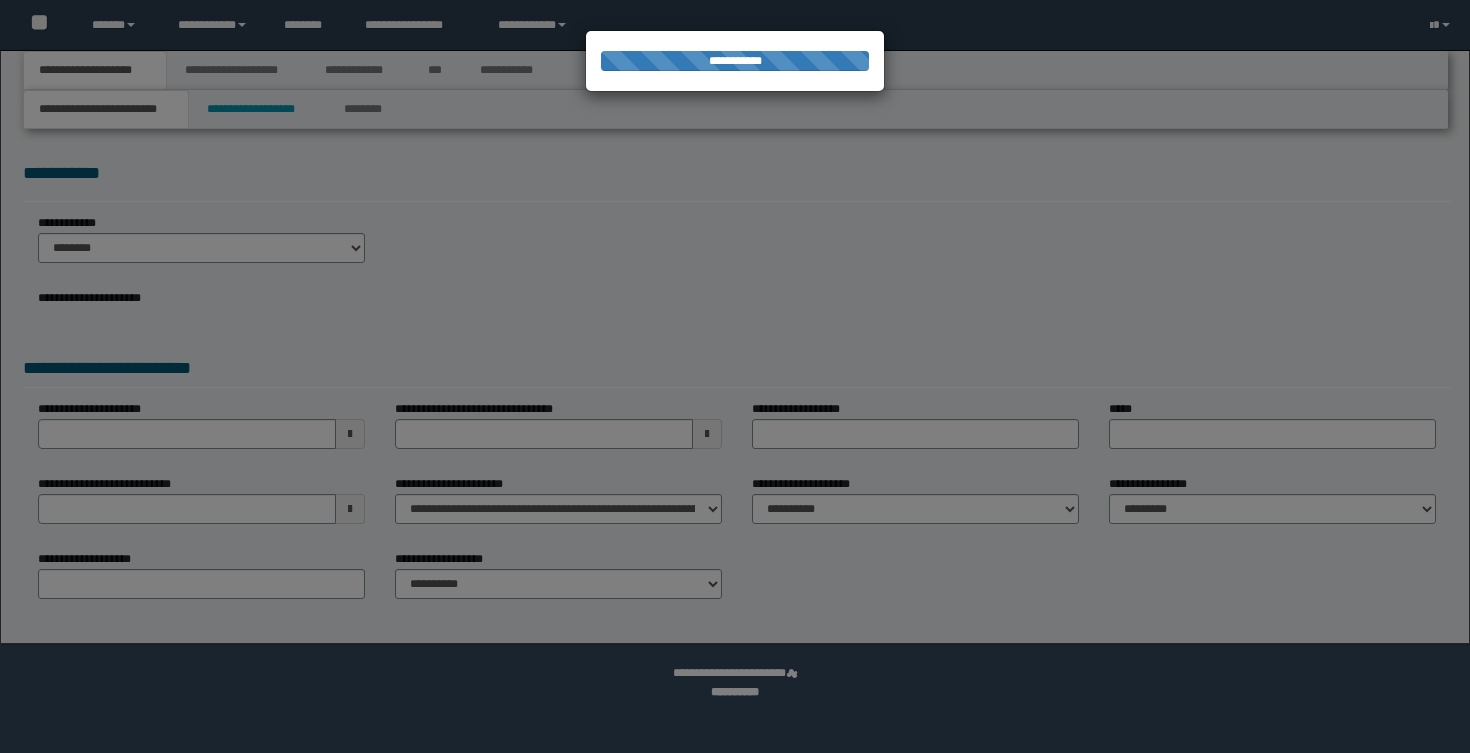 scroll, scrollTop: 0, scrollLeft: 0, axis: both 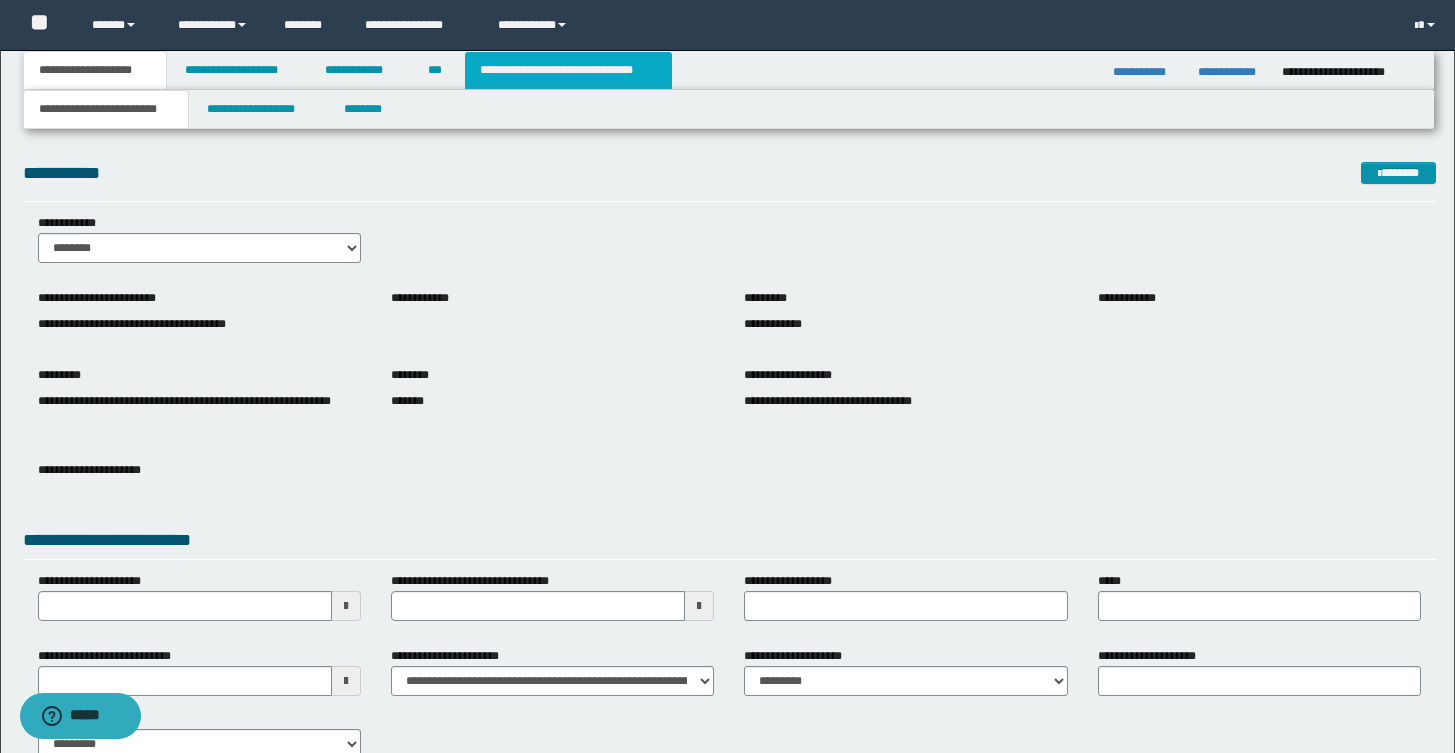 click on "**********" at bounding box center (568, 70) 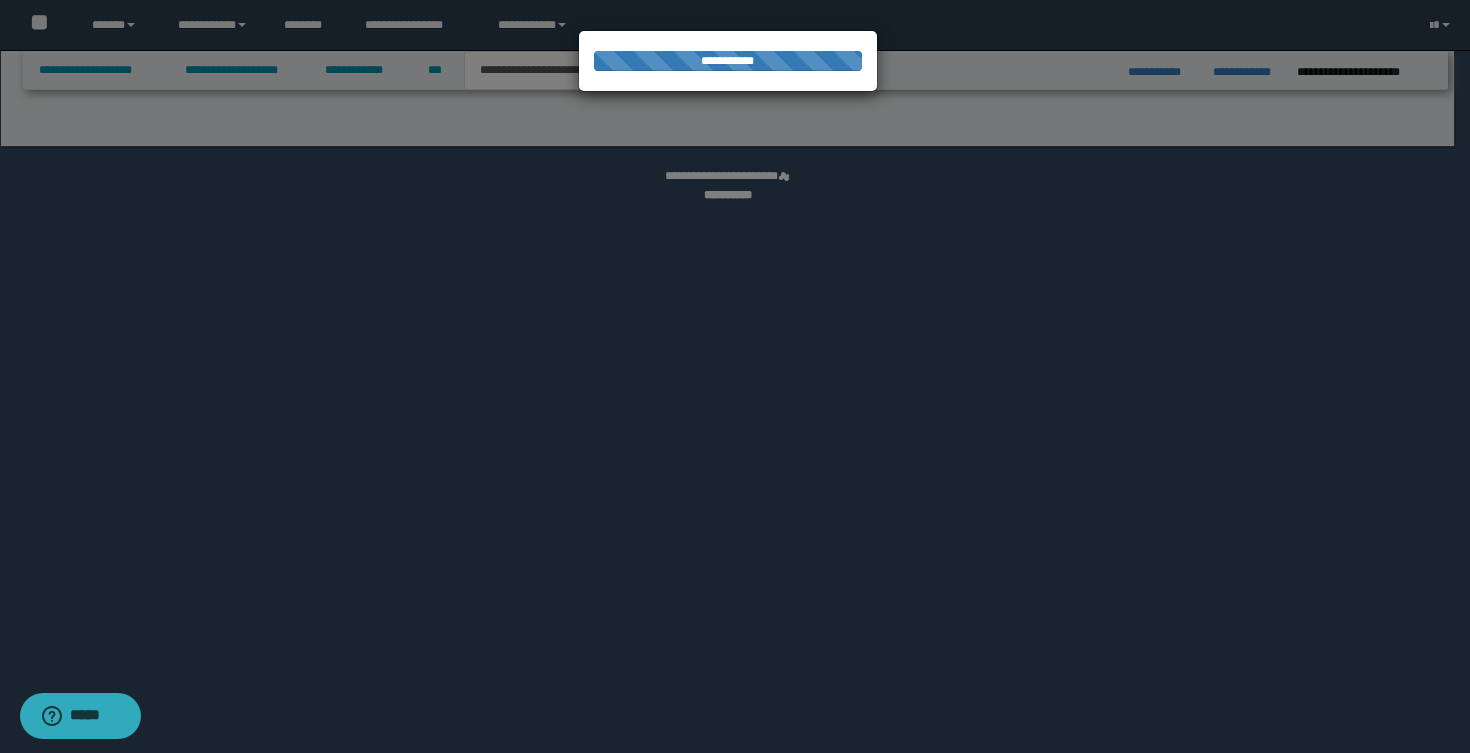 select on "*" 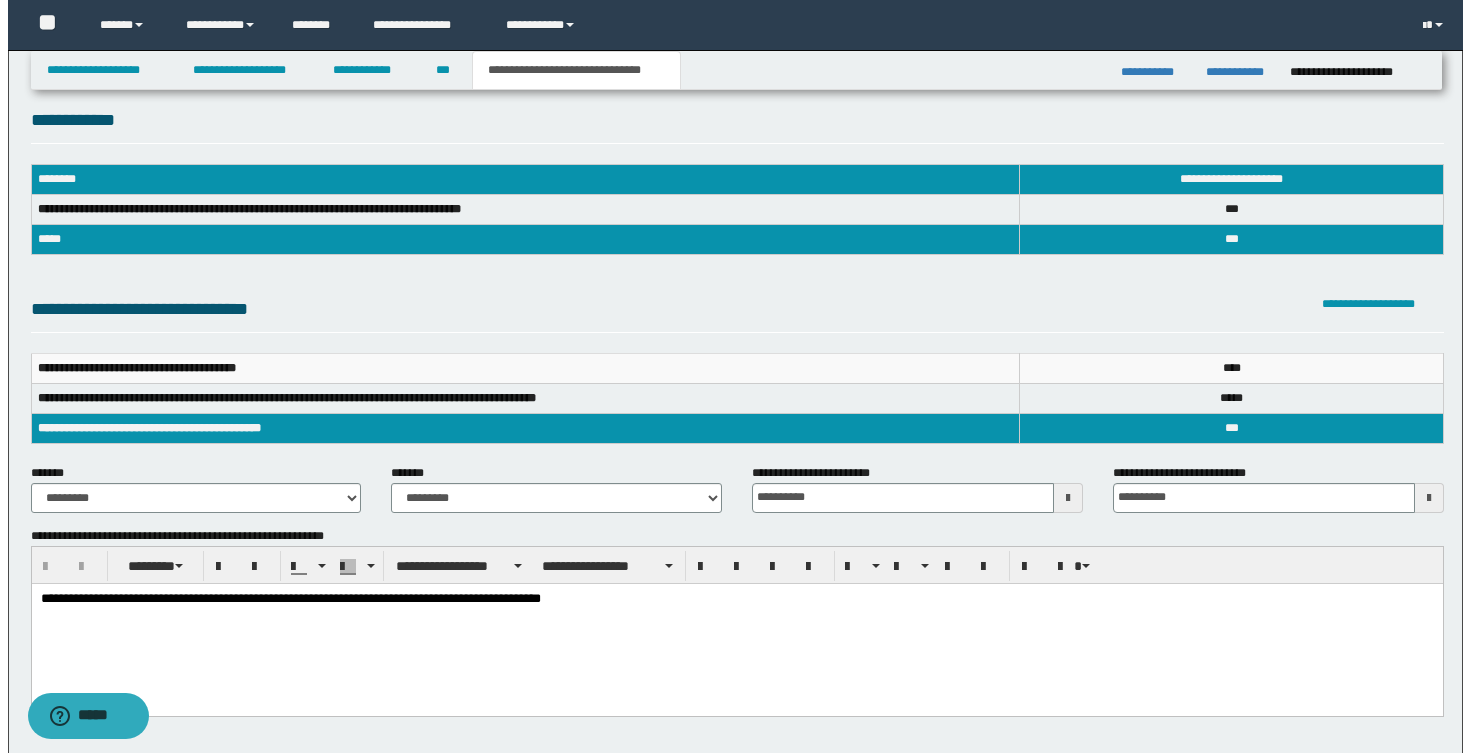 scroll, scrollTop: 0, scrollLeft: 0, axis: both 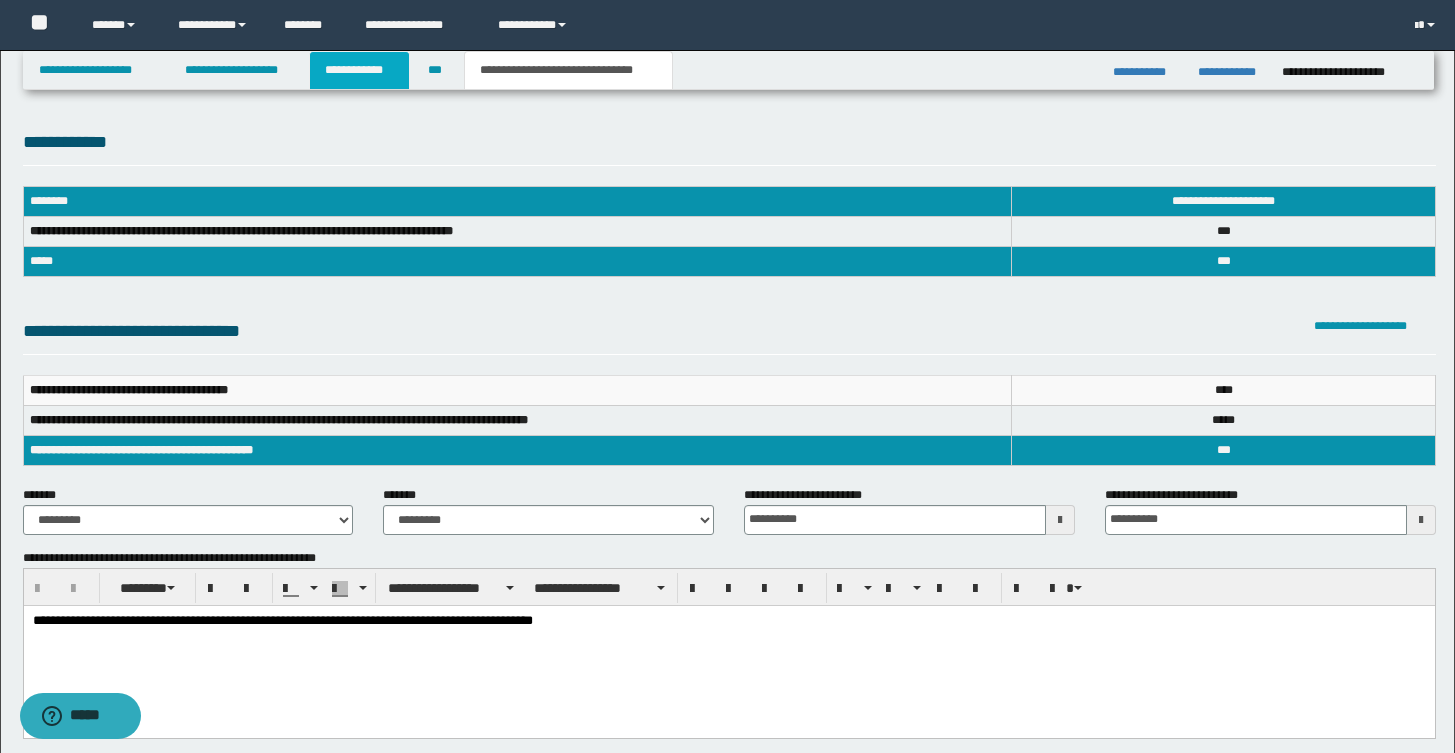 click on "**********" at bounding box center [359, 70] 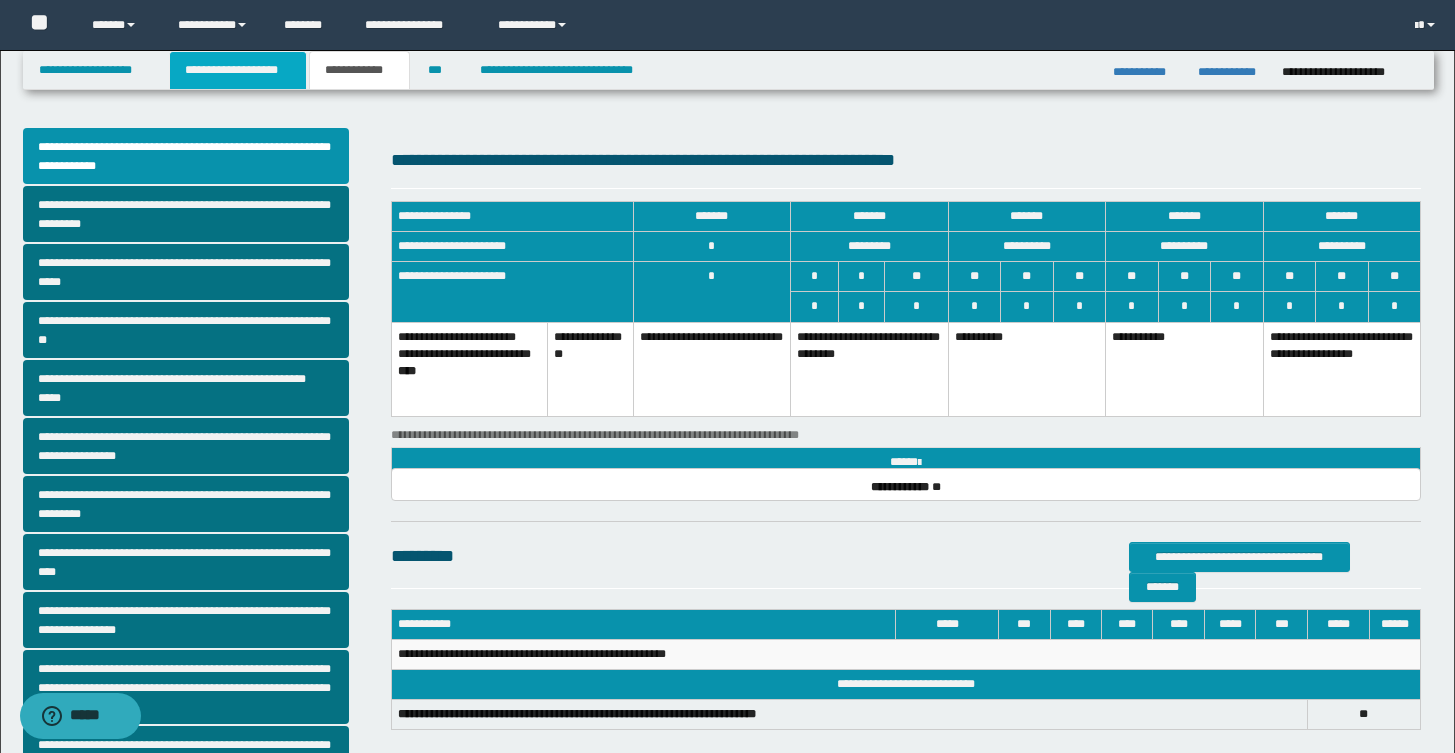 click on "**********" at bounding box center [238, 70] 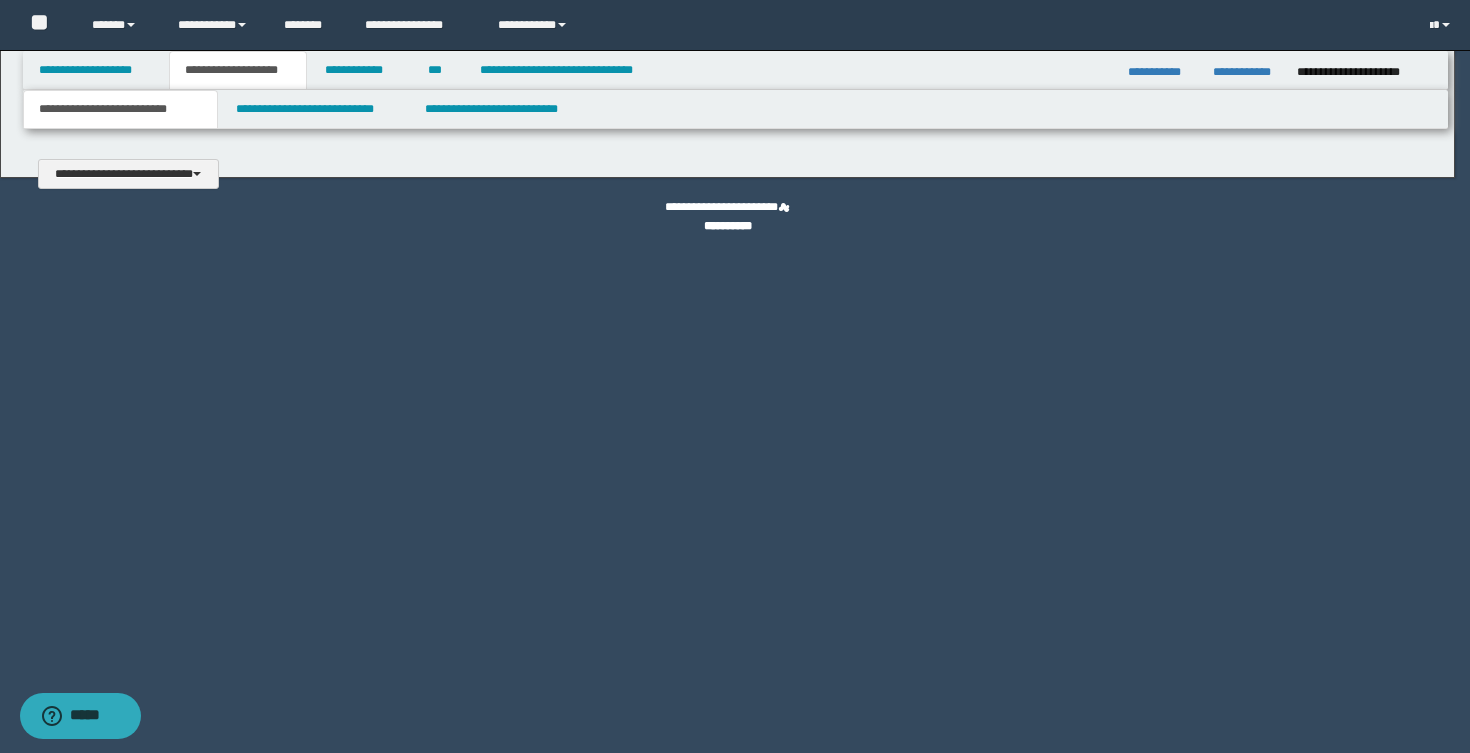 scroll, scrollTop: 0, scrollLeft: 0, axis: both 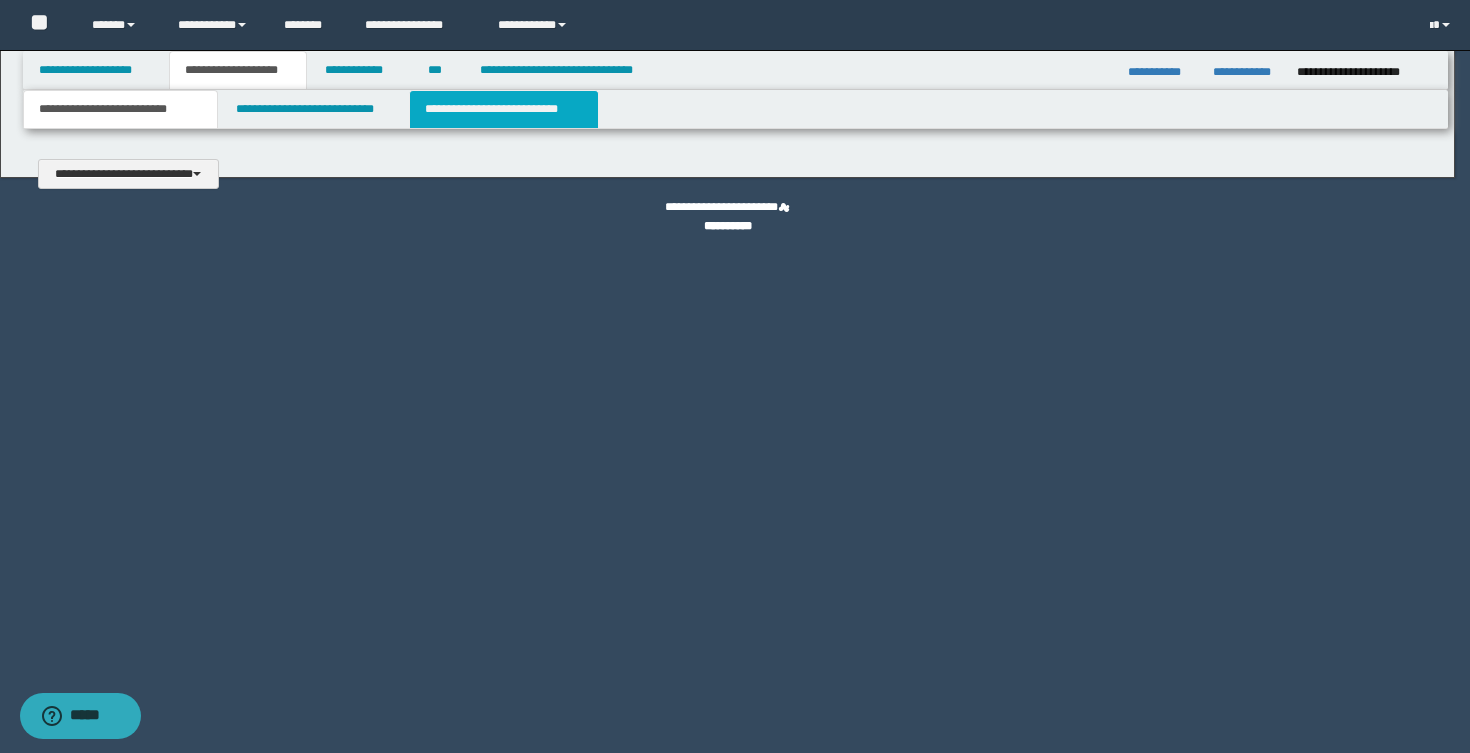 type 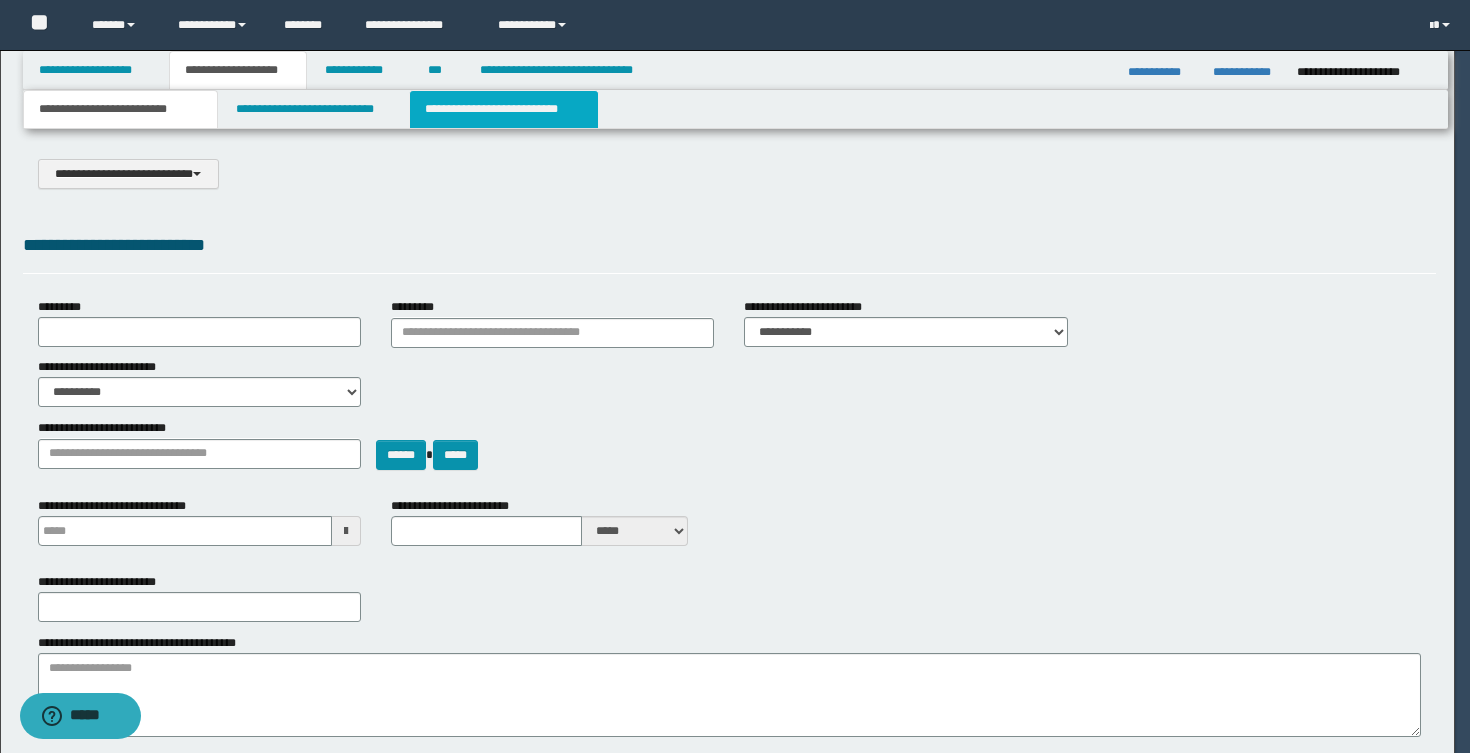 select on "*" 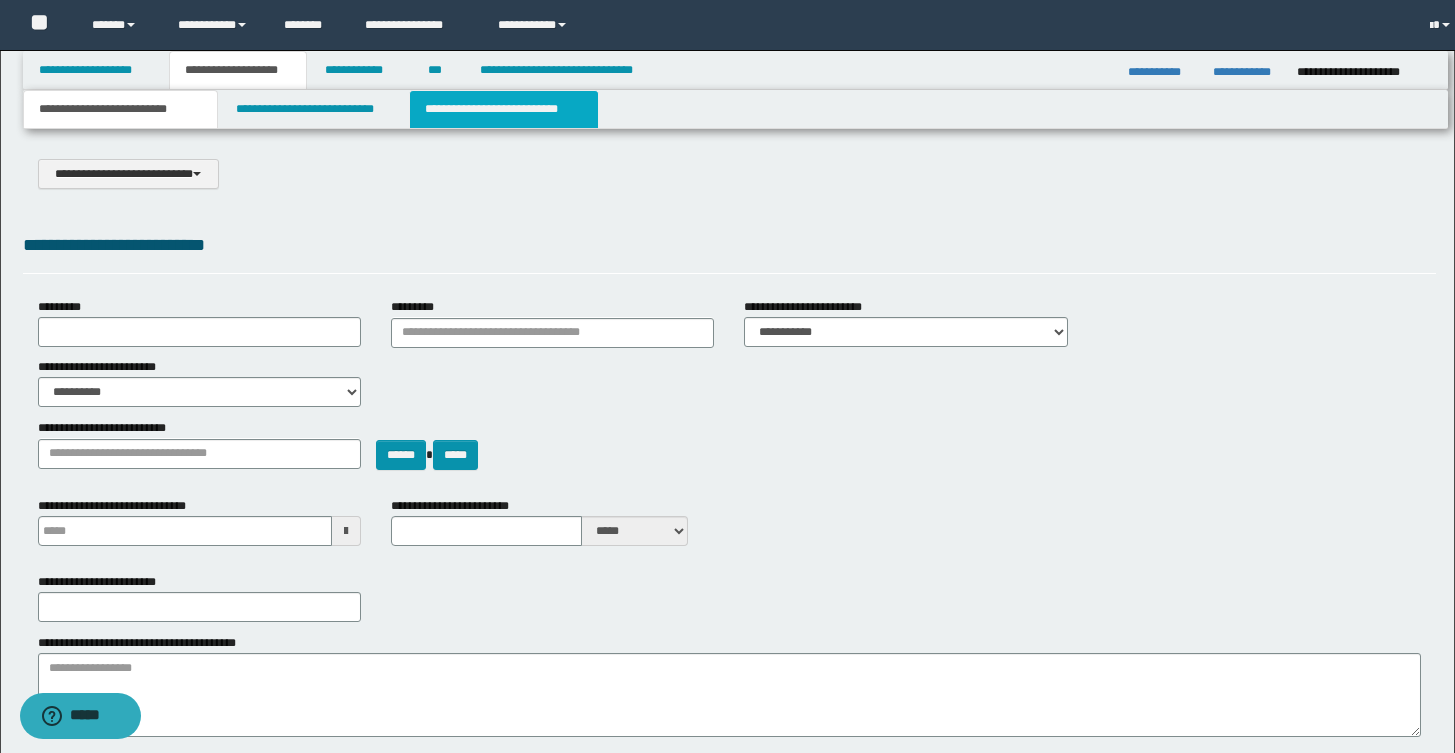 click on "**********" at bounding box center [504, 109] 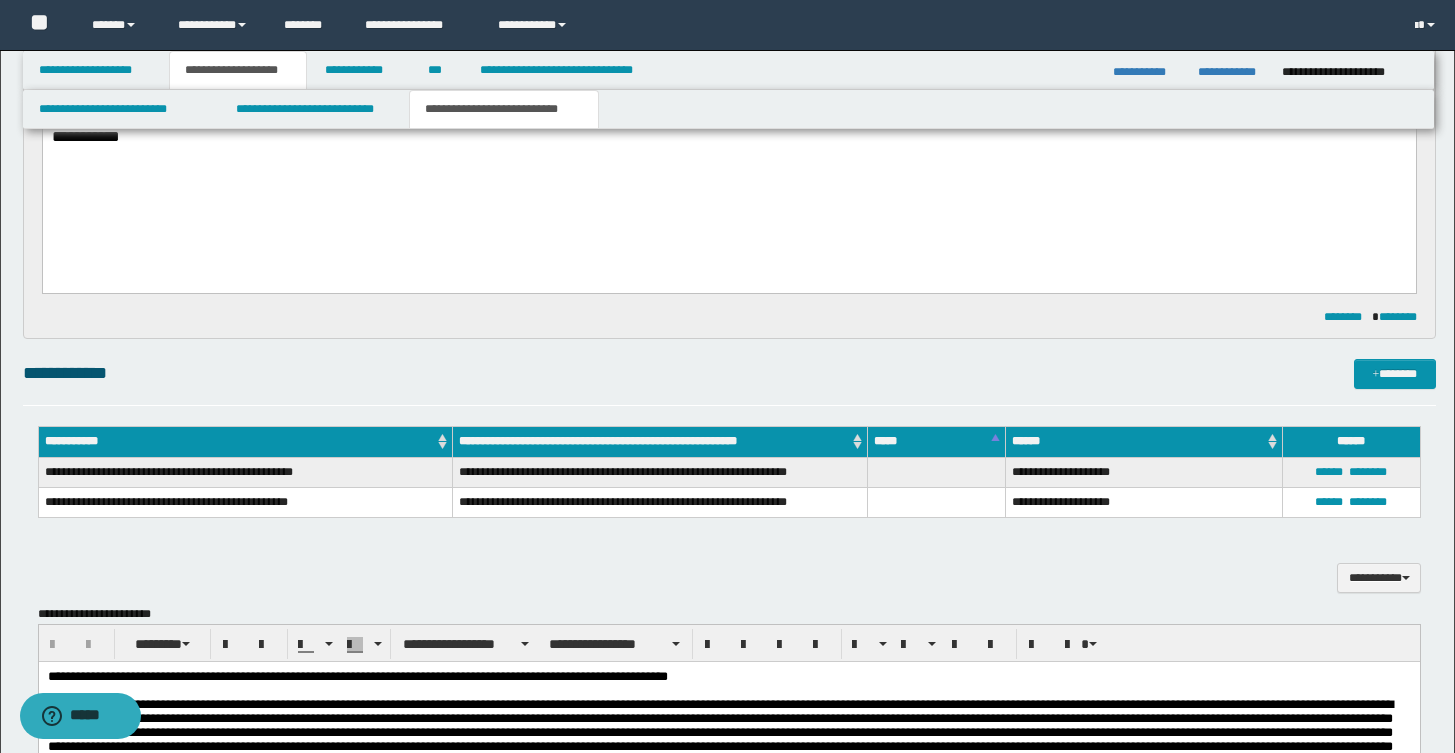 scroll, scrollTop: 0, scrollLeft: 0, axis: both 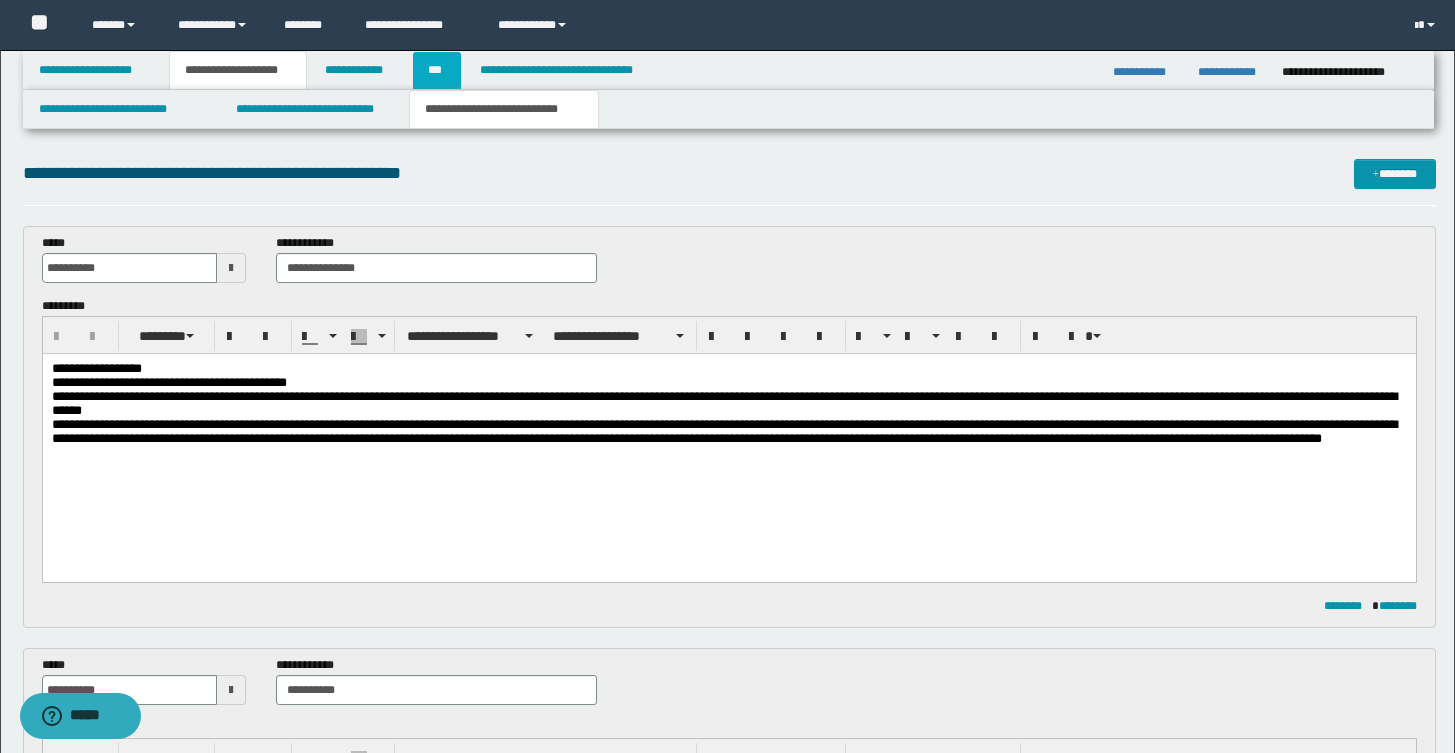 click on "***" at bounding box center [437, 70] 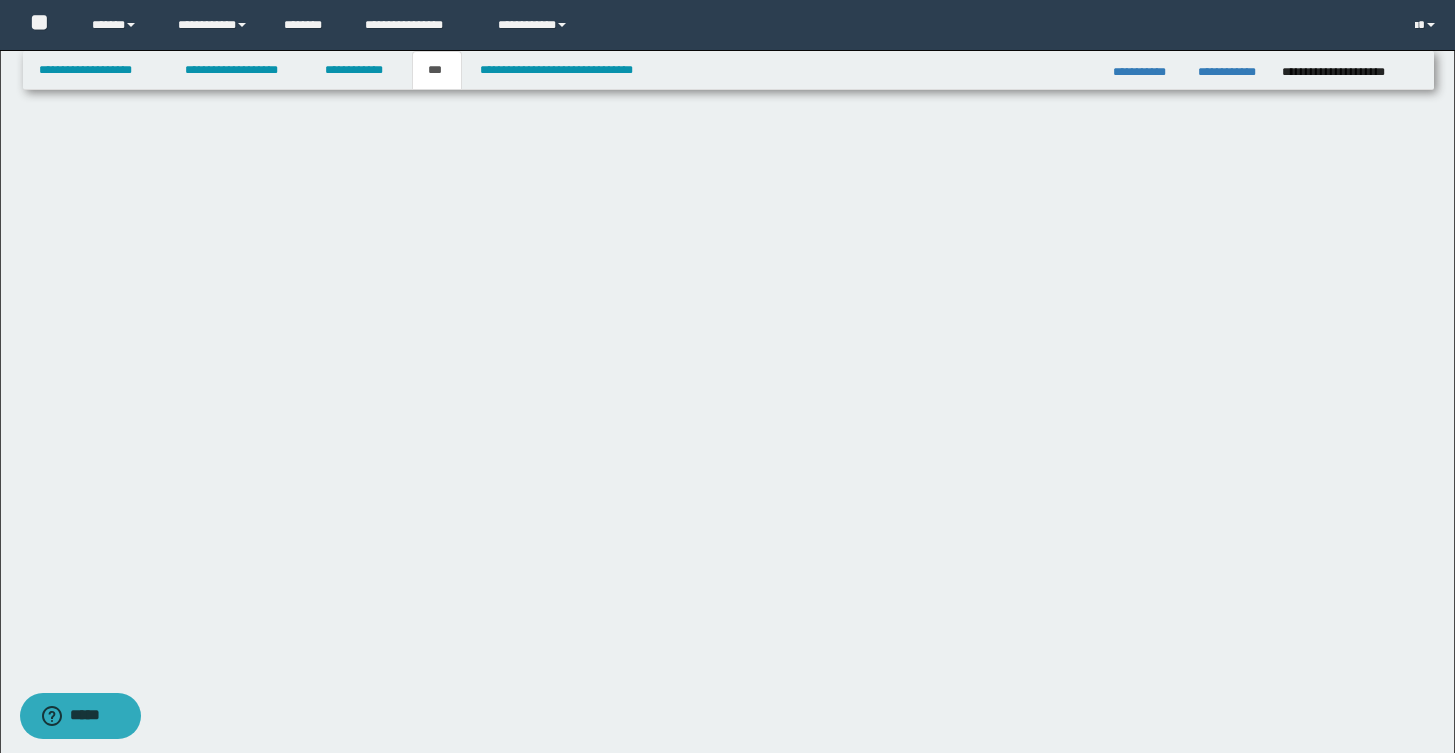 scroll, scrollTop: 0, scrollLeft: 0, axis: both 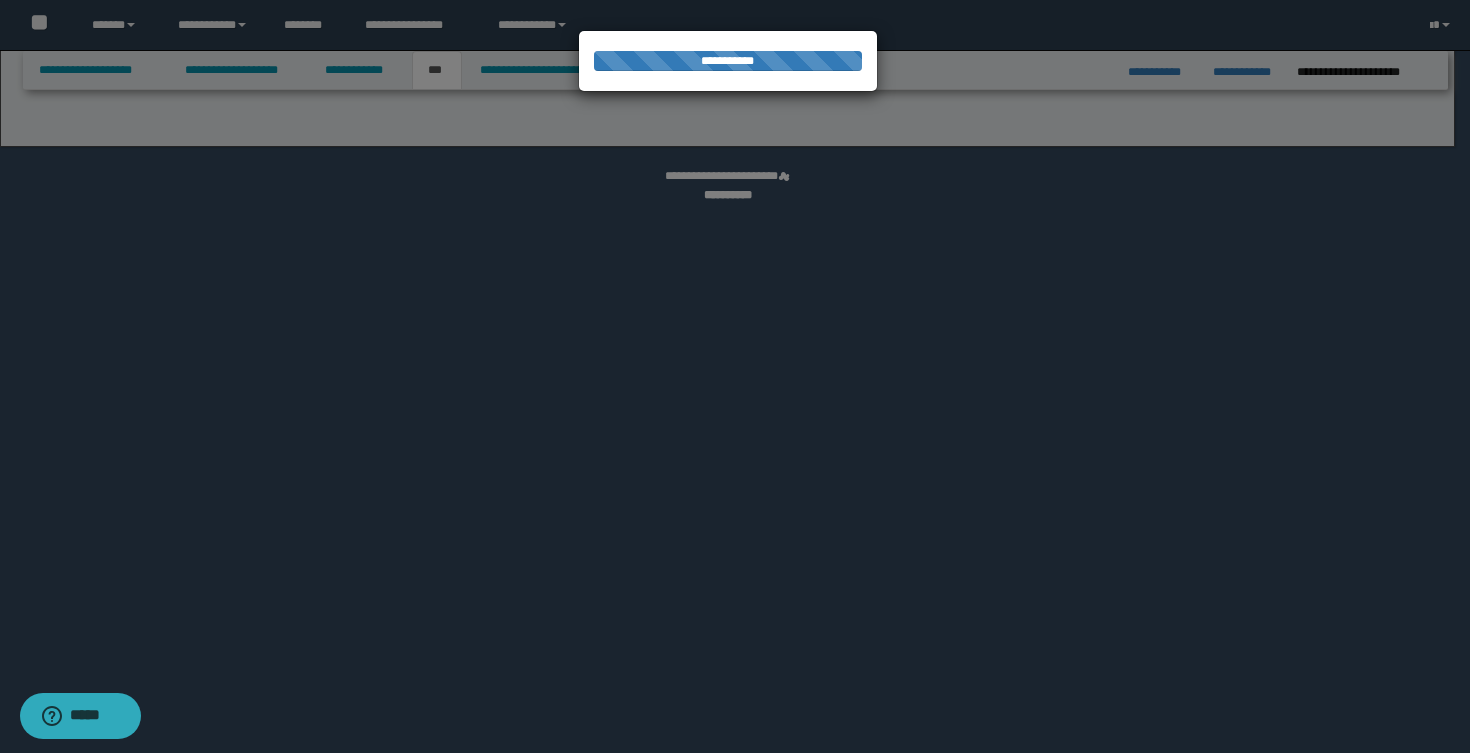 select on "**" 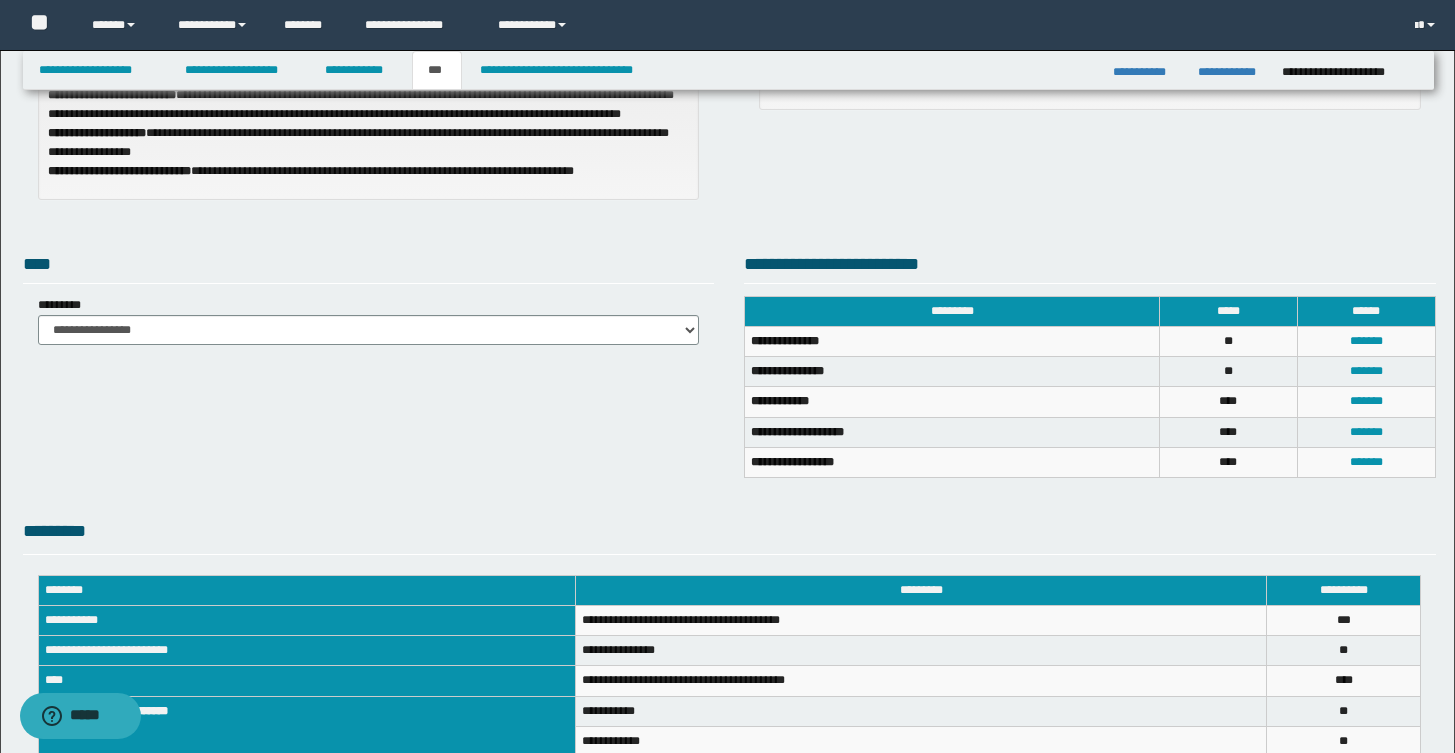 scroll, scrollTop: 28, scrollLeft: 0, axis: vertical 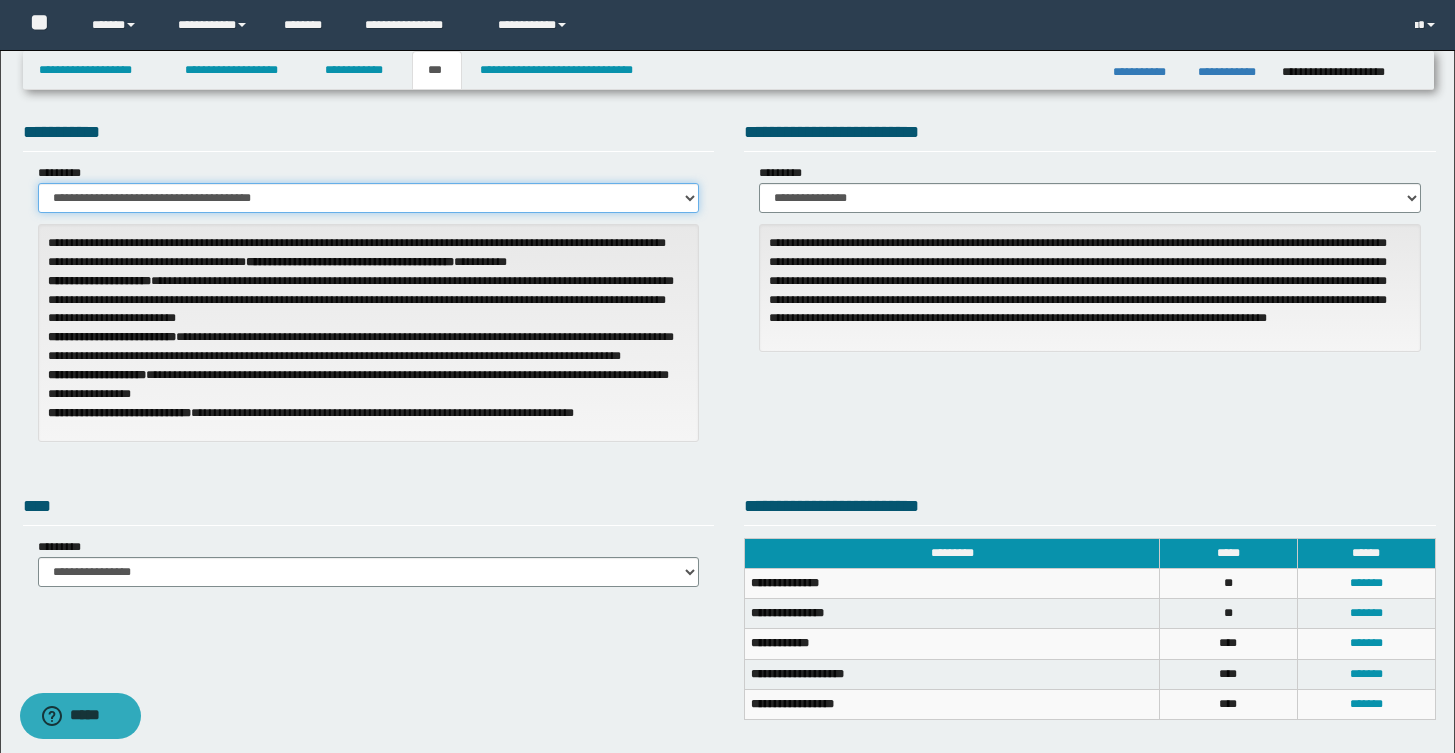 select on "*" 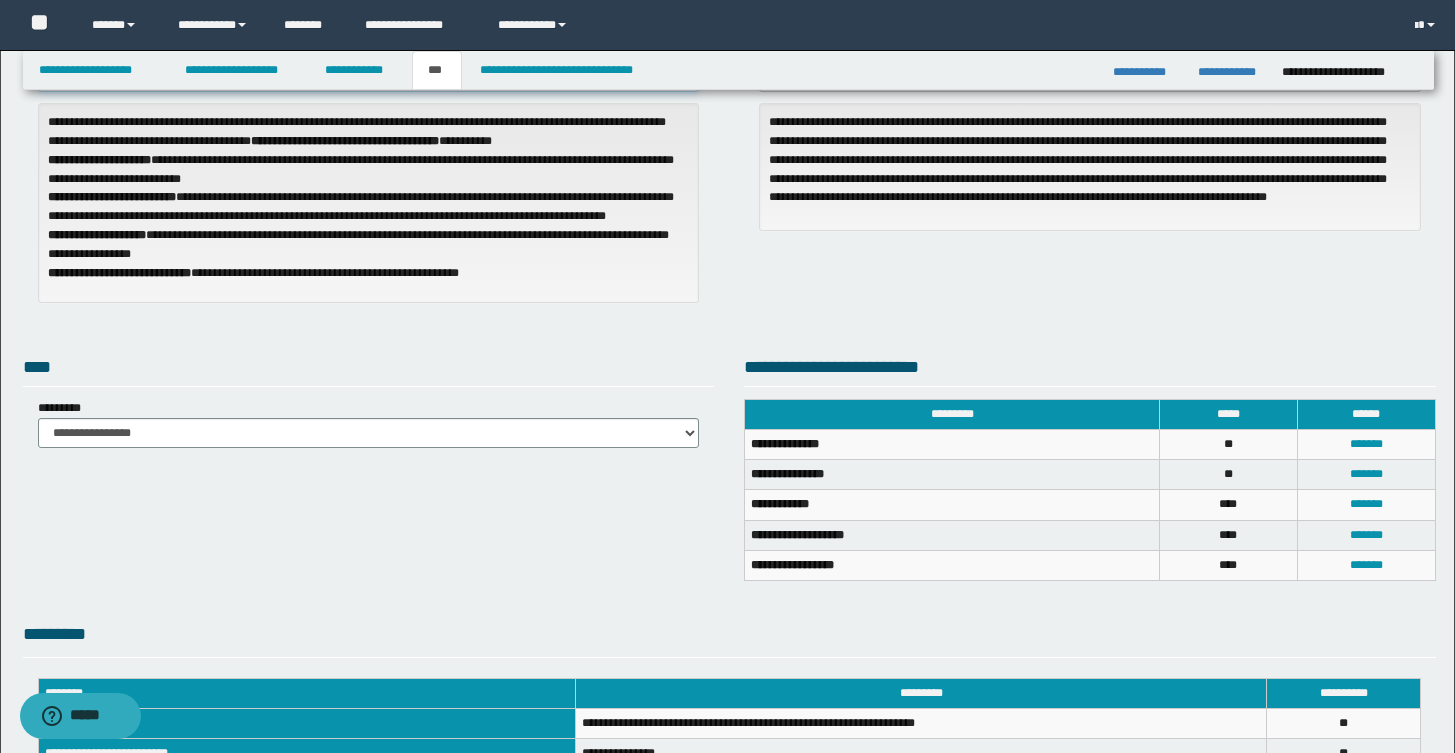 scroll, scrollTop: 0, scrollLeft: 0, axis: both 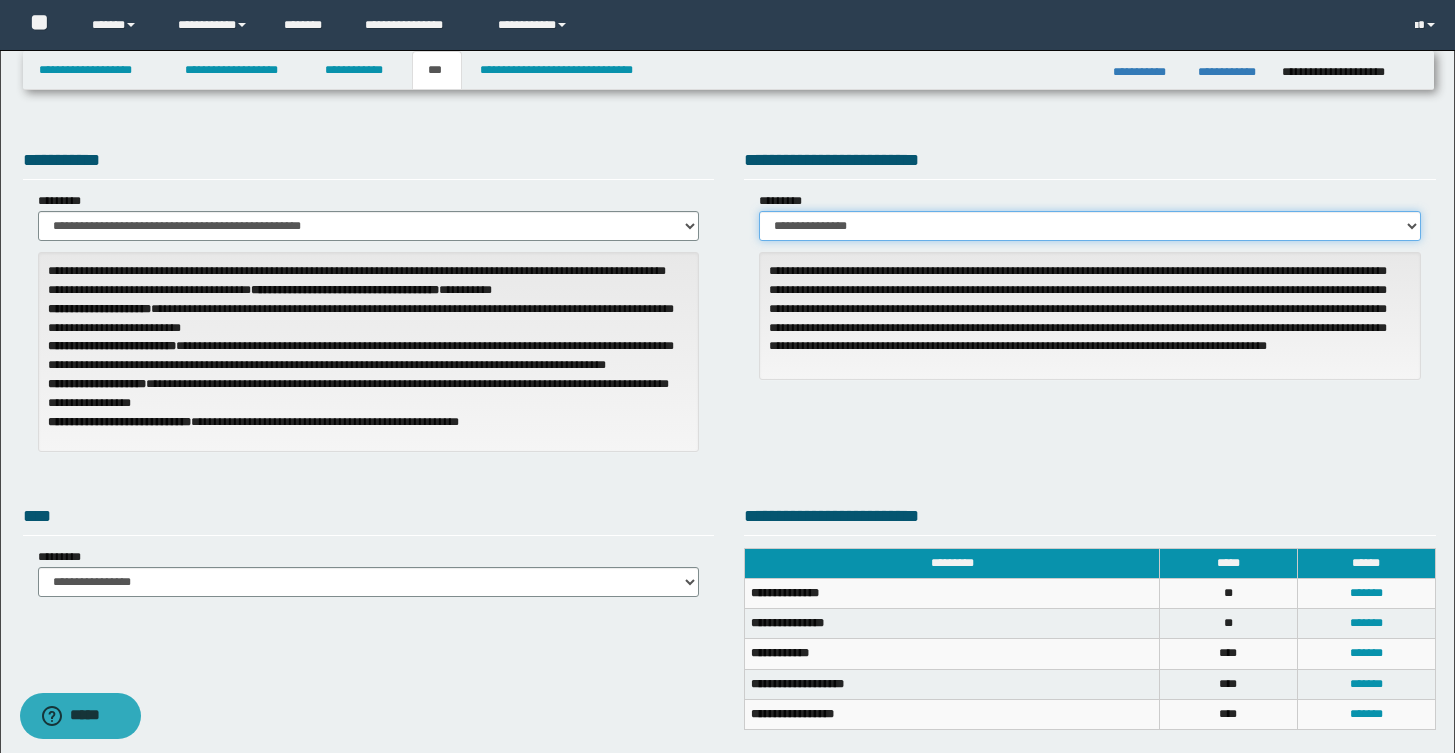 select on "*" 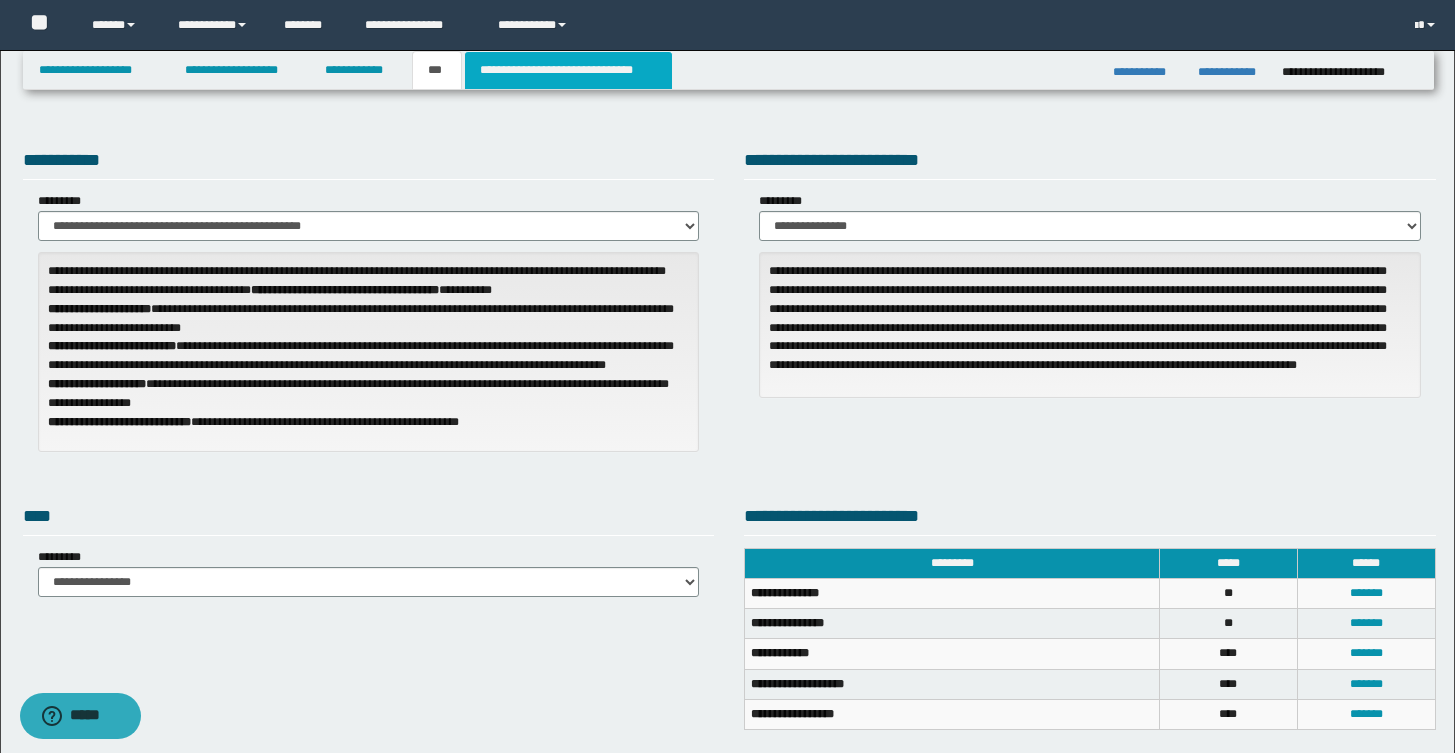 click on "**********" at bounding box center (568, 70) 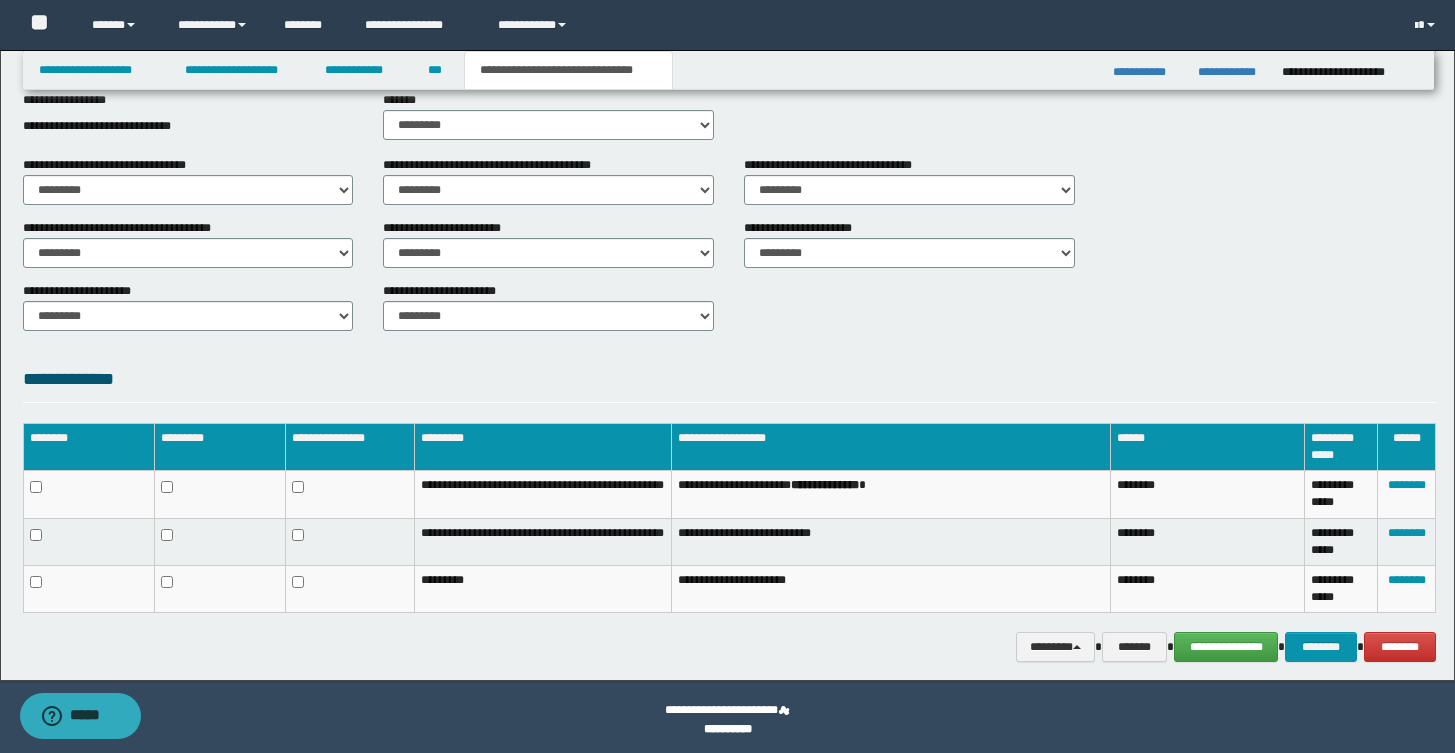 scroll, scrollTop: 690, scrollLeft: 0, axis: vertical 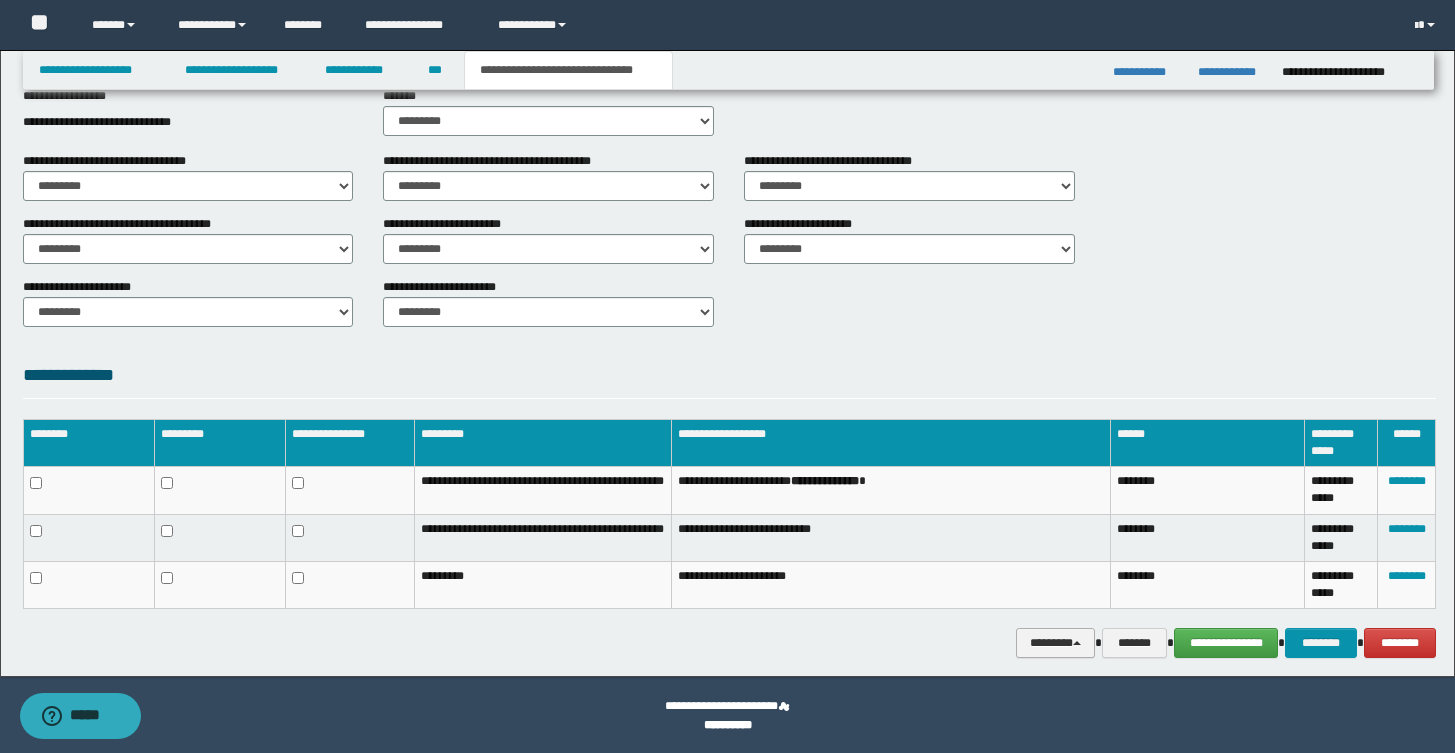 click on "********" at bounding box center [1056, 643] 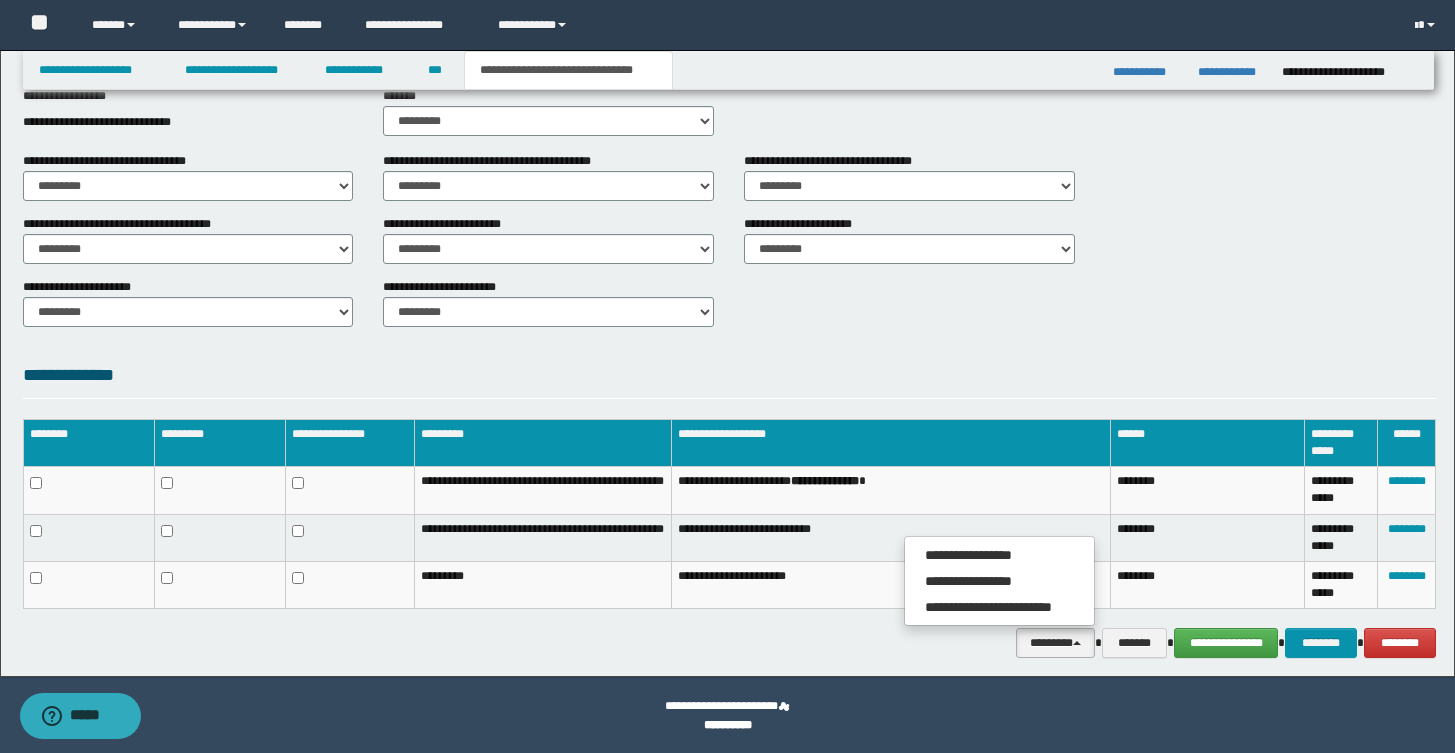 click on "**********" at bounding box center [999, 581] 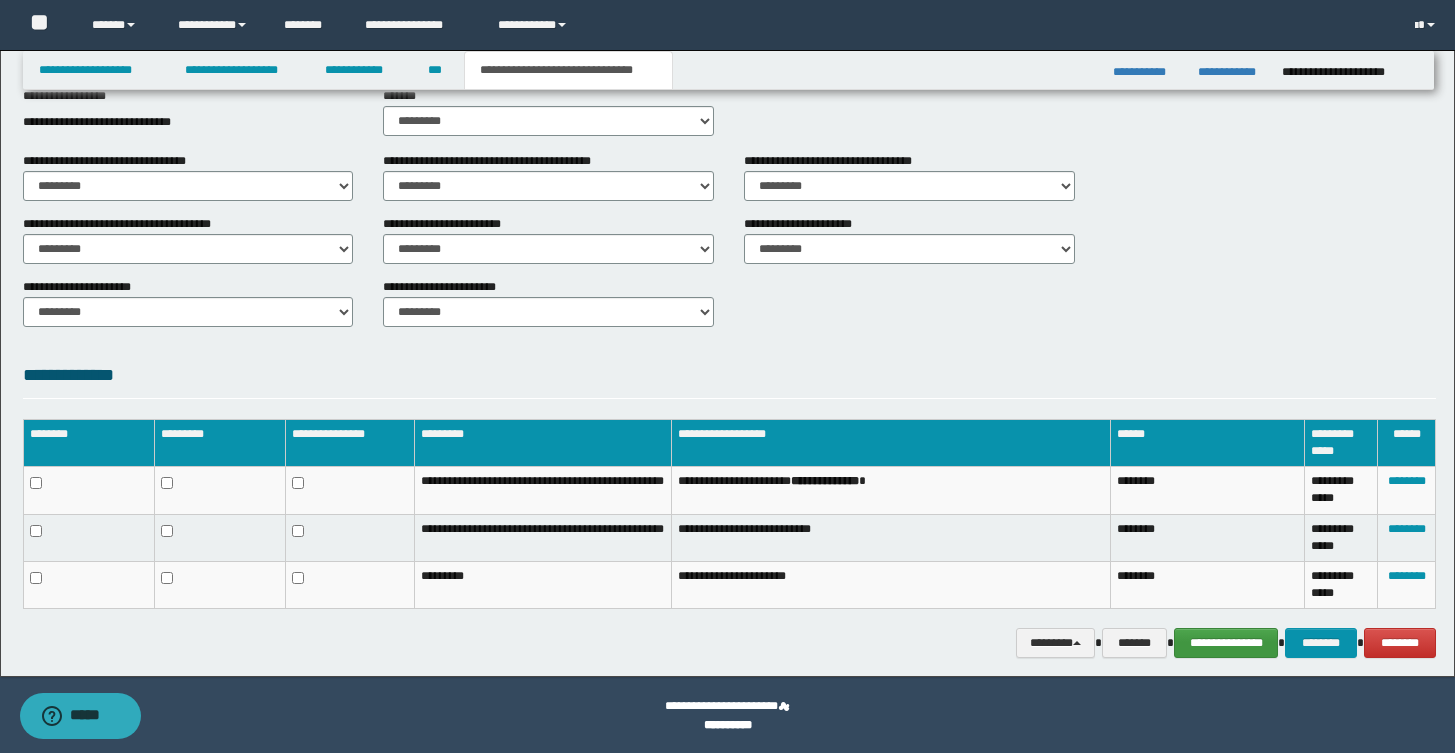 click on "**********" at bounding box center [1226, 643] 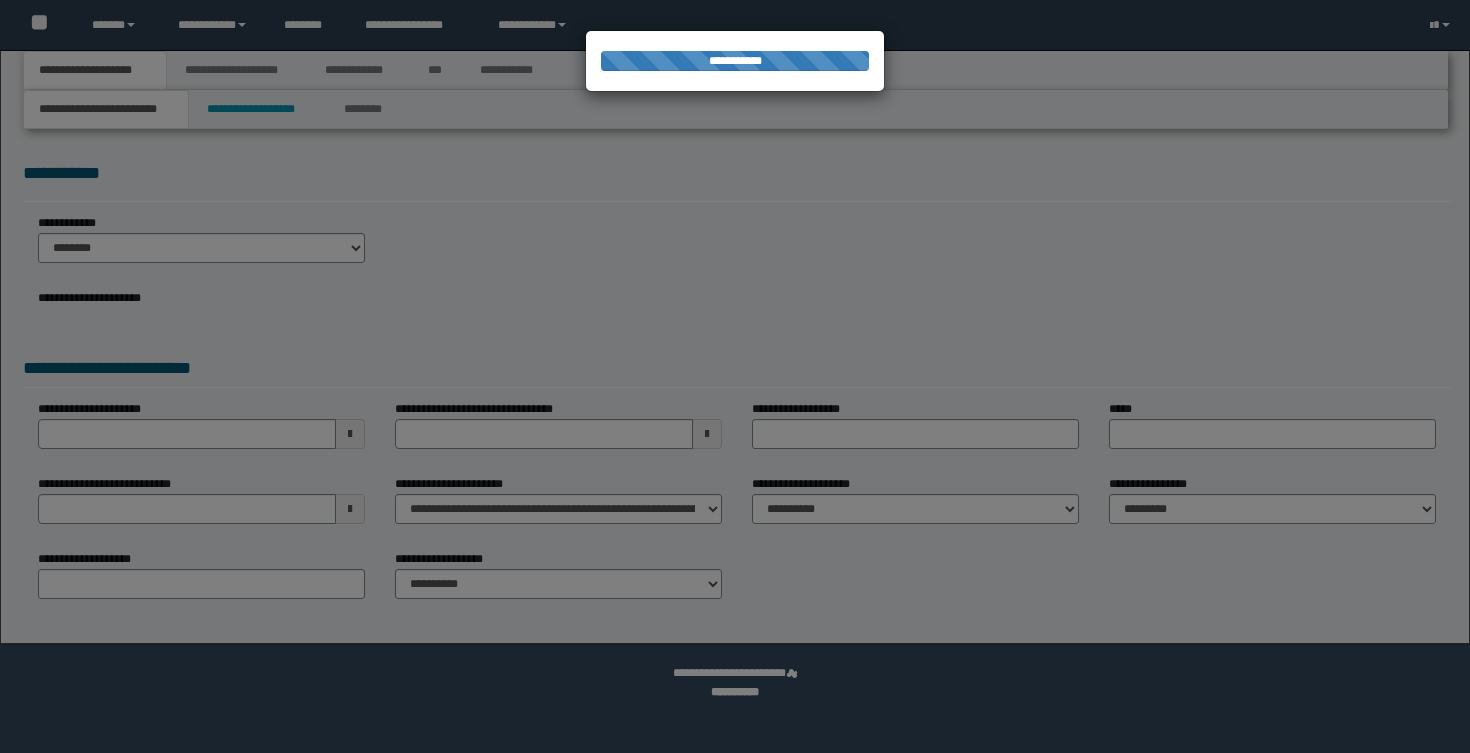 scroll, scrollTop: 0, scrollLeft: 0, axis: both 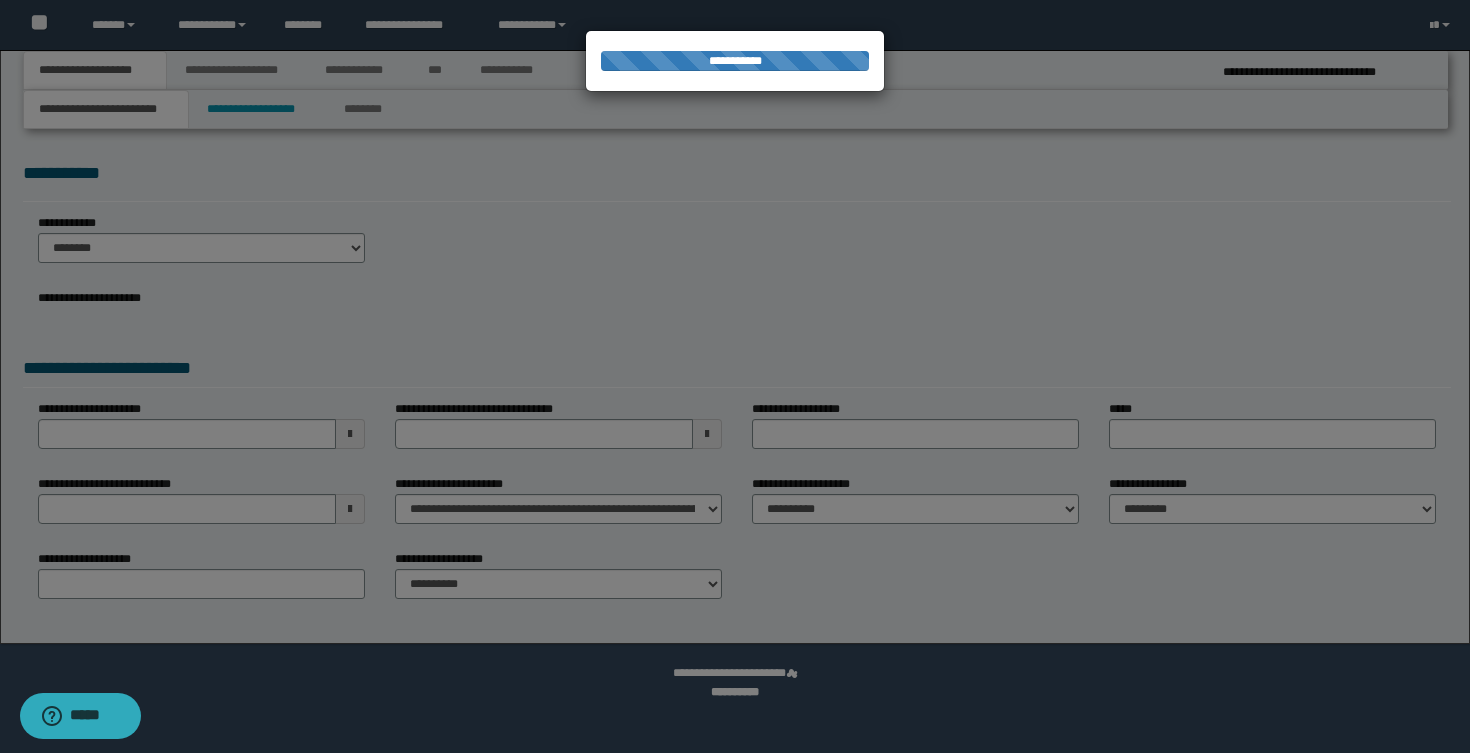 select on "*" 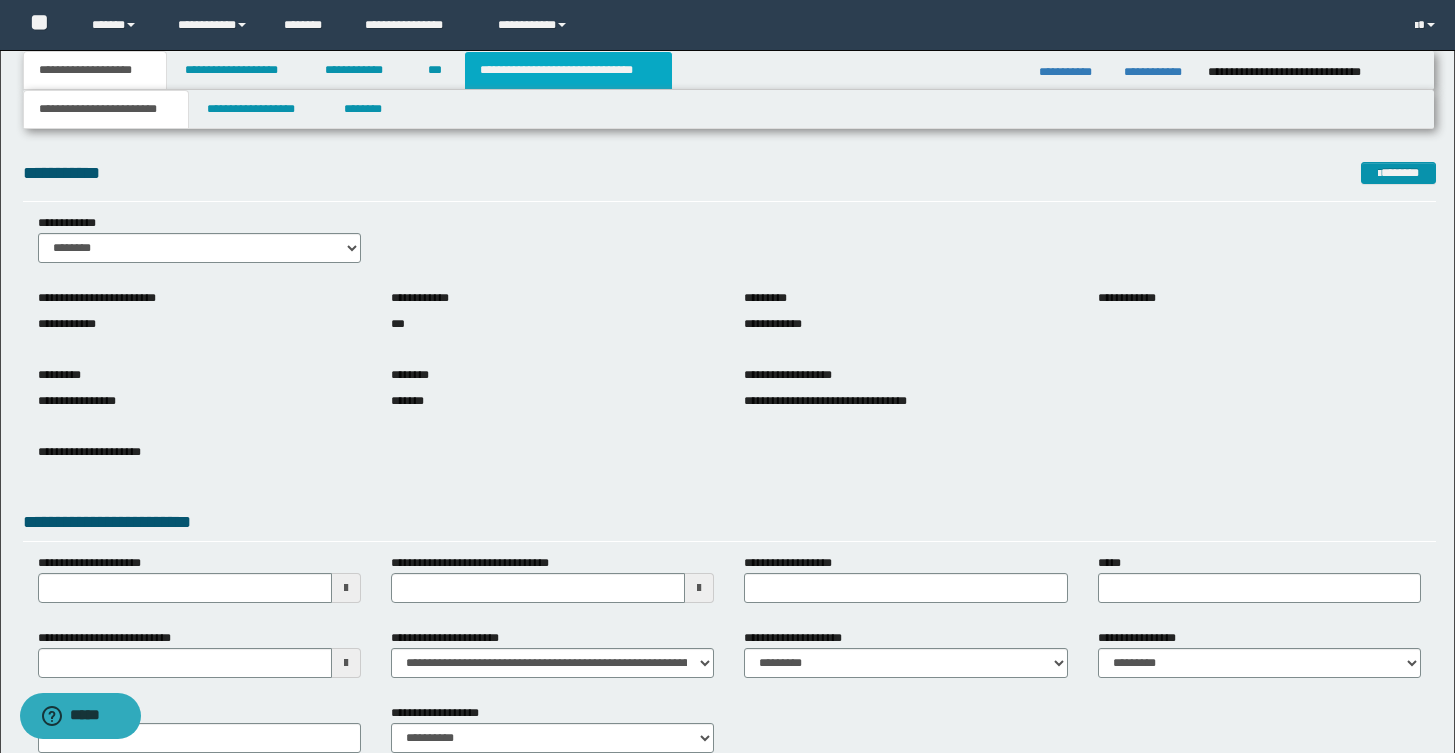 click on "**********" at bounding box center [568, 70] 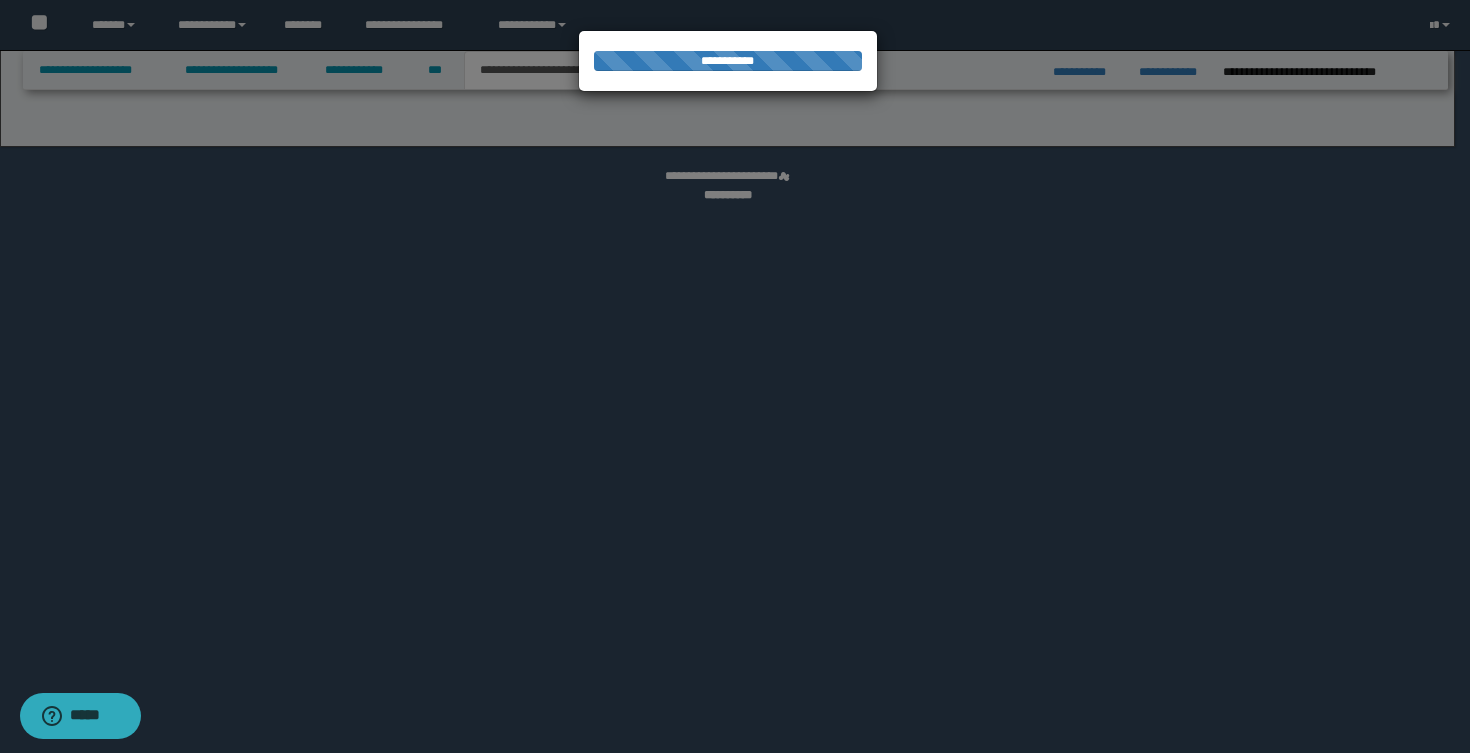 select on "*" 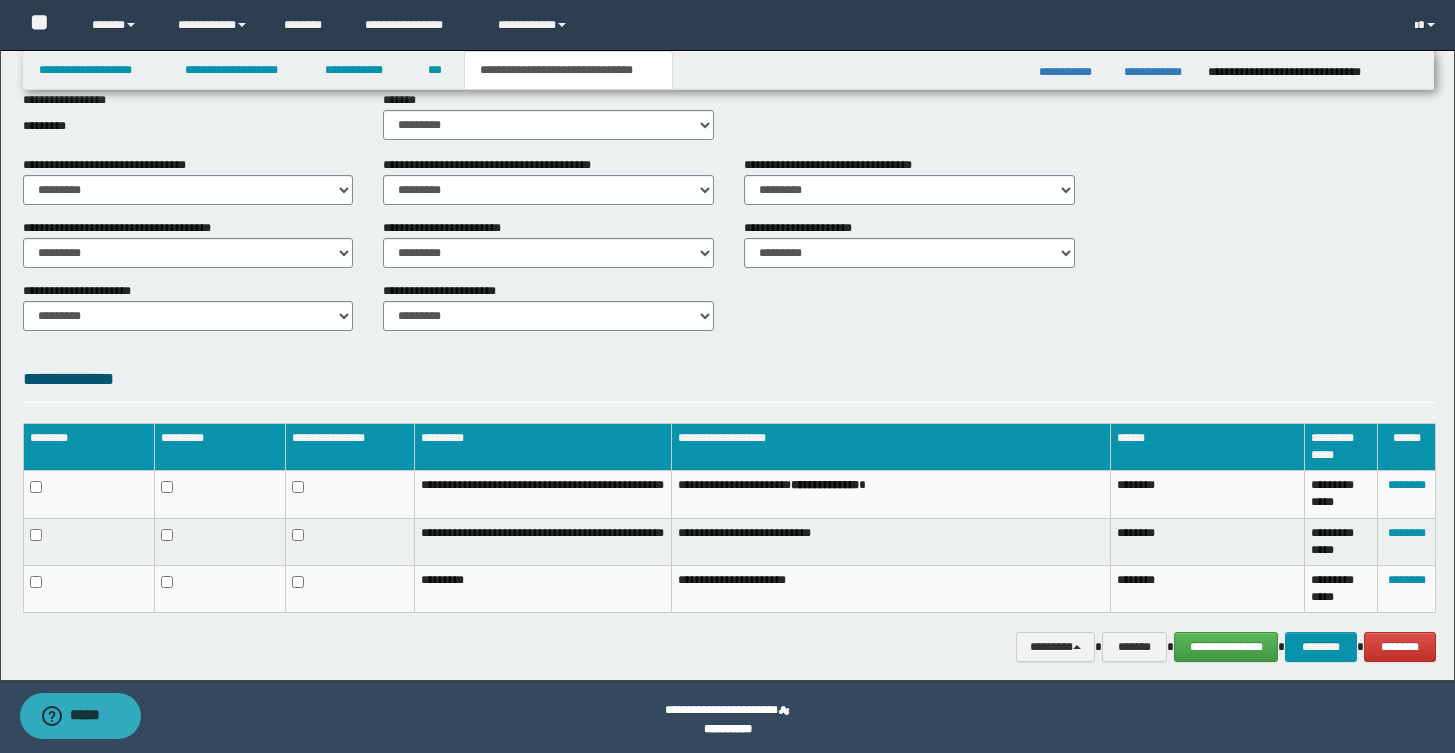 scroll, scrollTop: 810, scrollLeft: 0, axis: vertical 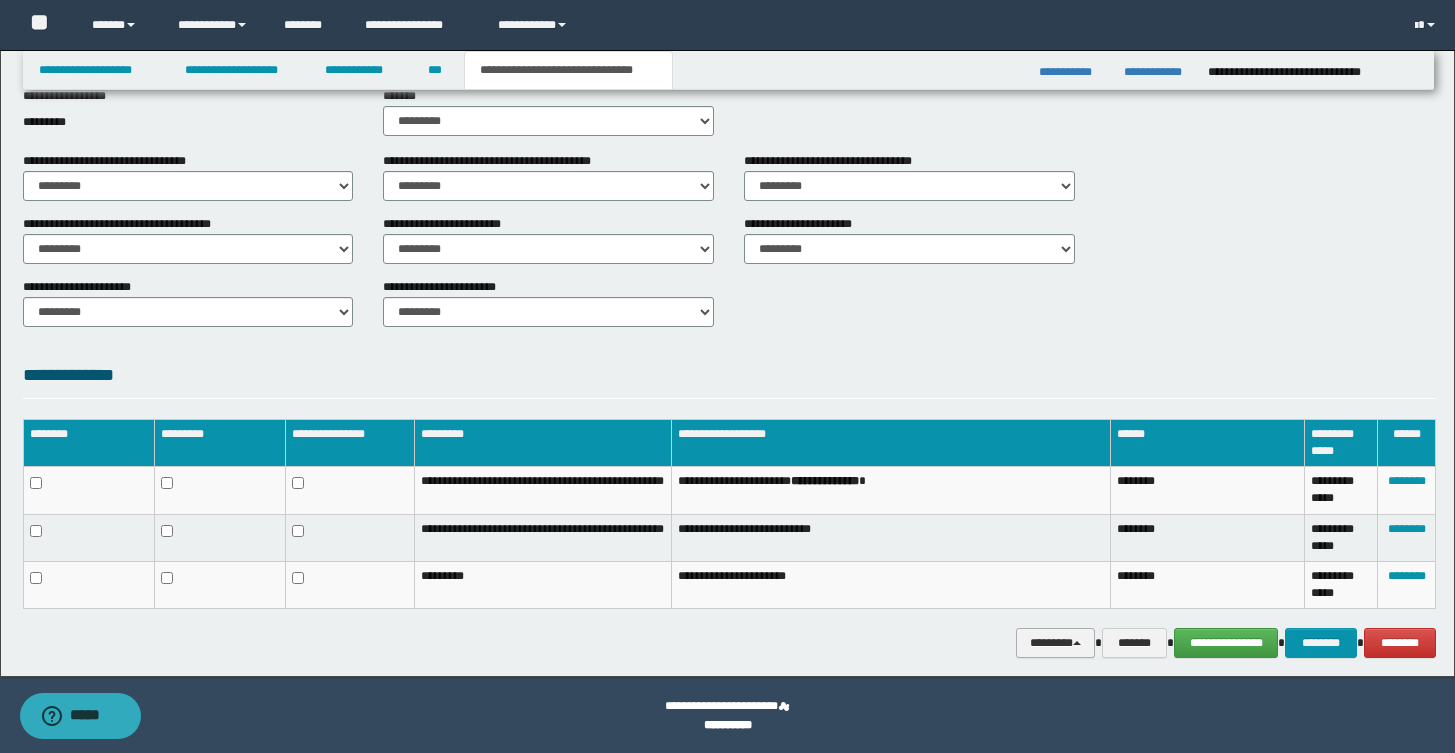 click on "********" at bounding box center [1056, 643] 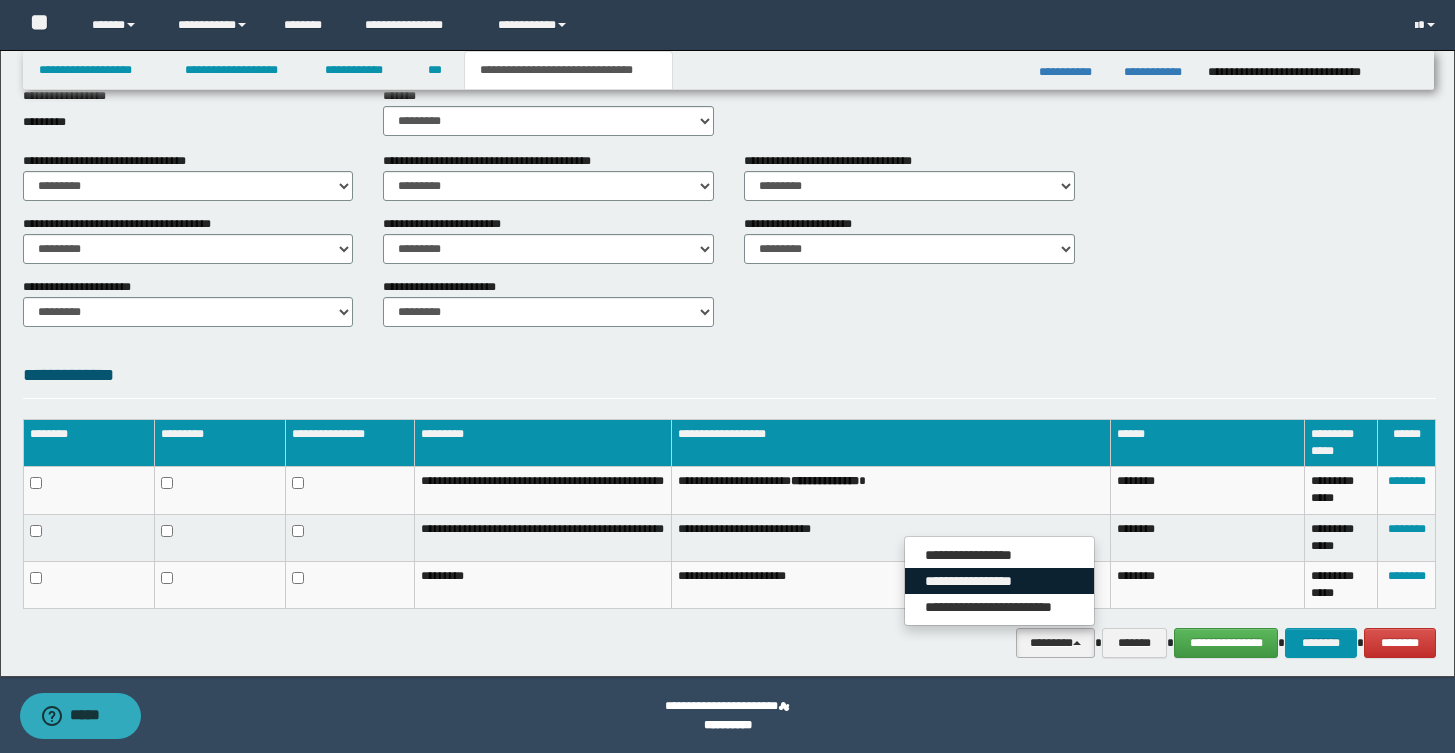 click on "**********" at bounding box center (999, 581) 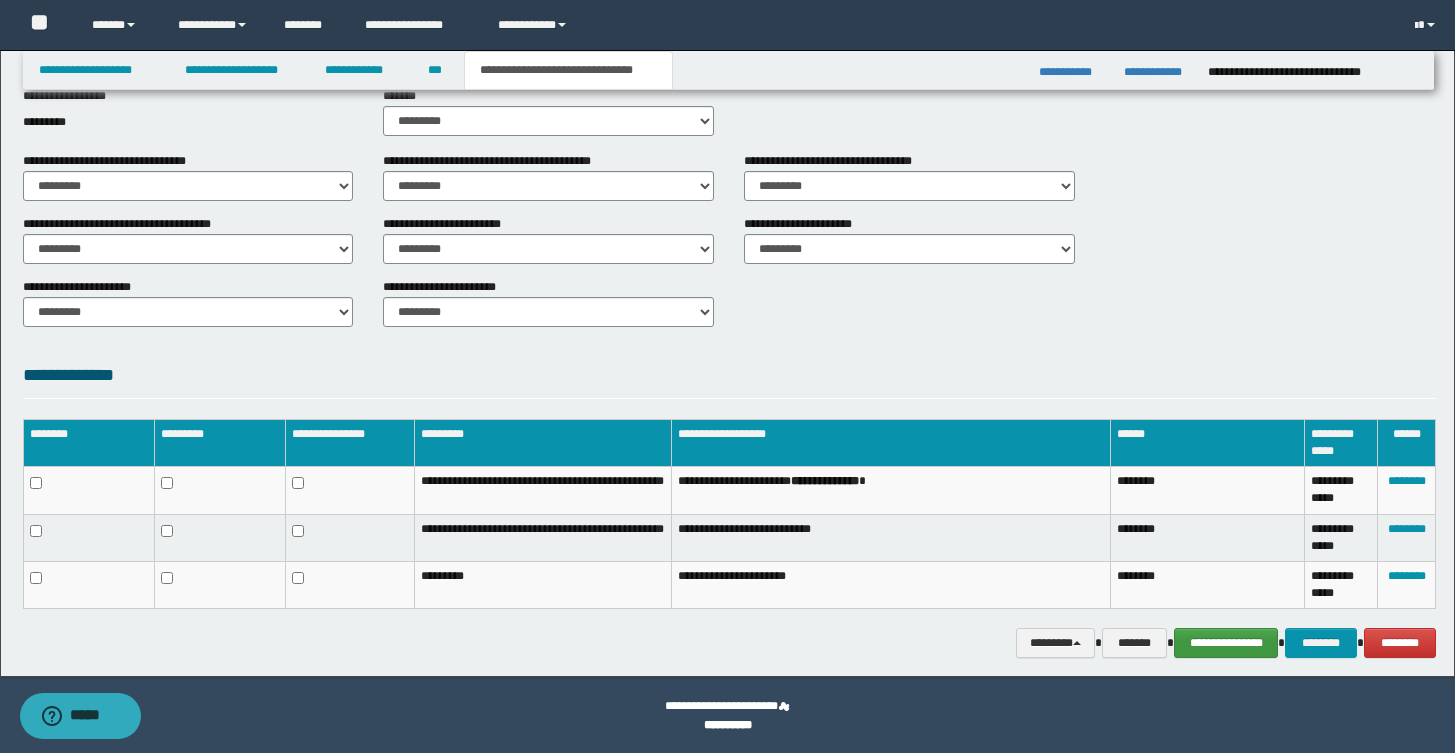 click on "**********" at bounding box center [1226, 643] 